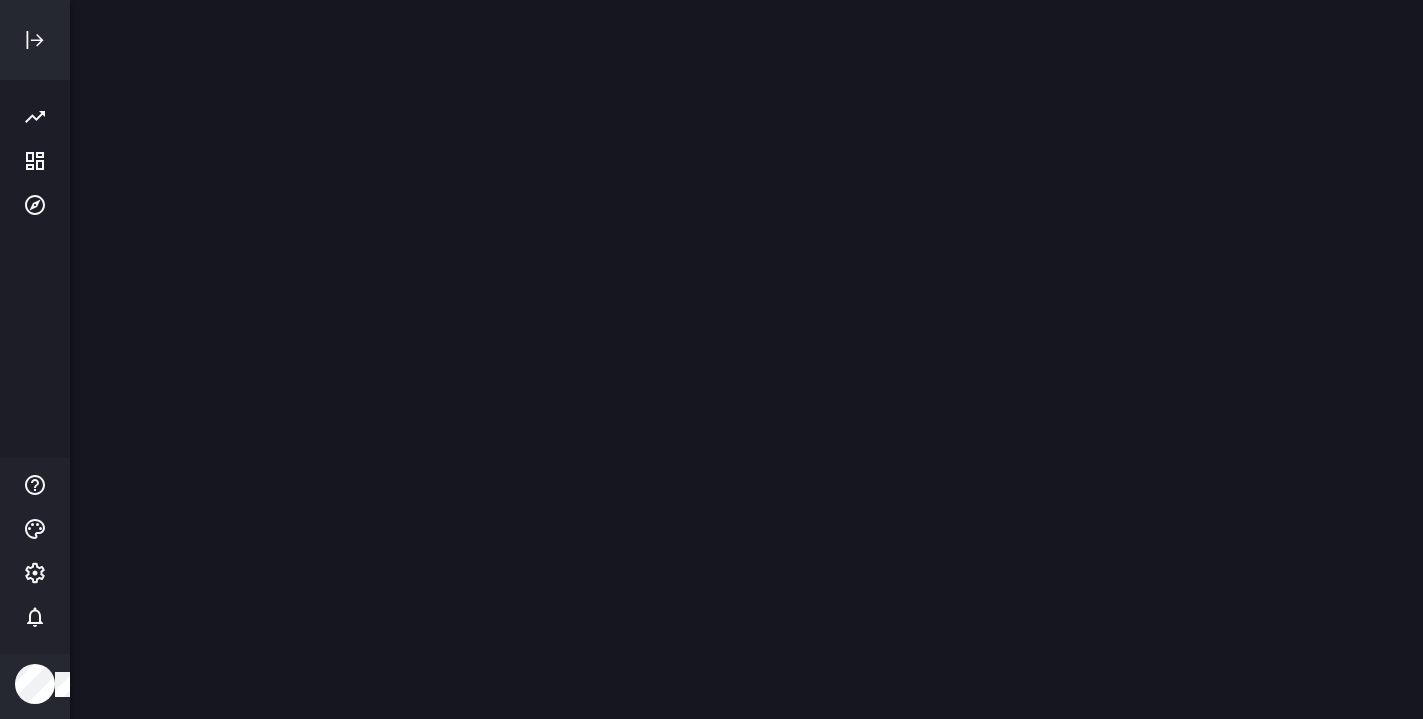 scroll, scrollTop: 0, scrollLeft: 0, axis: both 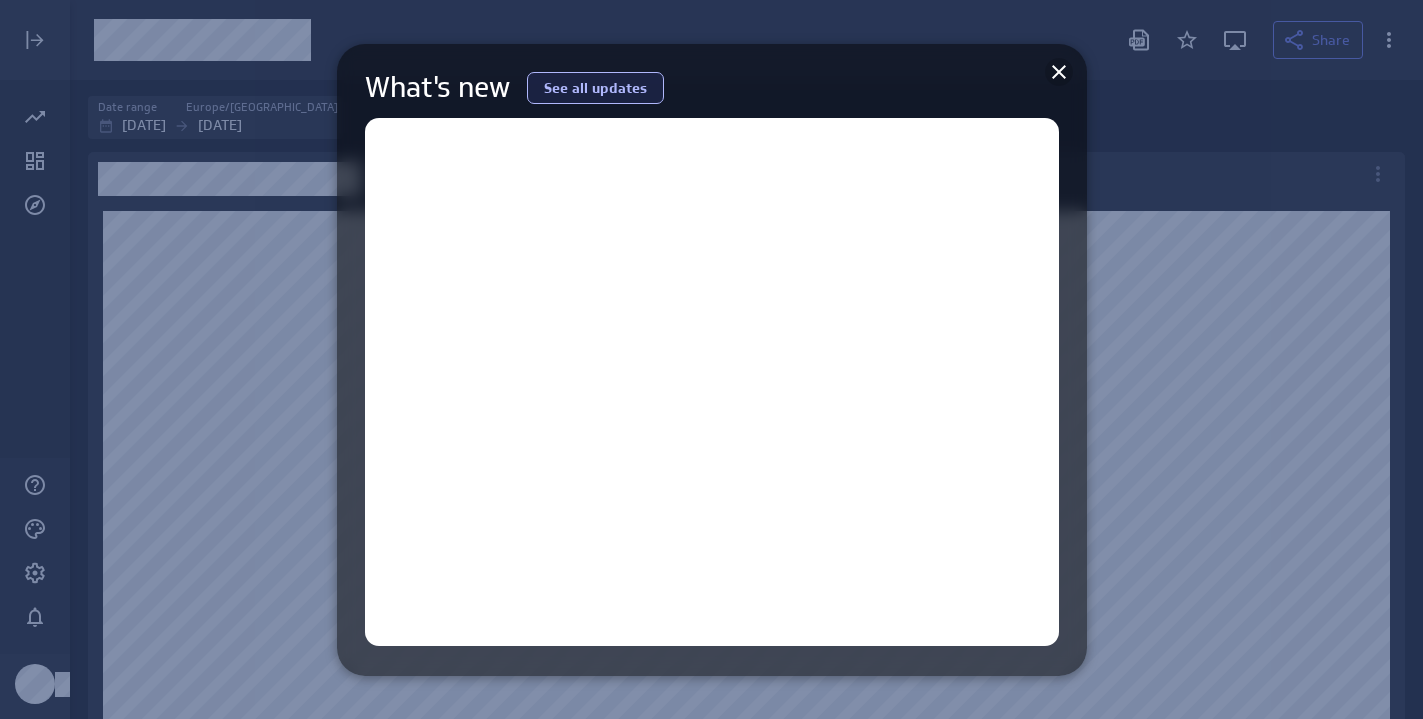 click 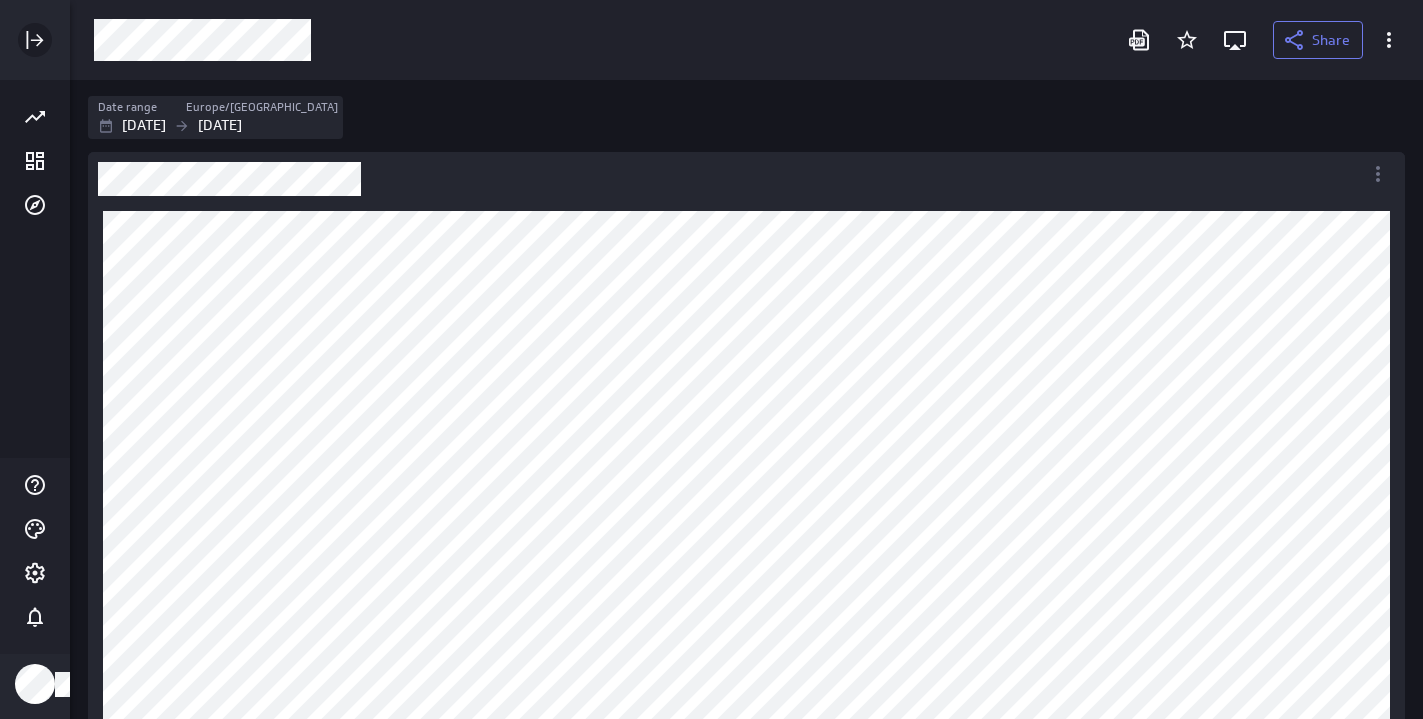 click at bounding box center [35, 40] 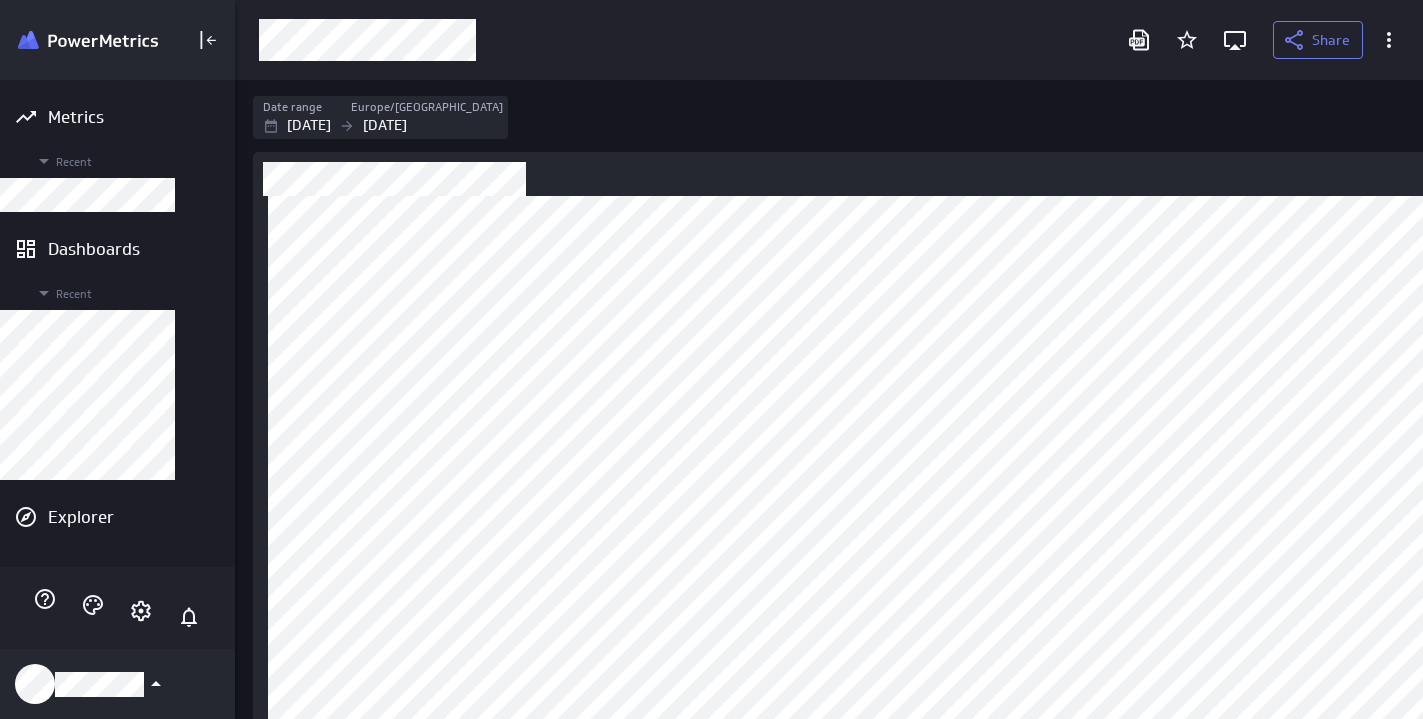 scroll, scrollTop: 720, scrollLeft: 1164, axis: both 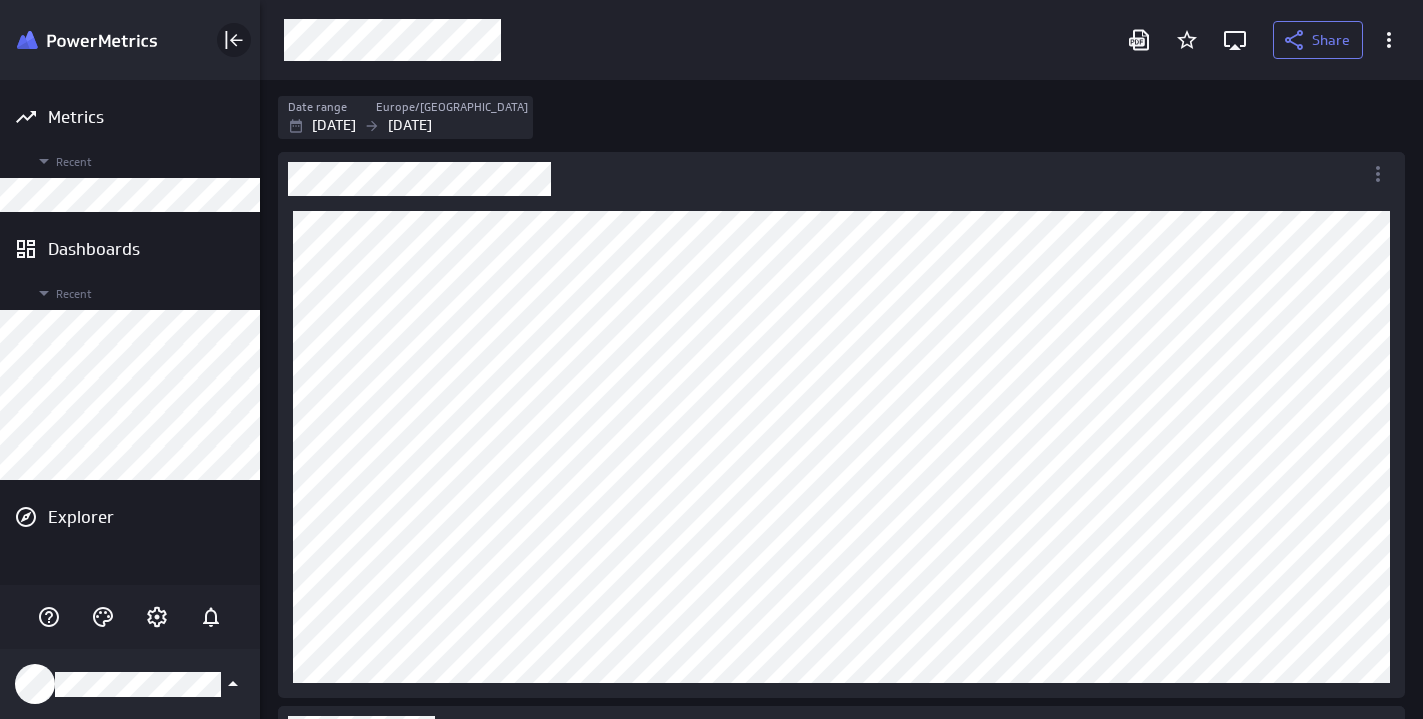 click 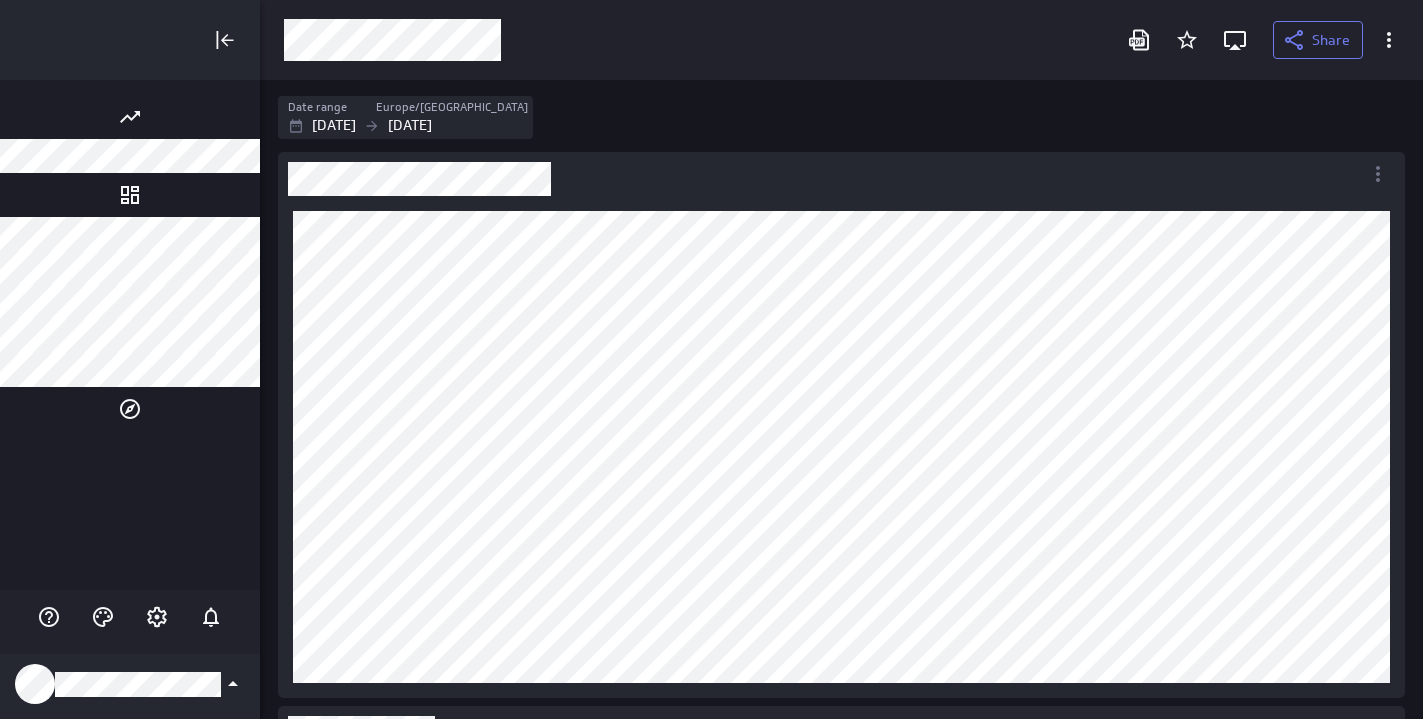 scroll, scrollTop: 10, scrollLeft: 10, axis: both 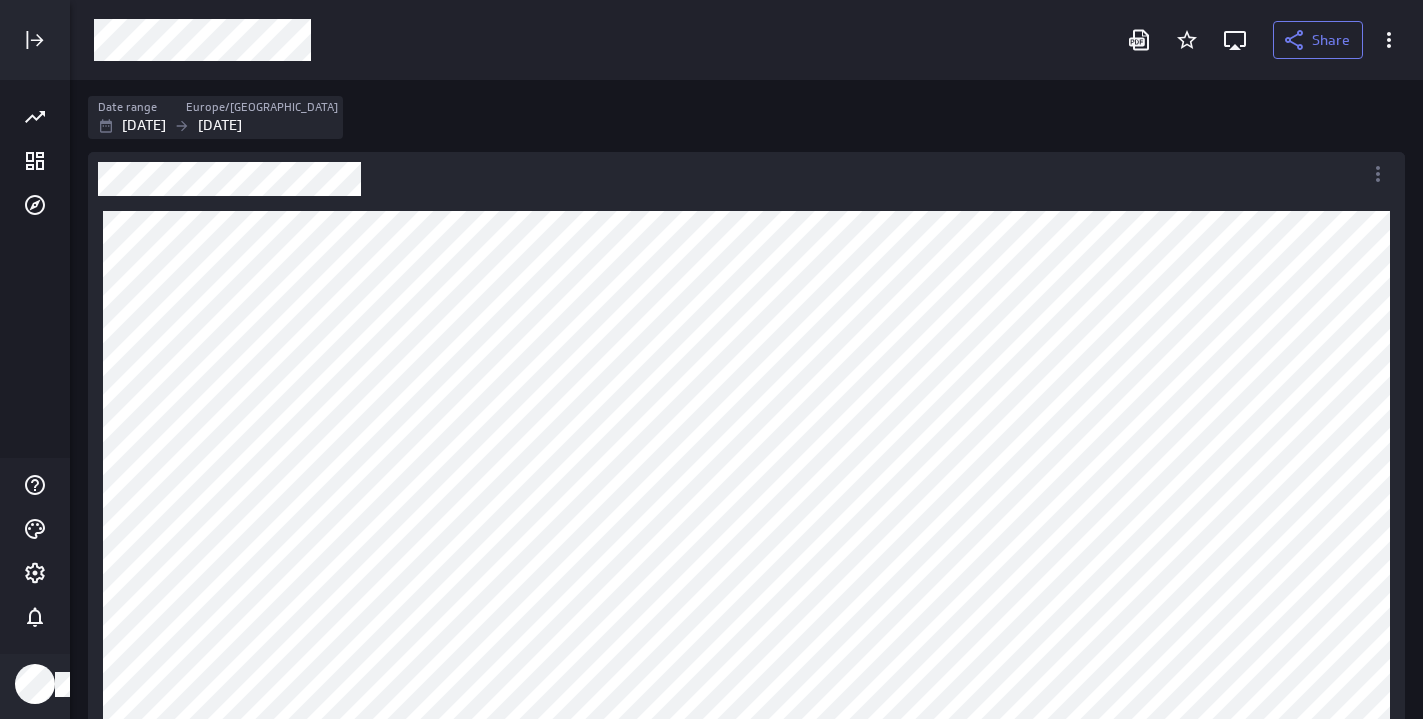 click on "Date range [GEOGRAPHIC_DATA]/[GEOGRAPHIC_DATA] [DATE] [DATE]" at bounding box center [218, 117] 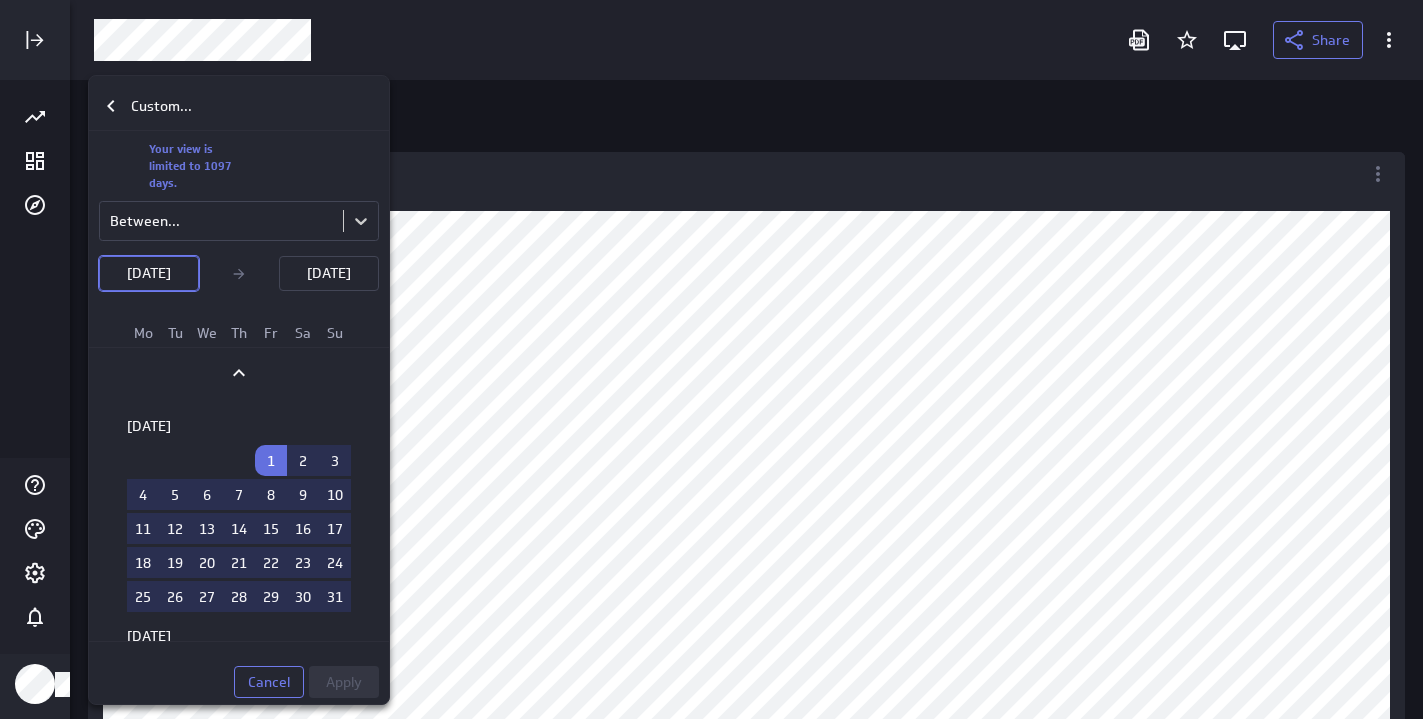 click on "[DATE]" at bounding box center [149, 273] 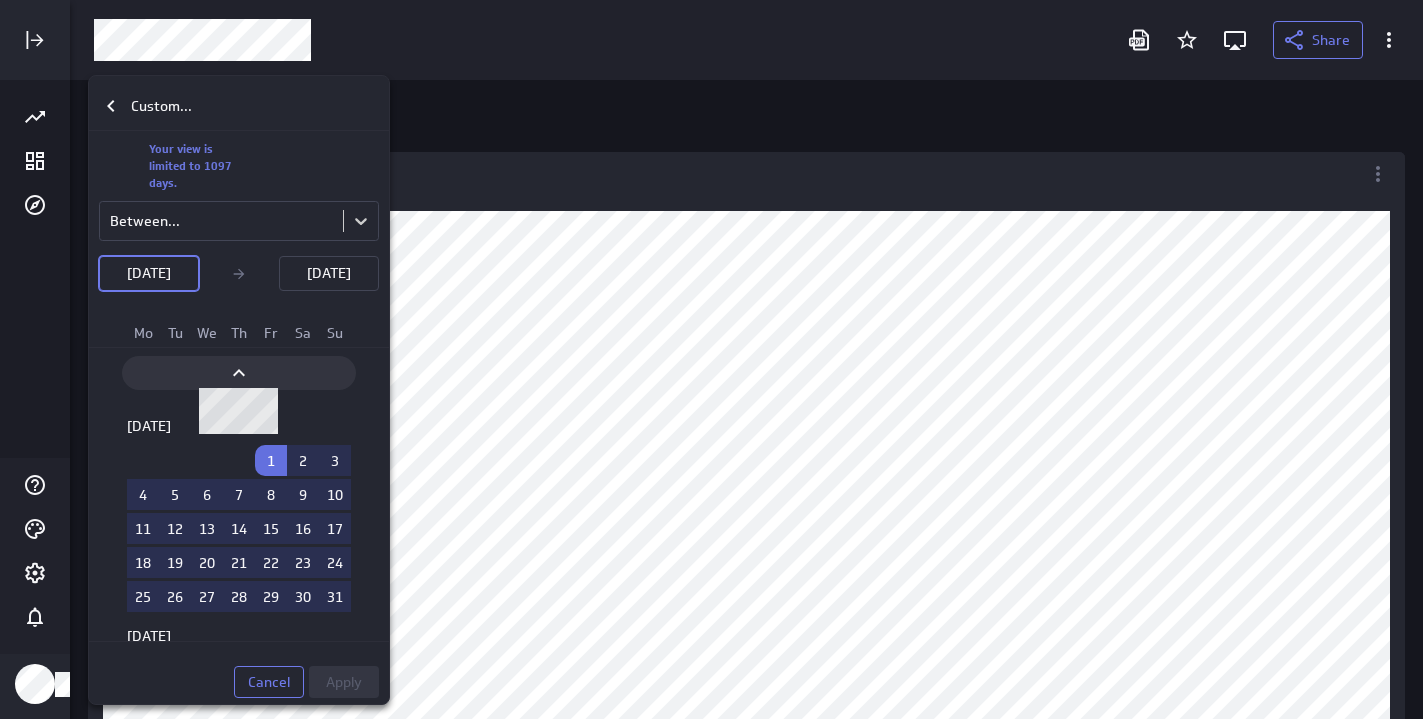 click 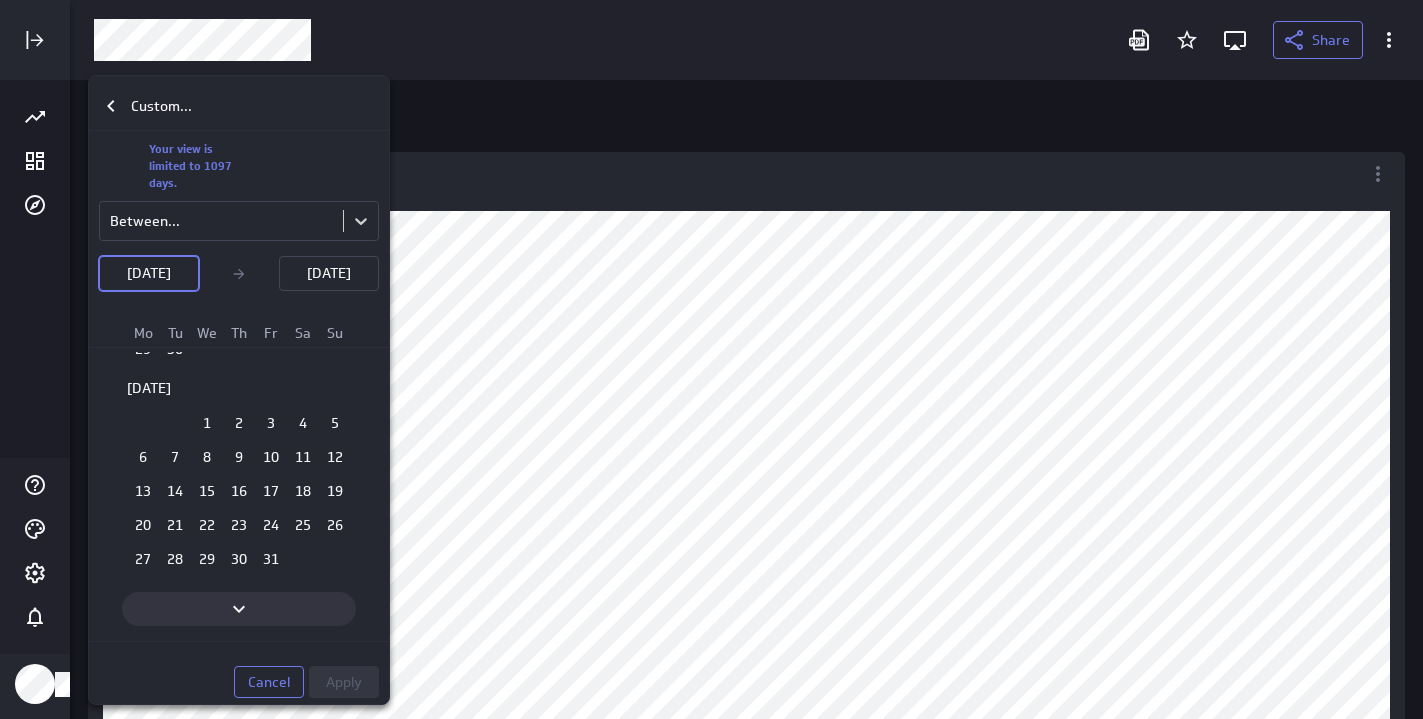 click 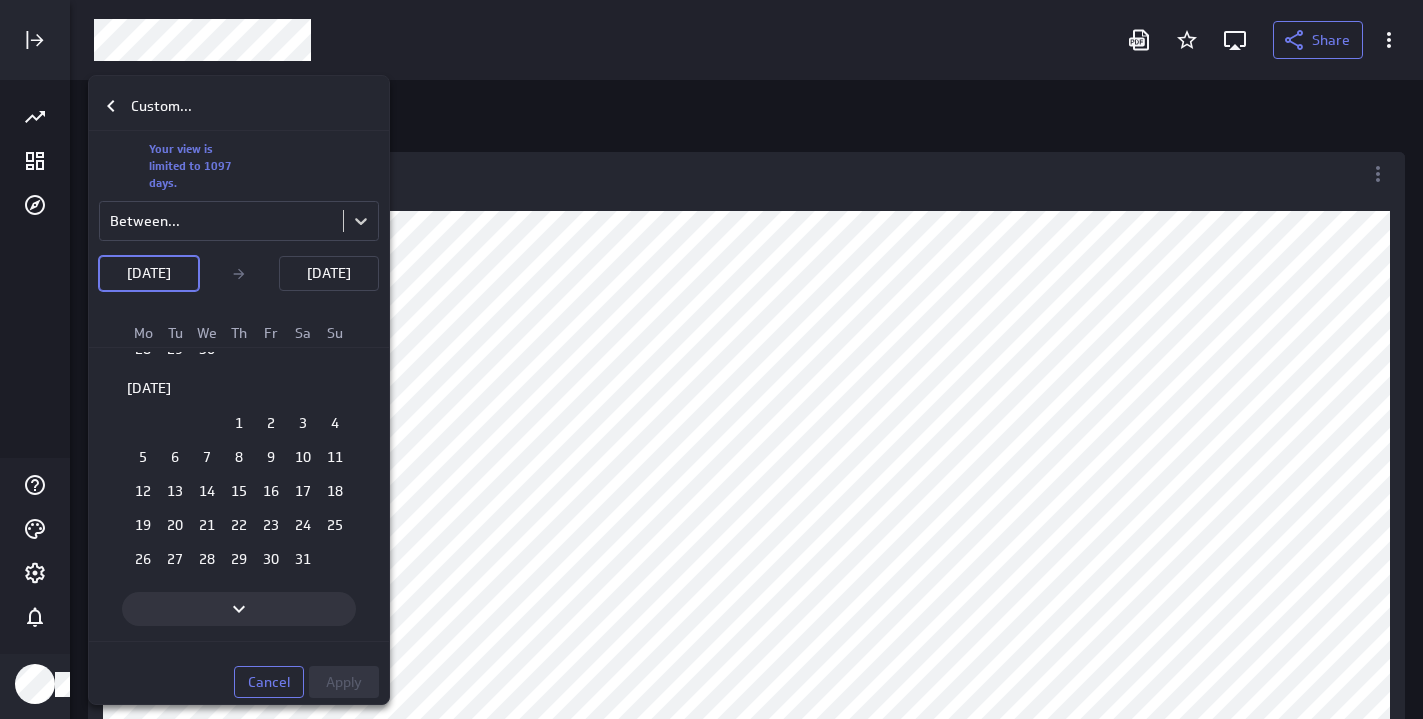 click 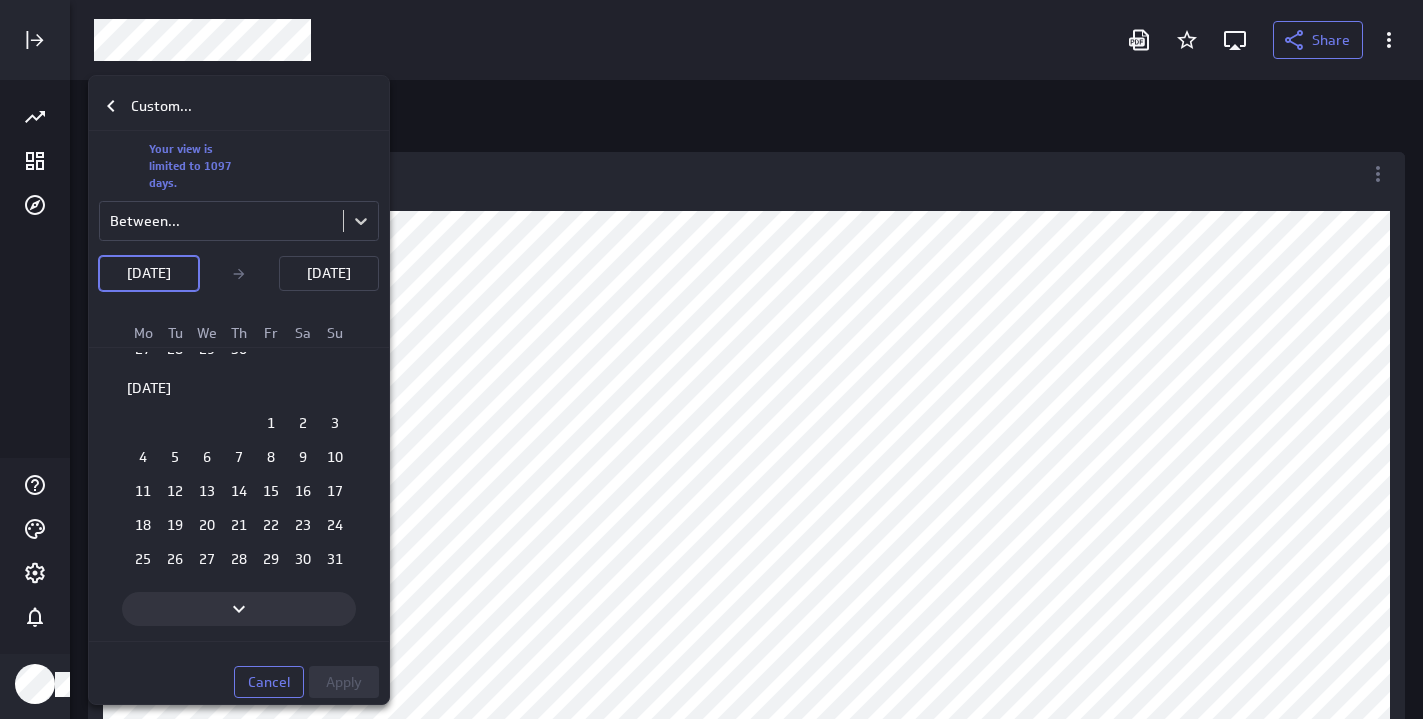 click 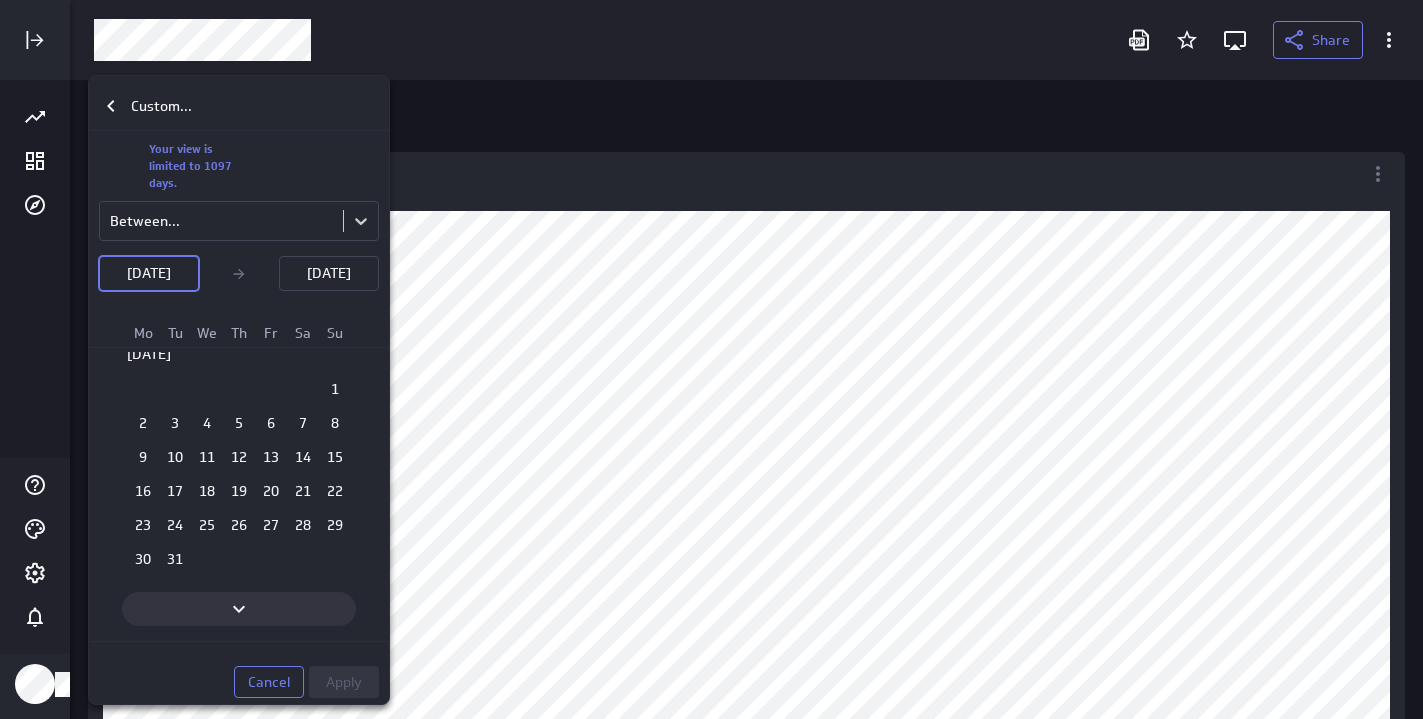 click 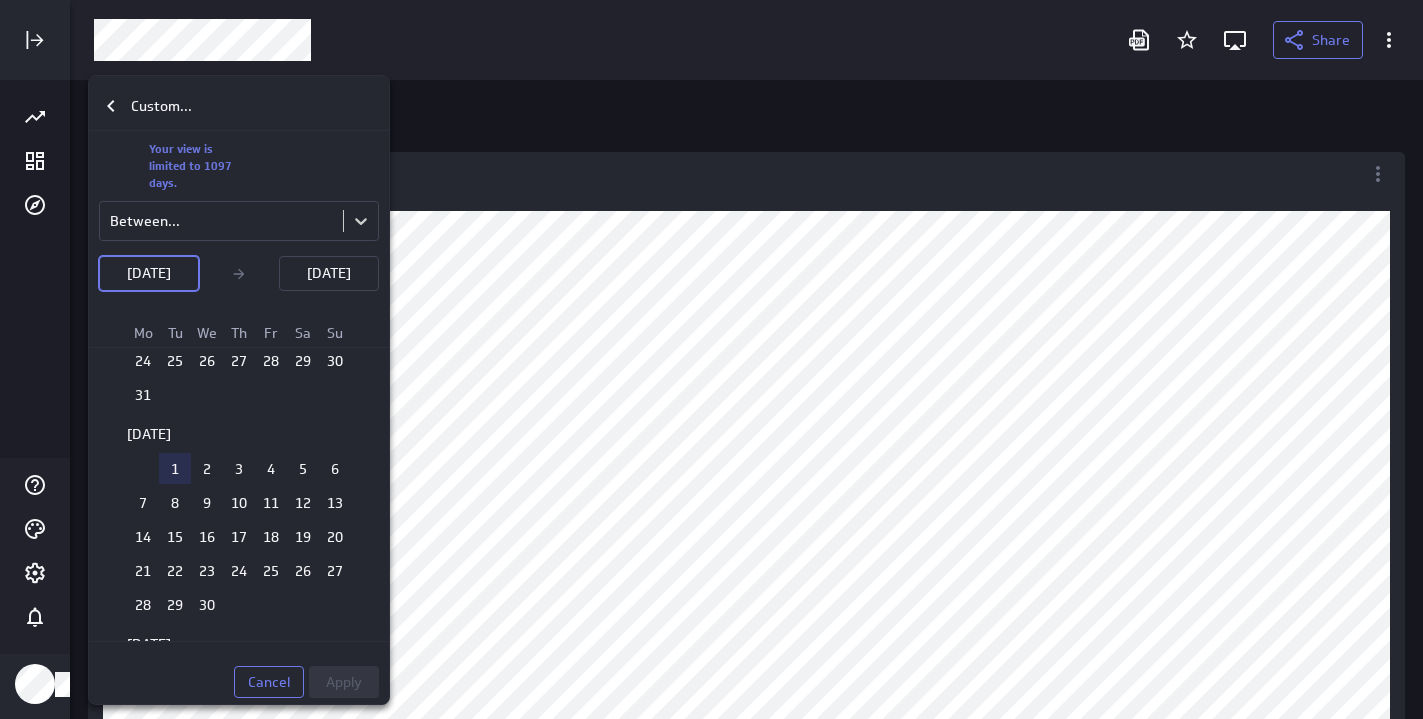 click on "1" at bounding box center [175, 468] 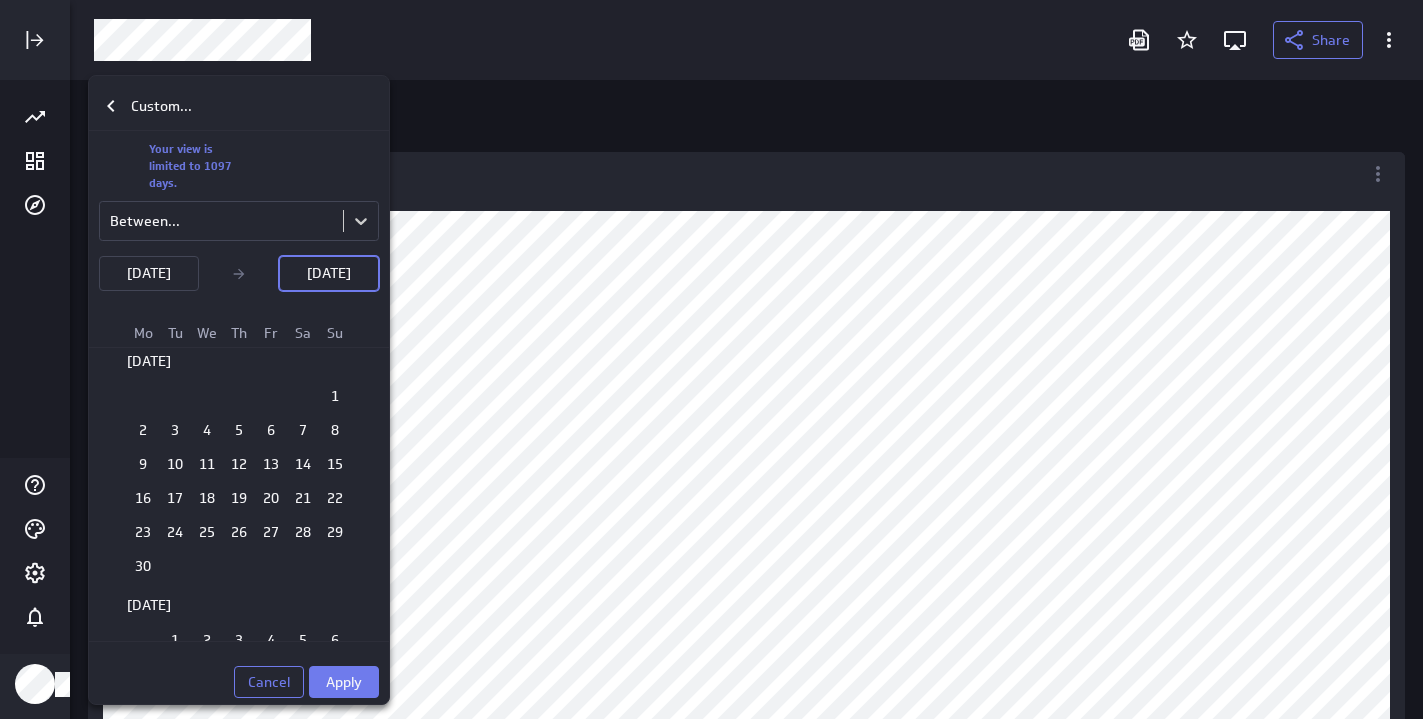 click on "1 2 3 4 5 6 7 8 9 10 11 12 13 14 15 16 17 18 19 20 21 22 23 24 25 26 27 28 29 30" at bounding box center (239, 480) 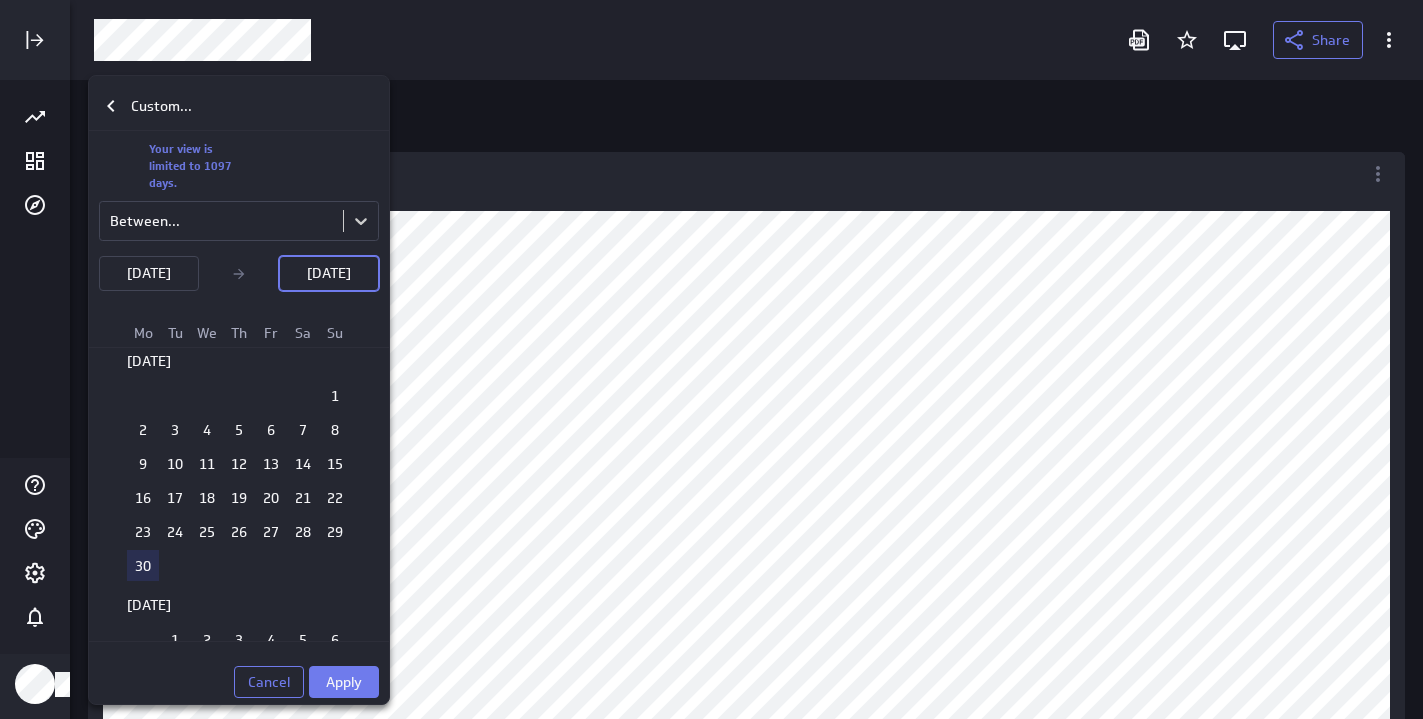click on "30" at bounding box center [143, 565] 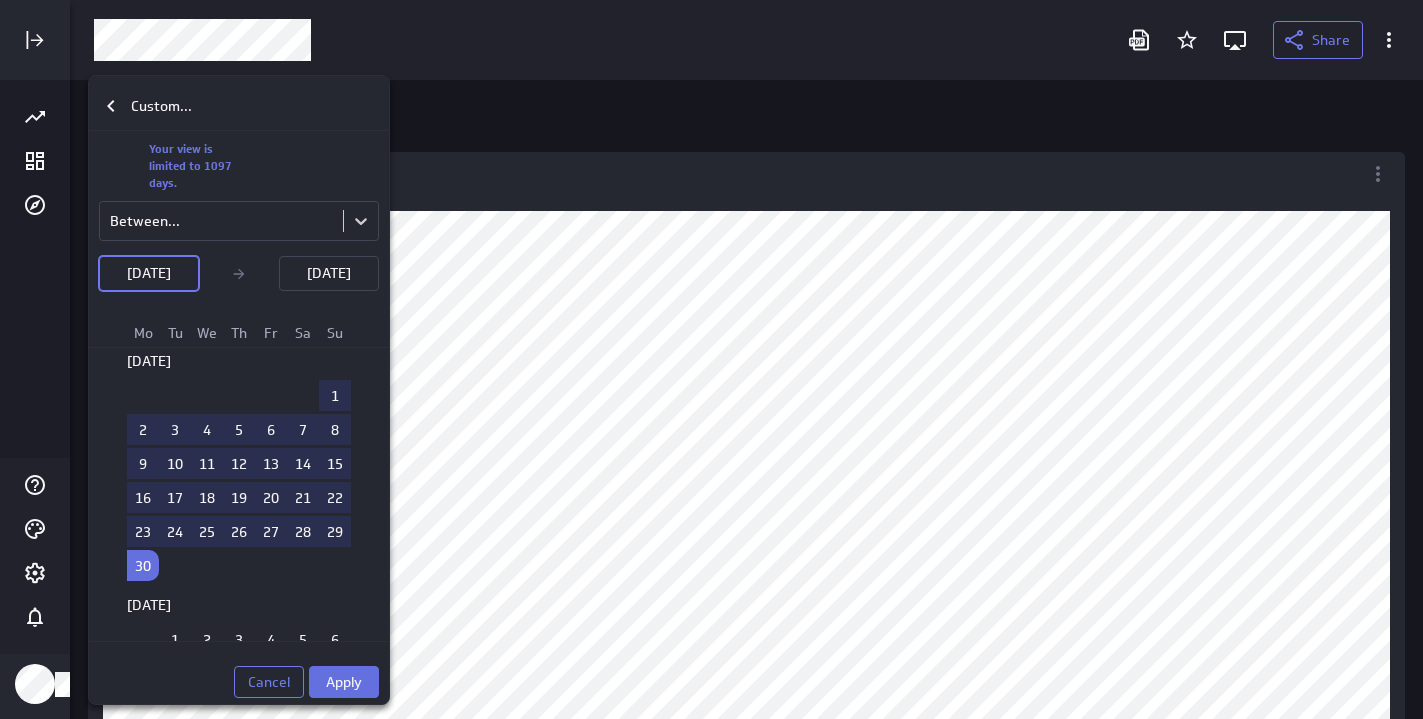 click on "Apply" at bounding box center (344, 682) 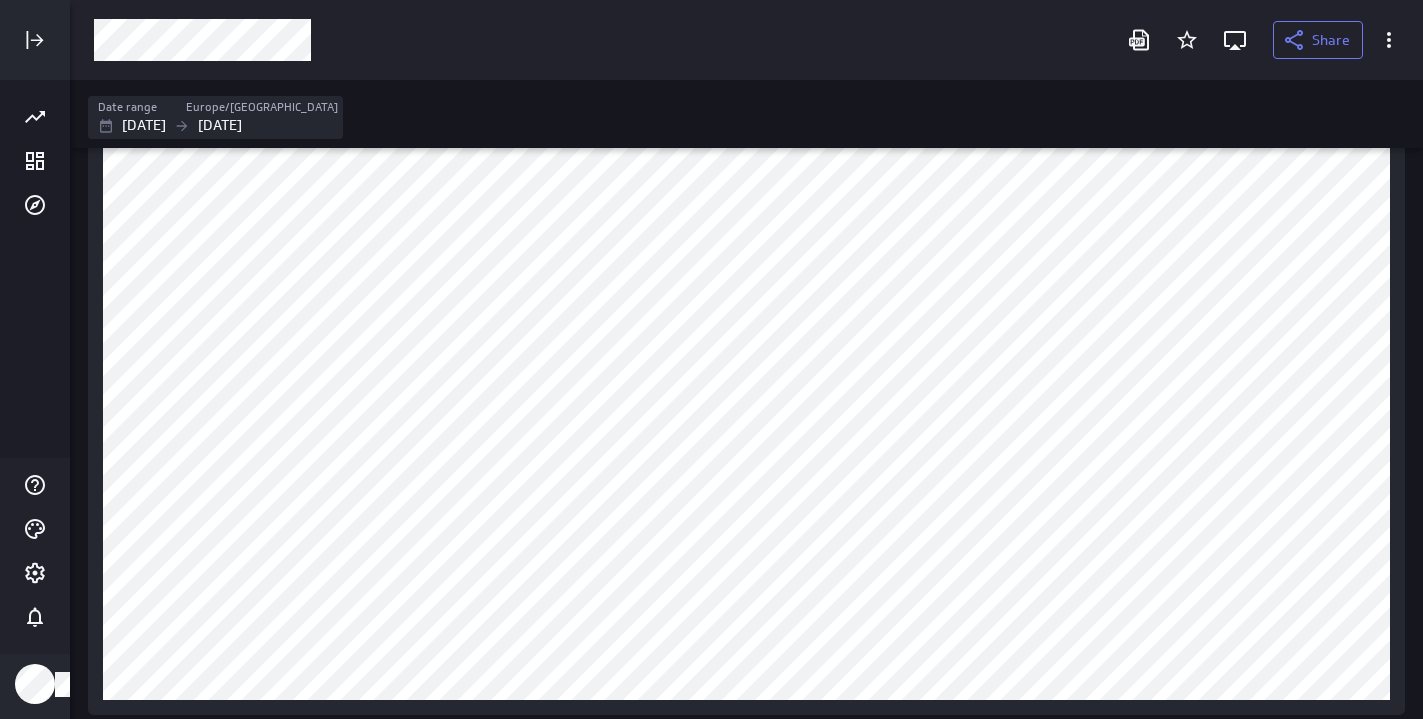 scroll, scrollTop: 3202, scrollLeft: 0, axis: vertical 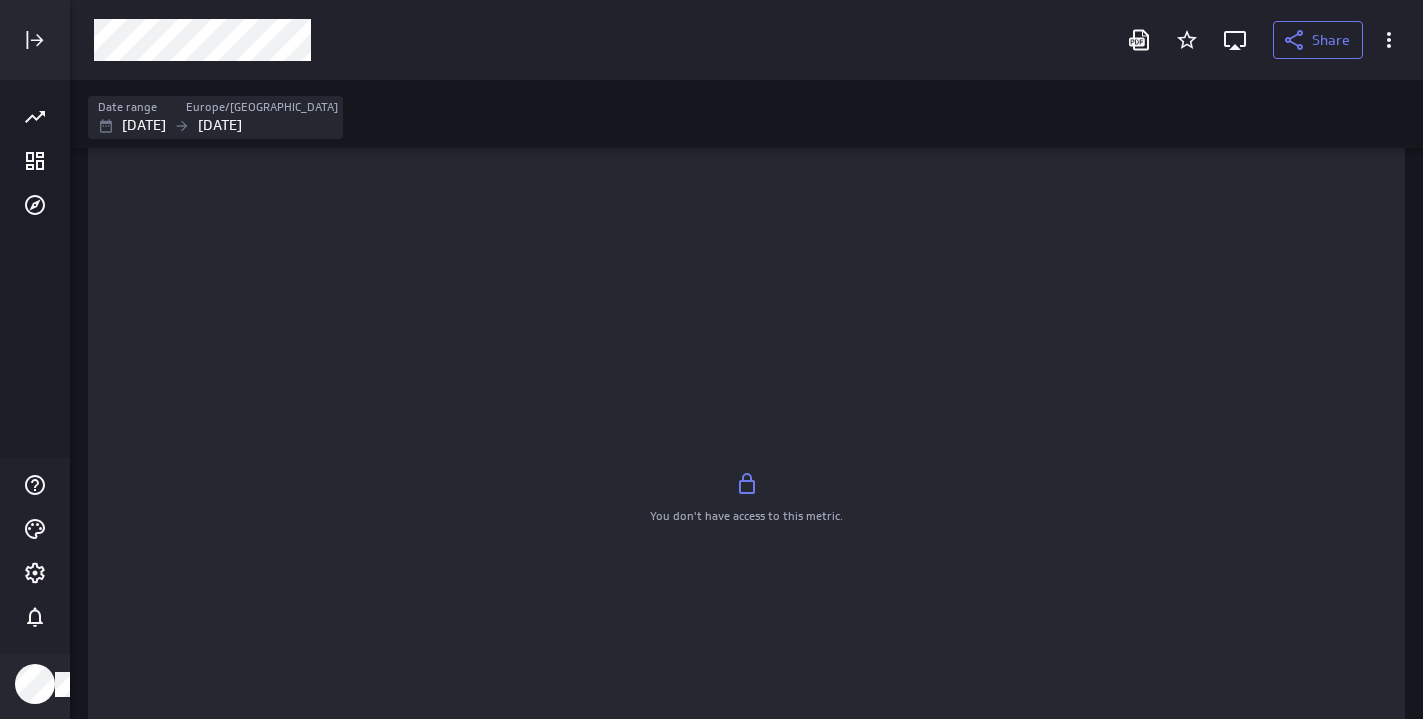 click at bounding box center [746, 486] 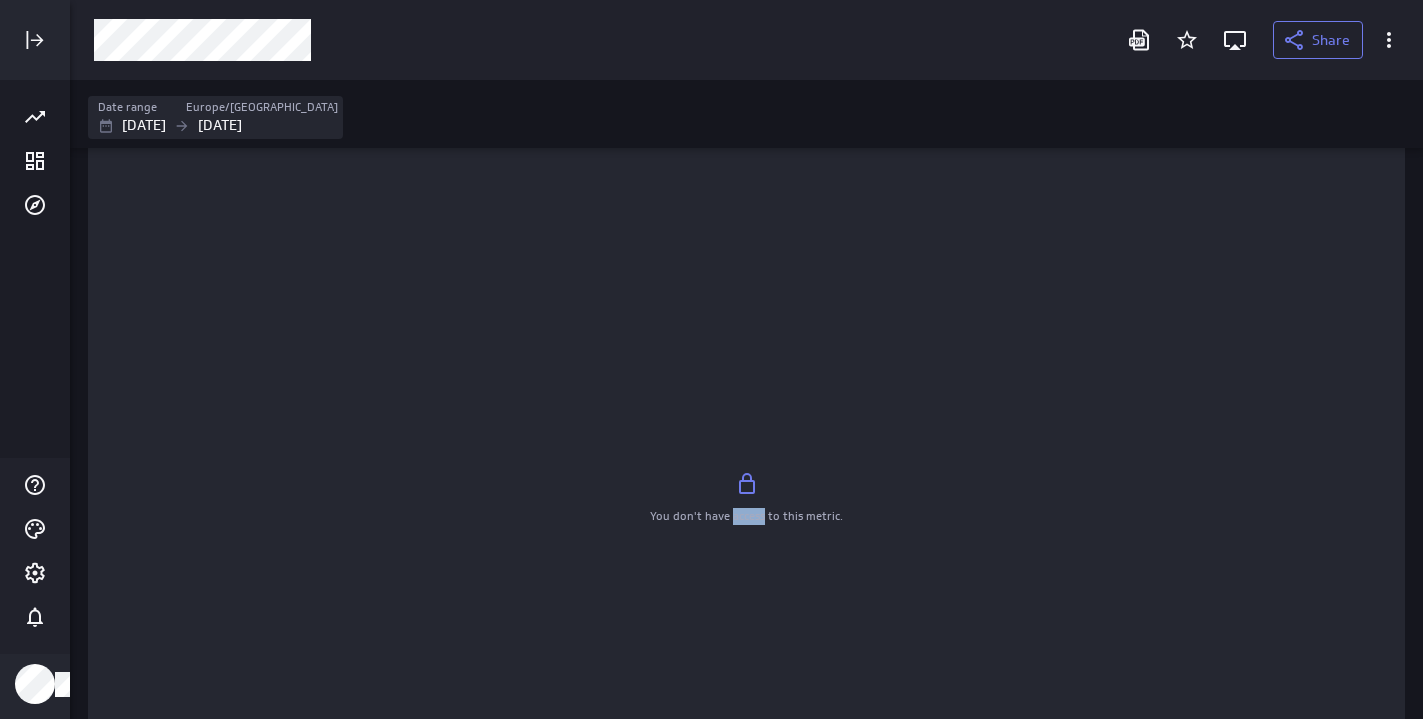 click on "You don't have access to this metric." at bounding box center [746, 516] 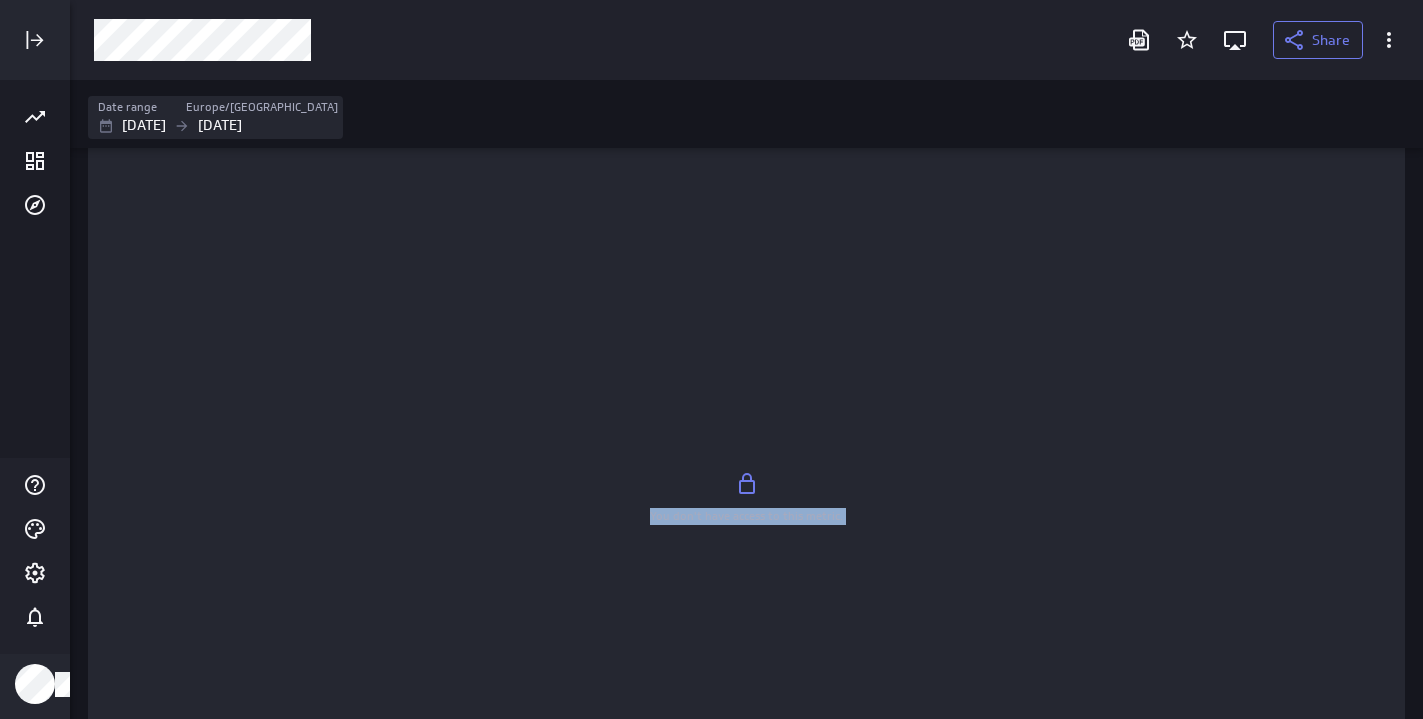 click on "You don't have access to this metric." at bounding box center (746, 516) 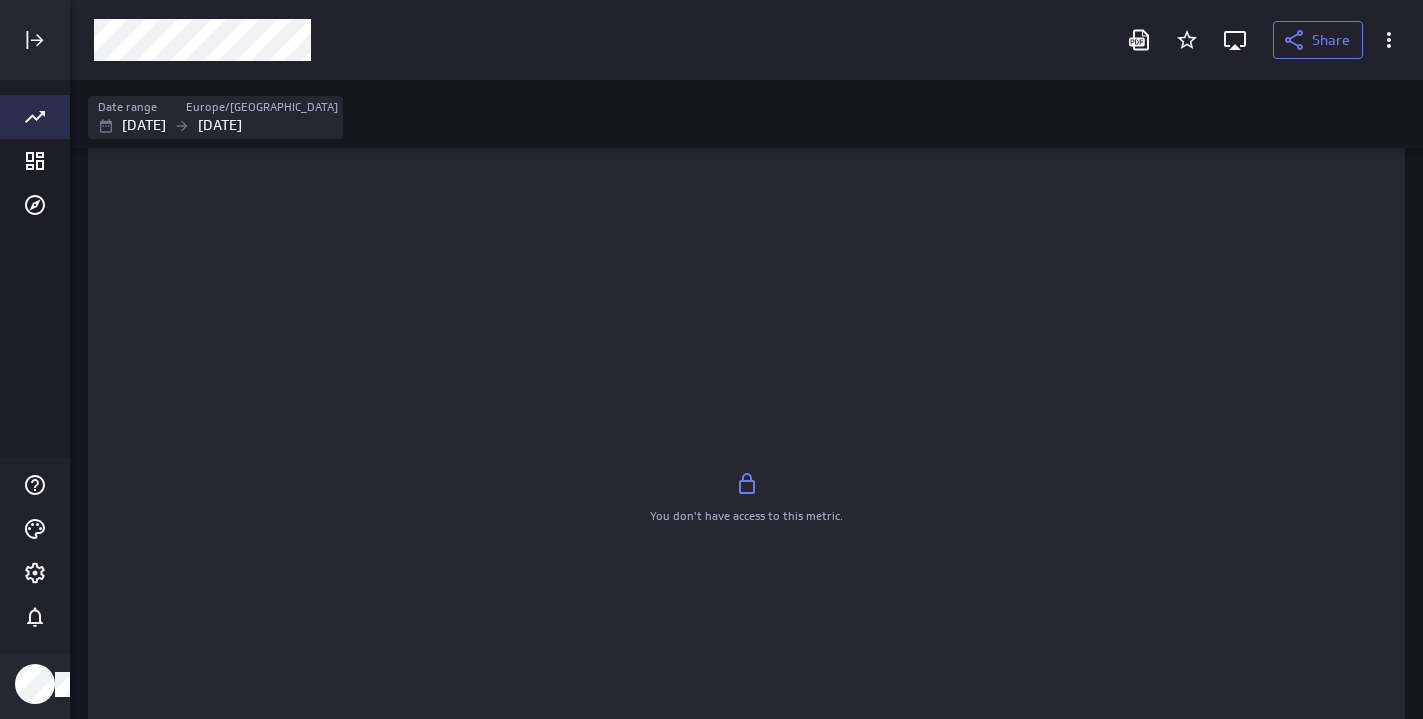 click 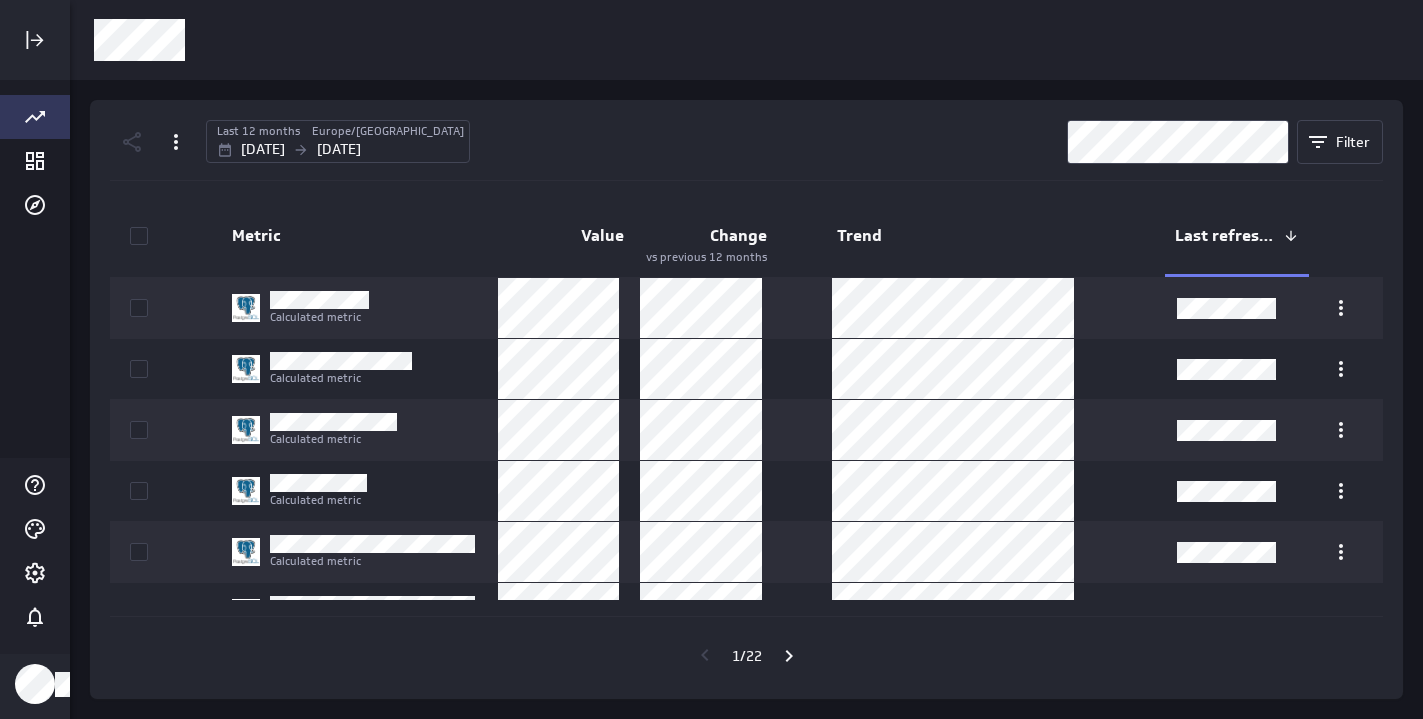 scroll, scrollTop: 0, scrollLeft: 0, axis: both 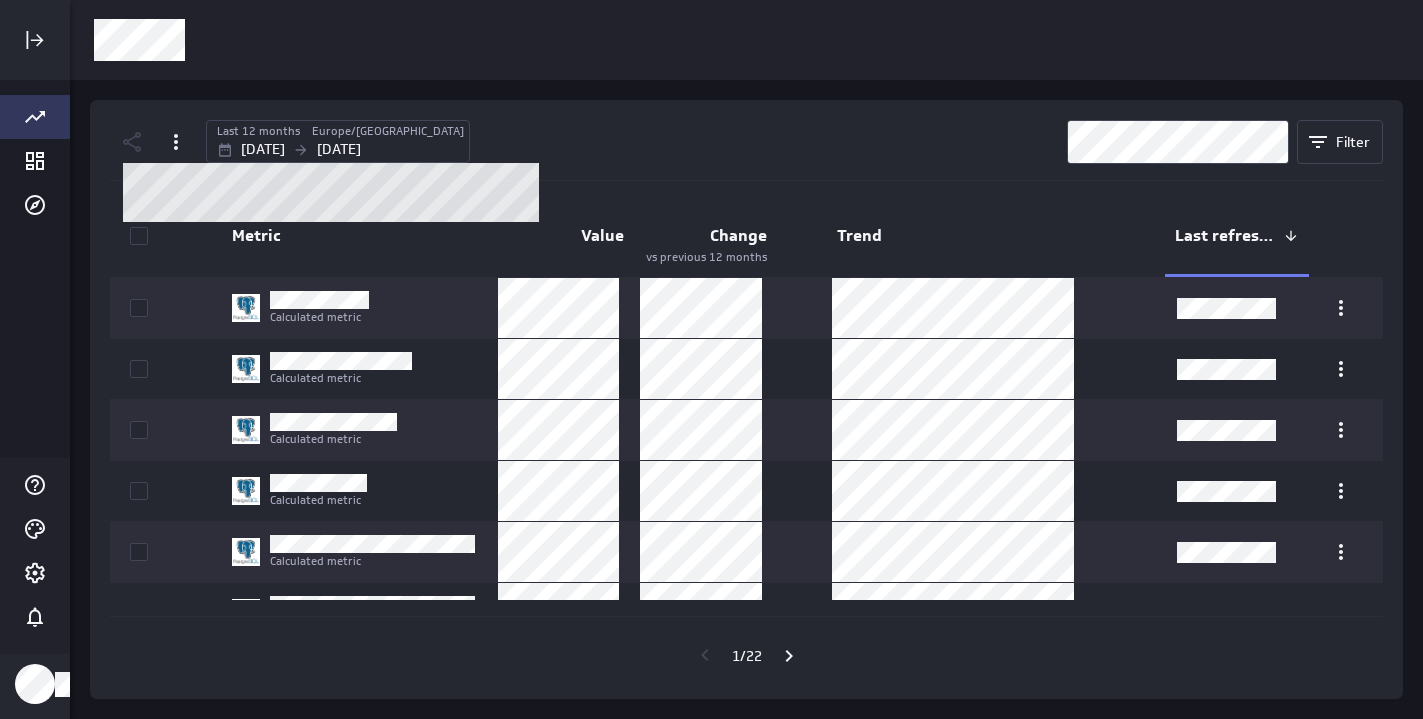 click on "[DATE]" at bounding box center [263, 149] 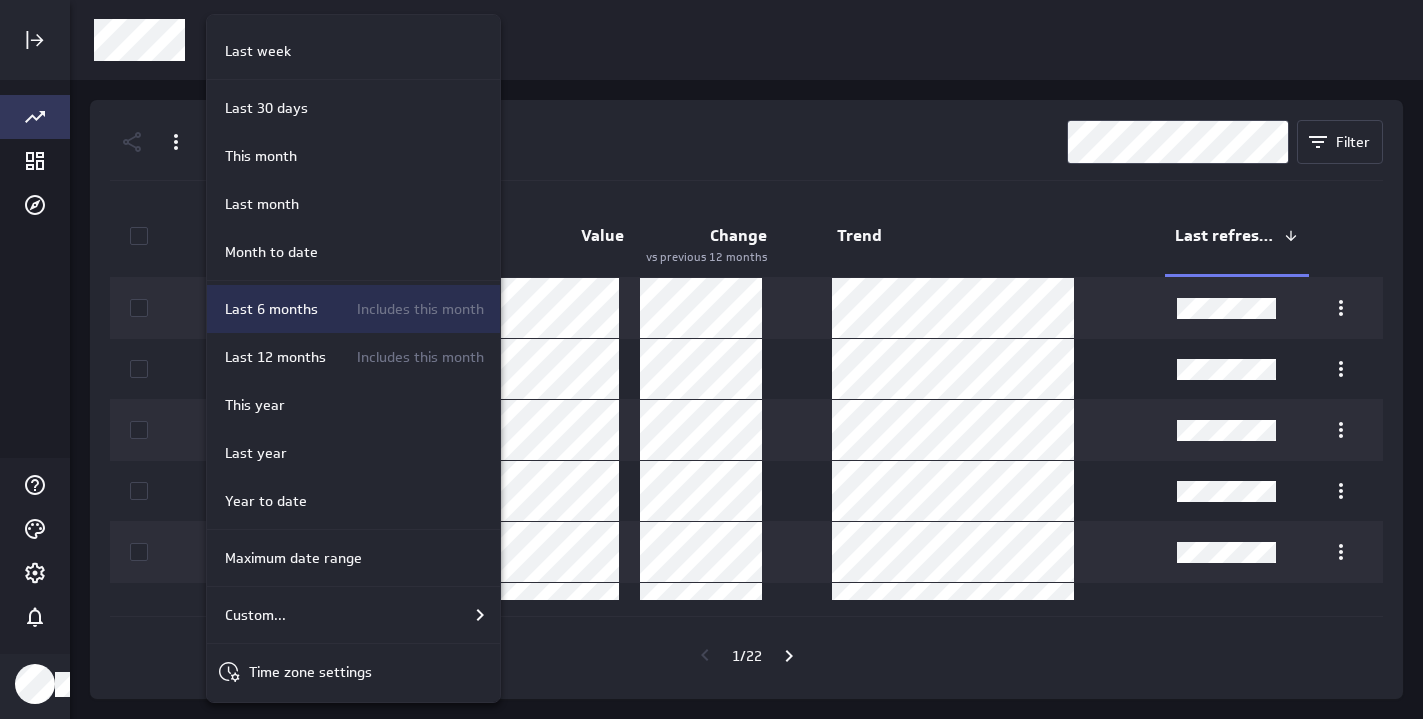 scroll, scrollTop: 252, scrollLeft: 0, axis: vertical 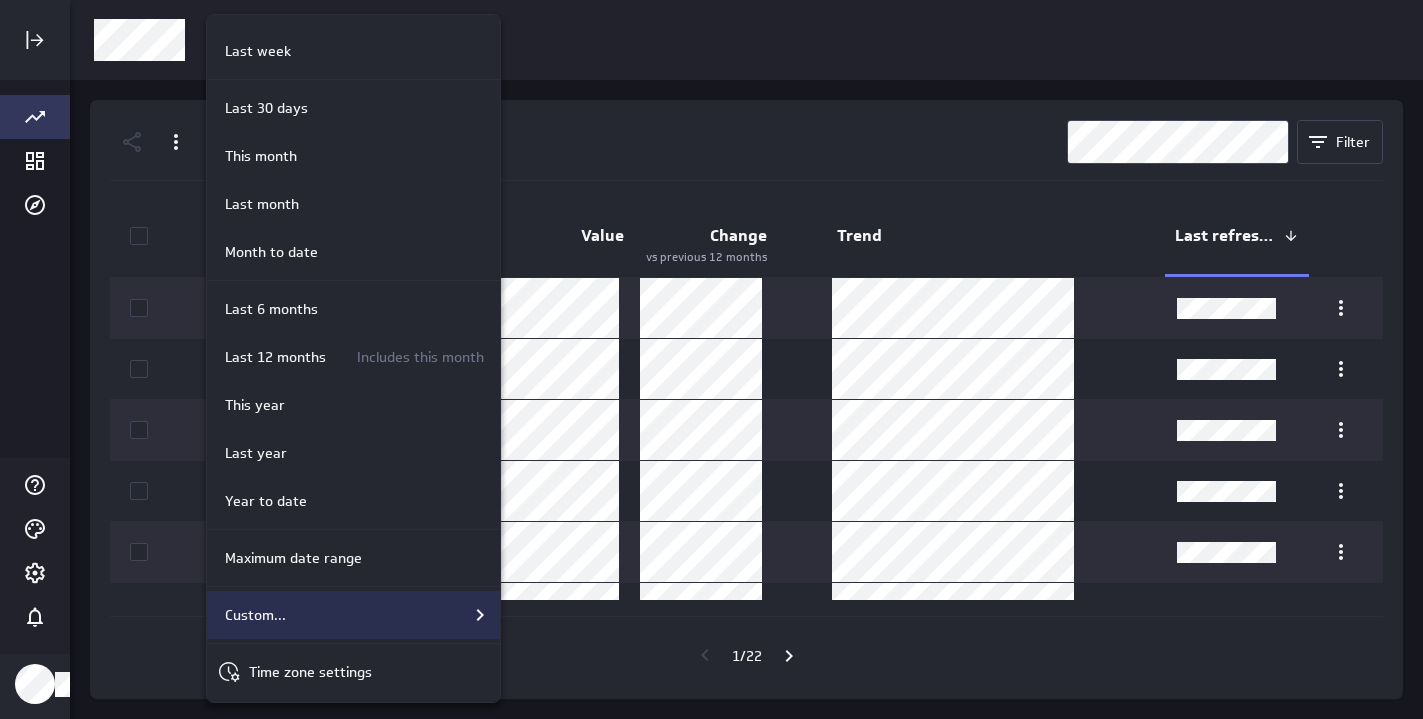 click on "Custom..." at bounding box center (255, 615) 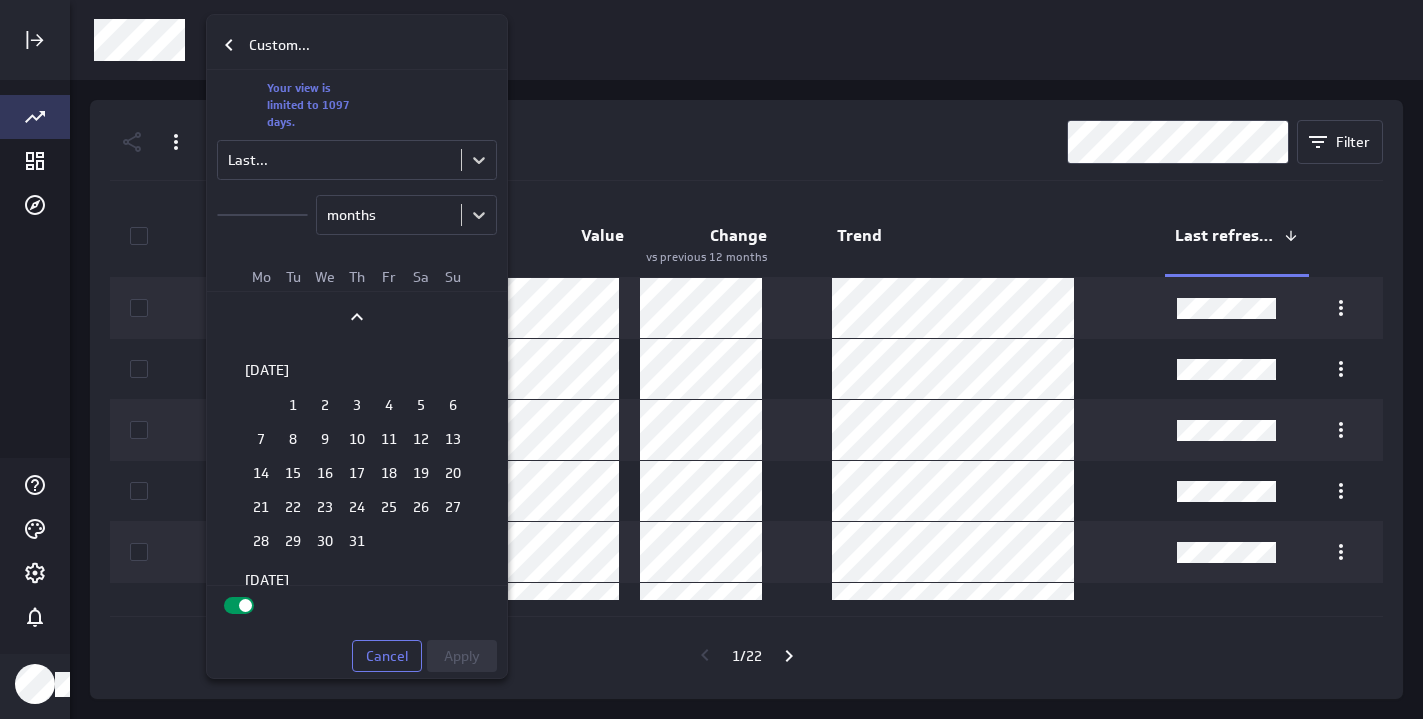 scroll, scrollTop: 0, scrollLeft: 0, axis: both 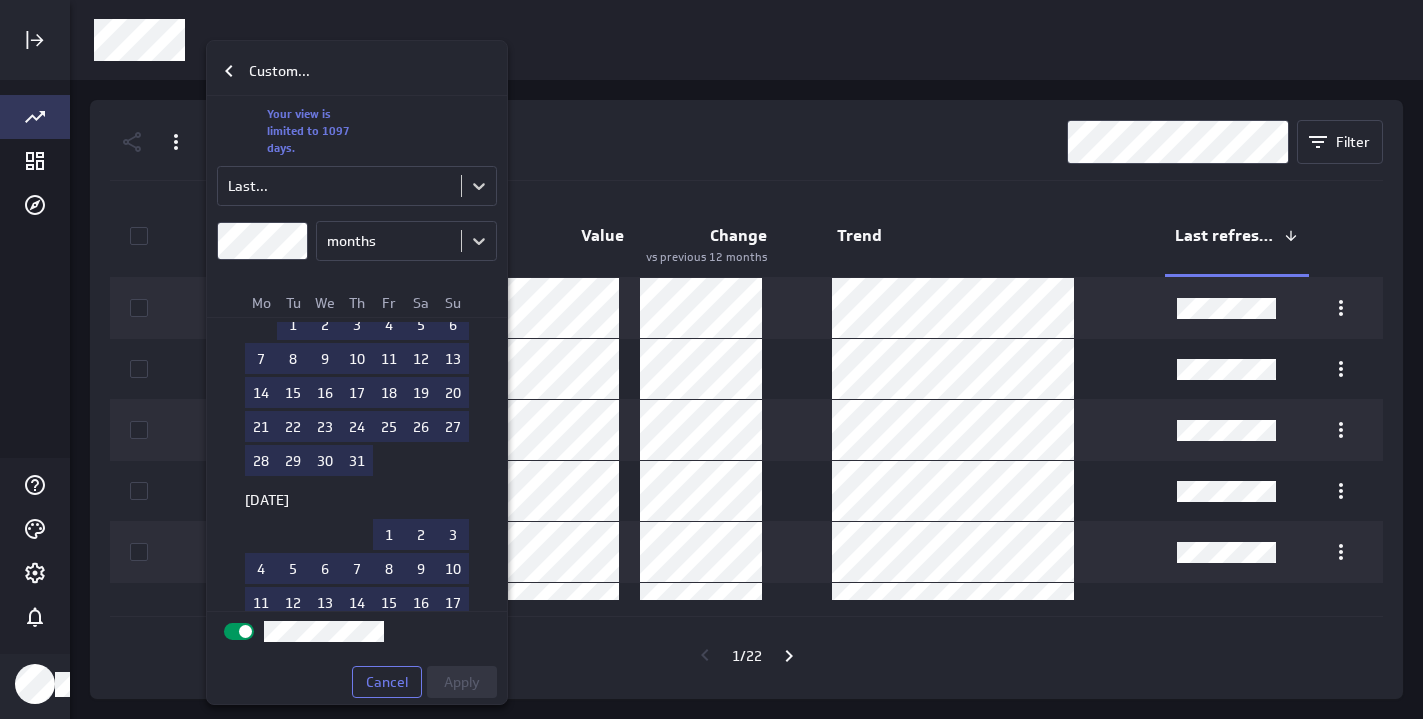 click at bounding box center [711, 359] 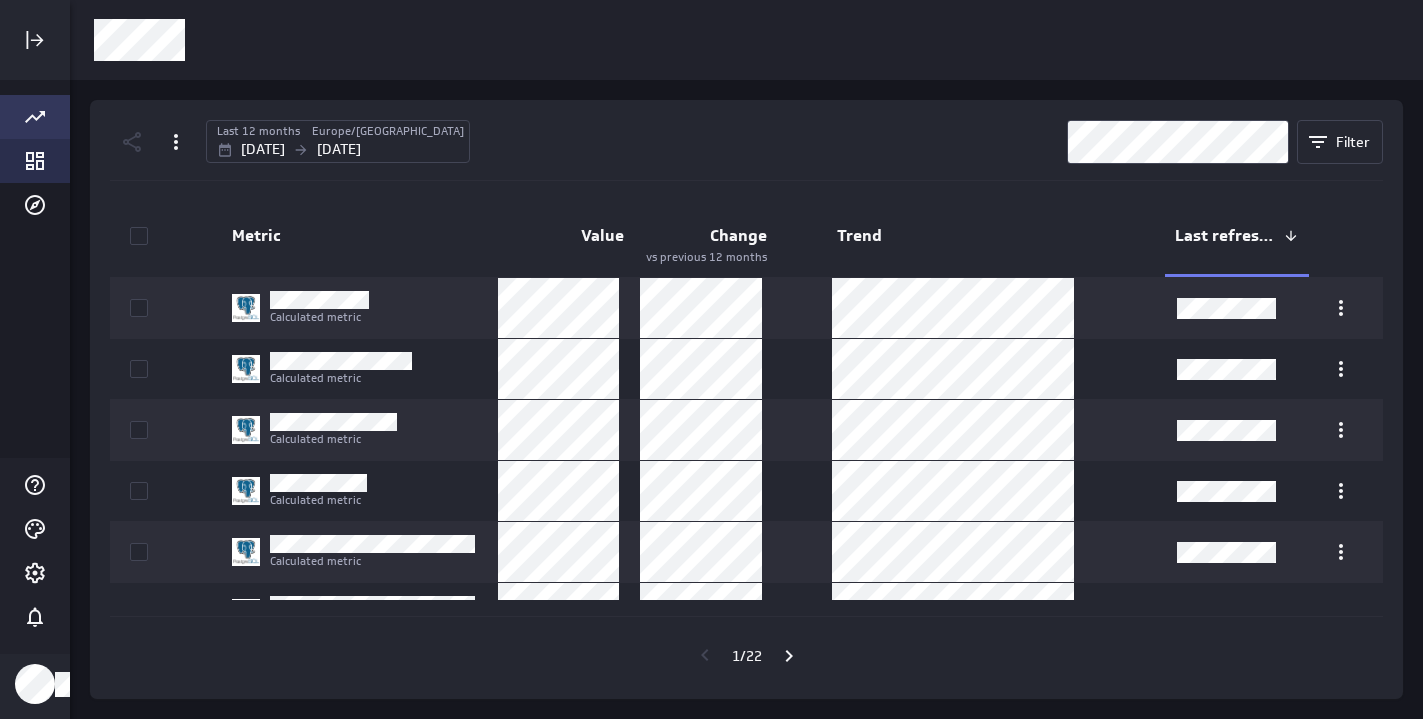 click 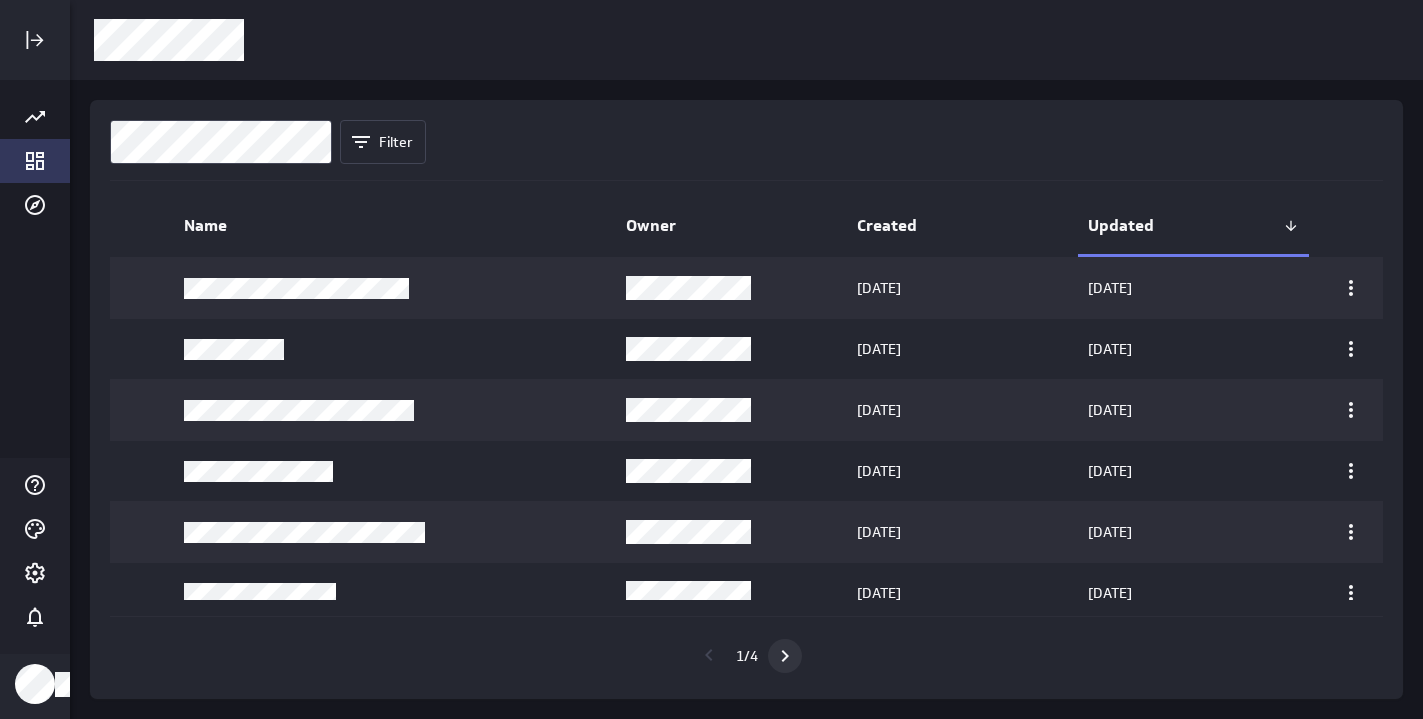 click 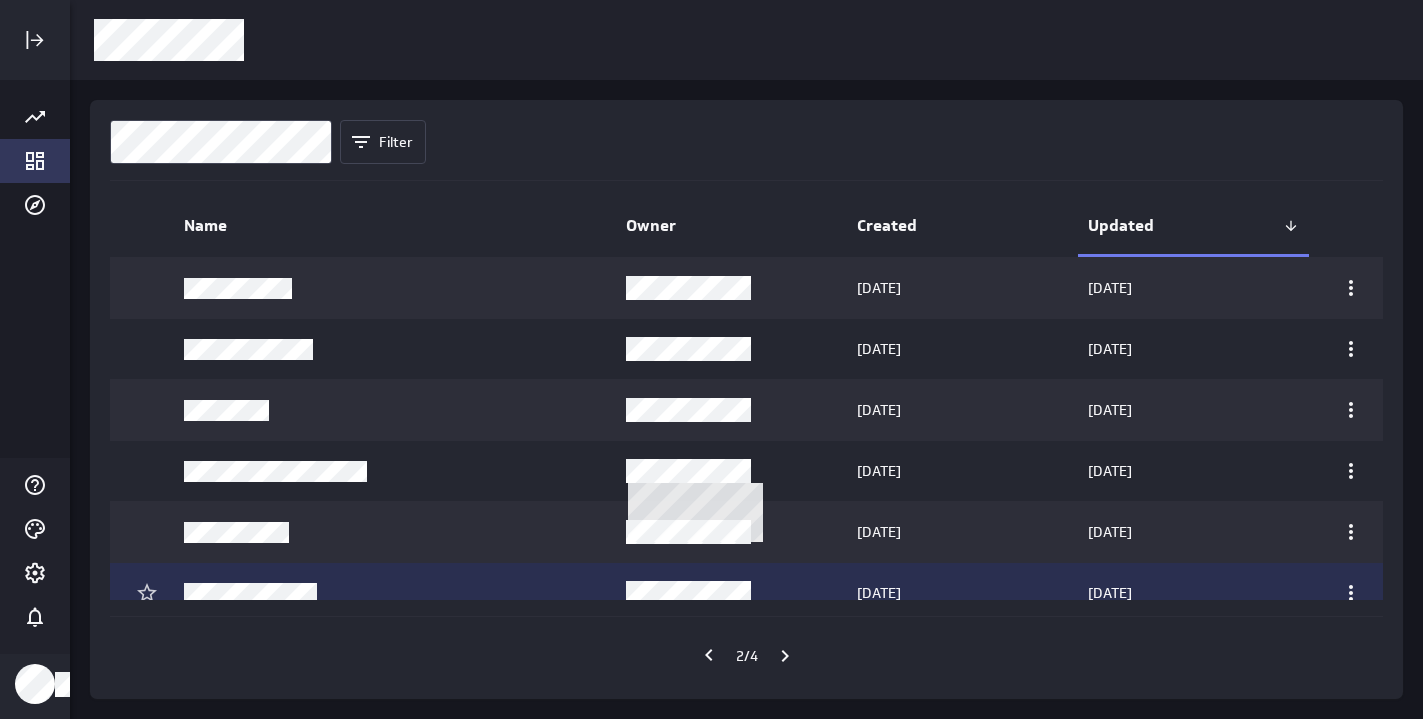 scroll, scrollTop: 0, scrollLeft: 0, axis: both 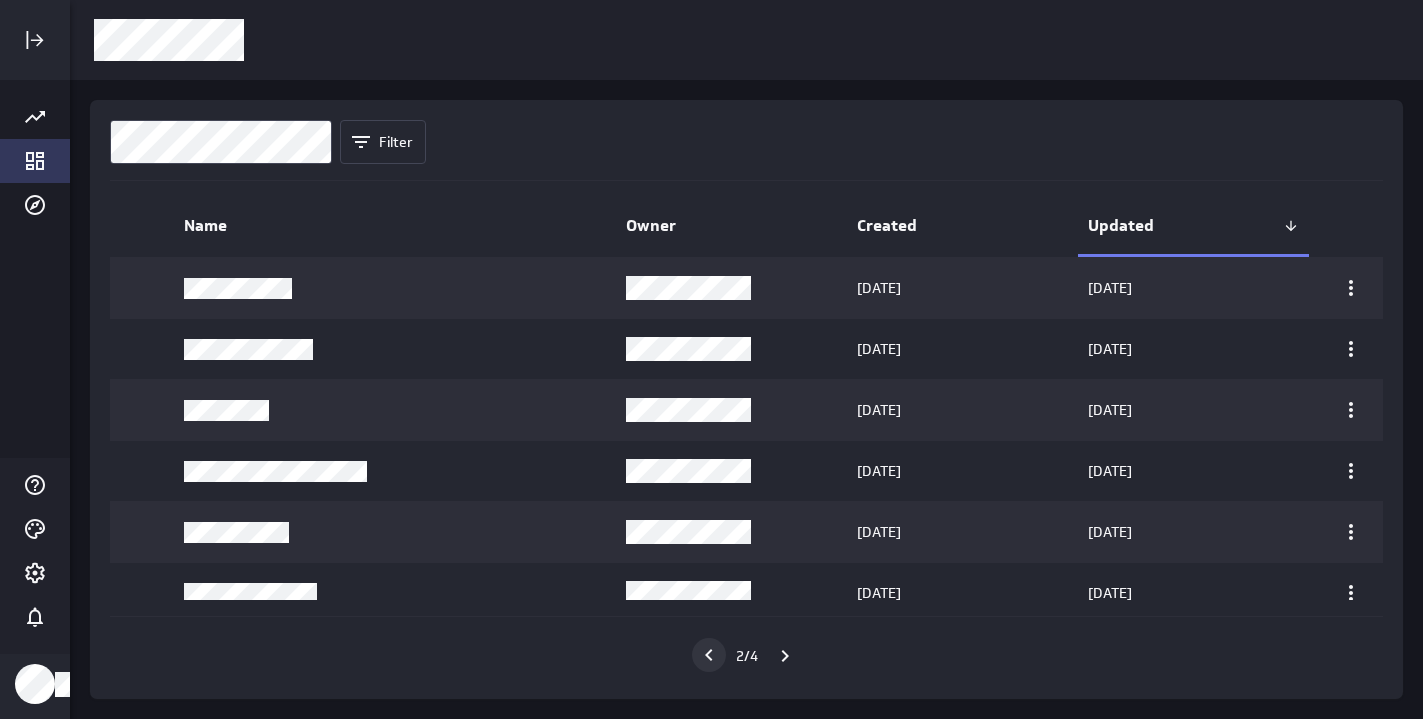 click 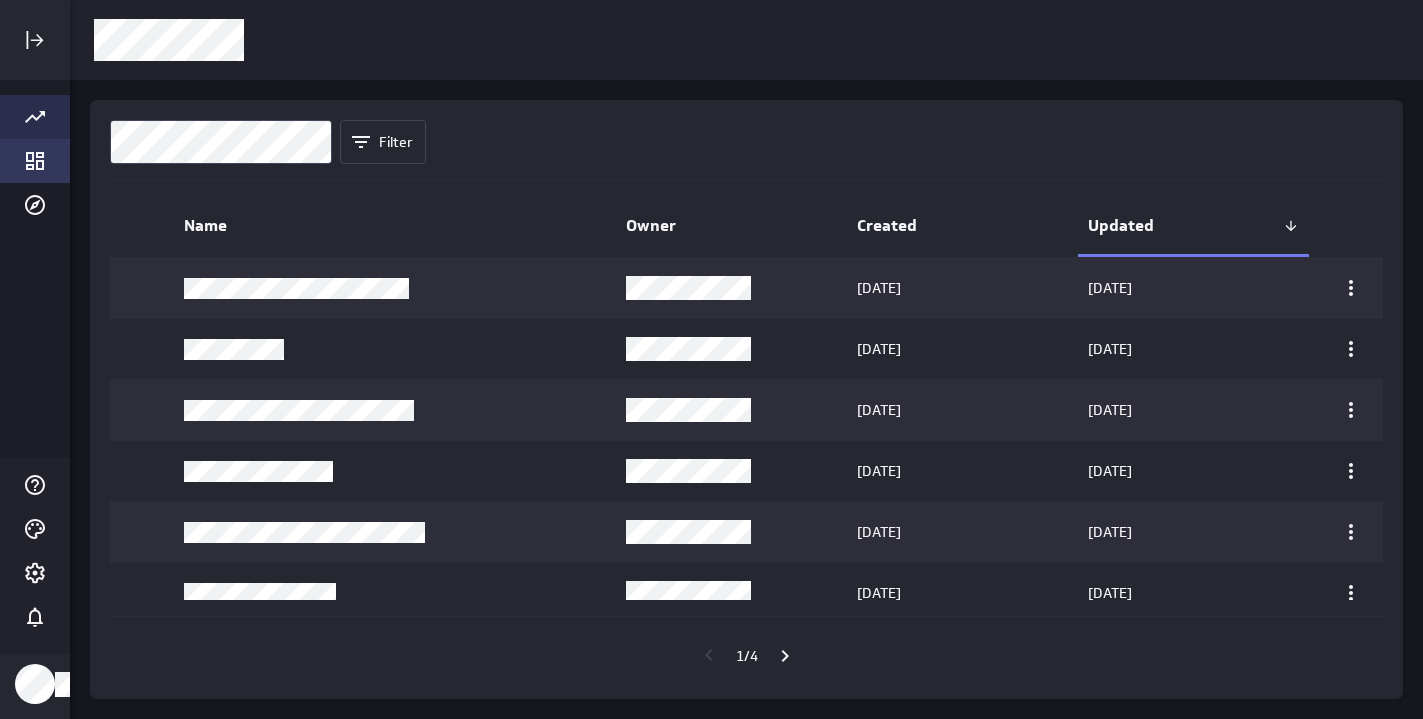 click at bounding box center [35, 117] 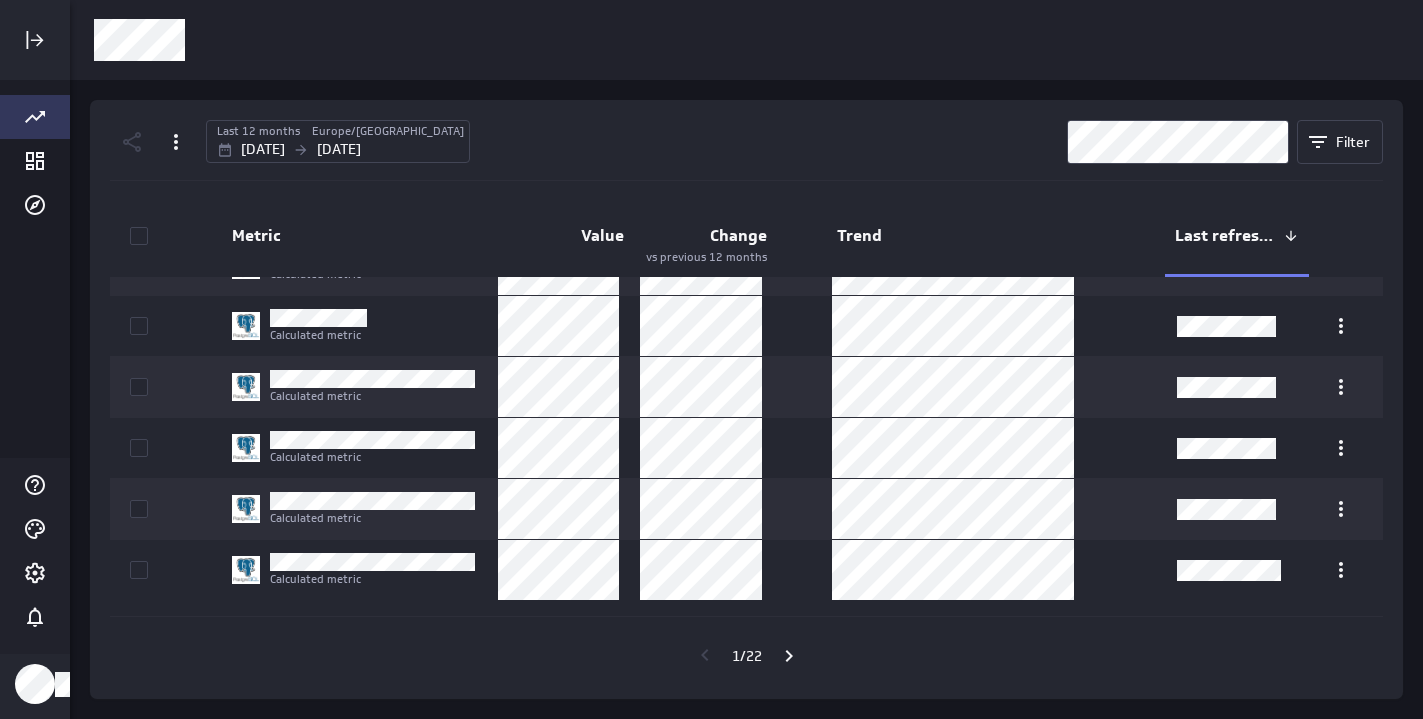 scroll, scrollTop: 165, scrollLeft: 0, axis: vertical 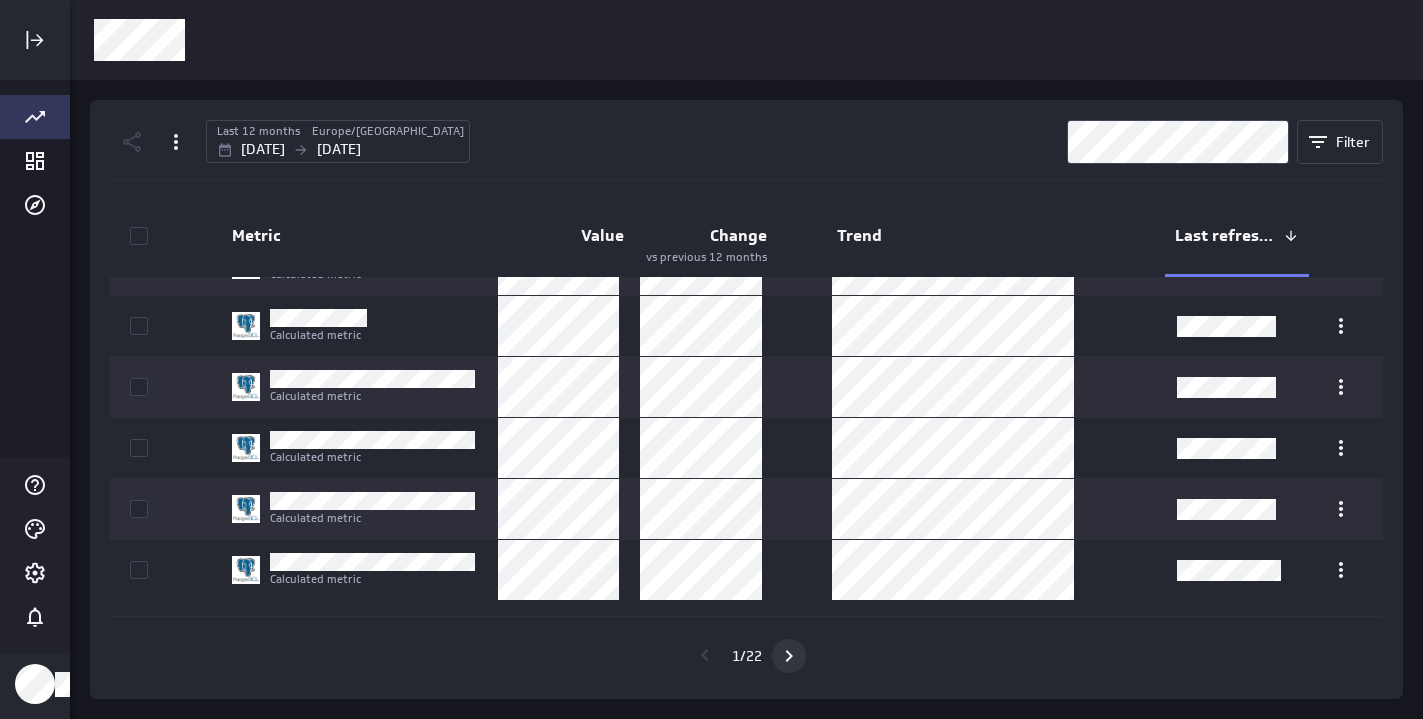 click 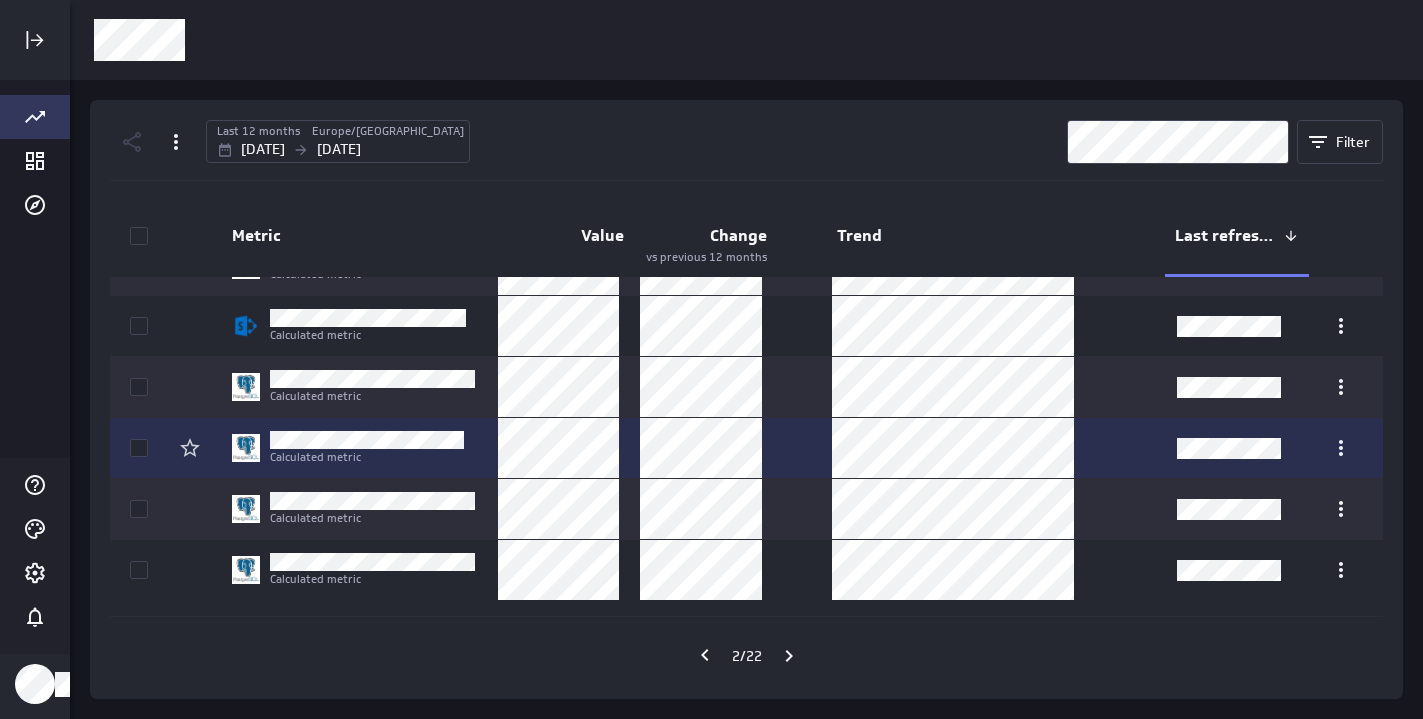 scroll, scrollTop: 165, scrollLeft: 0, axis: vertical 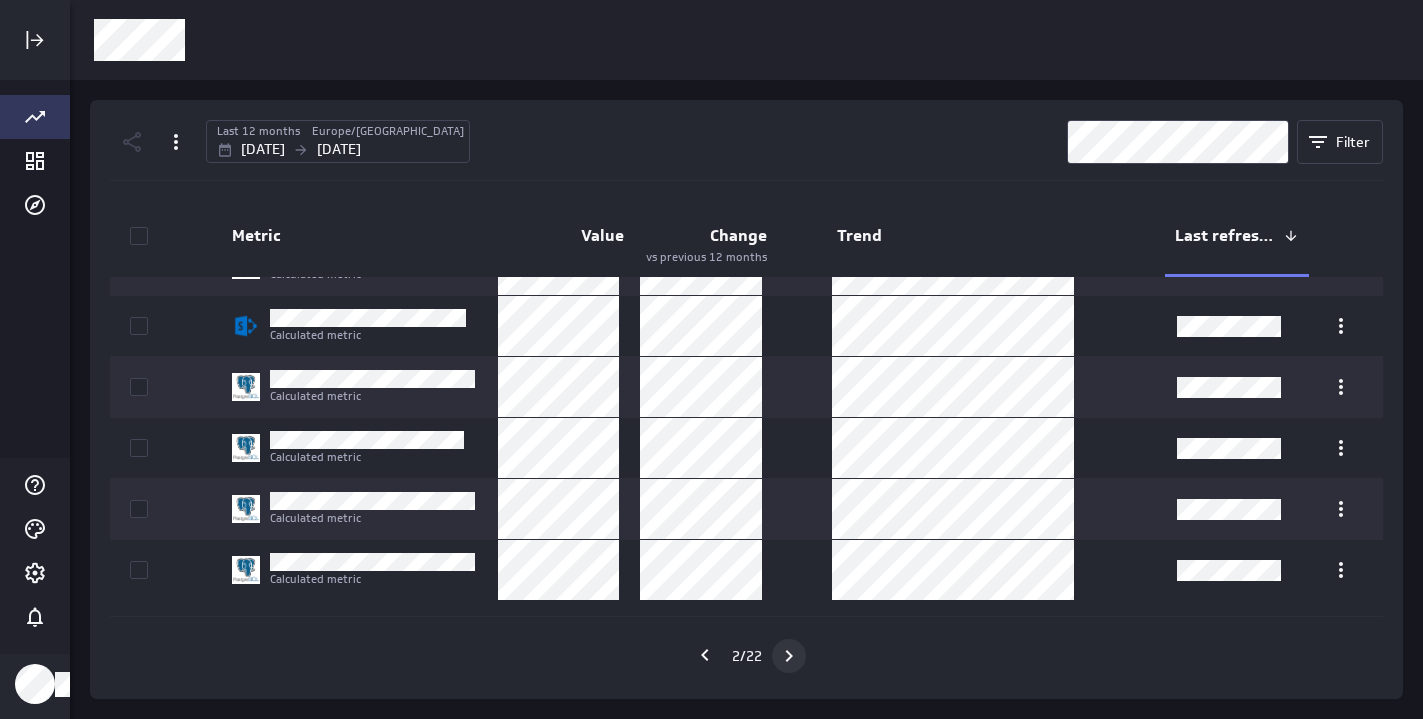 click 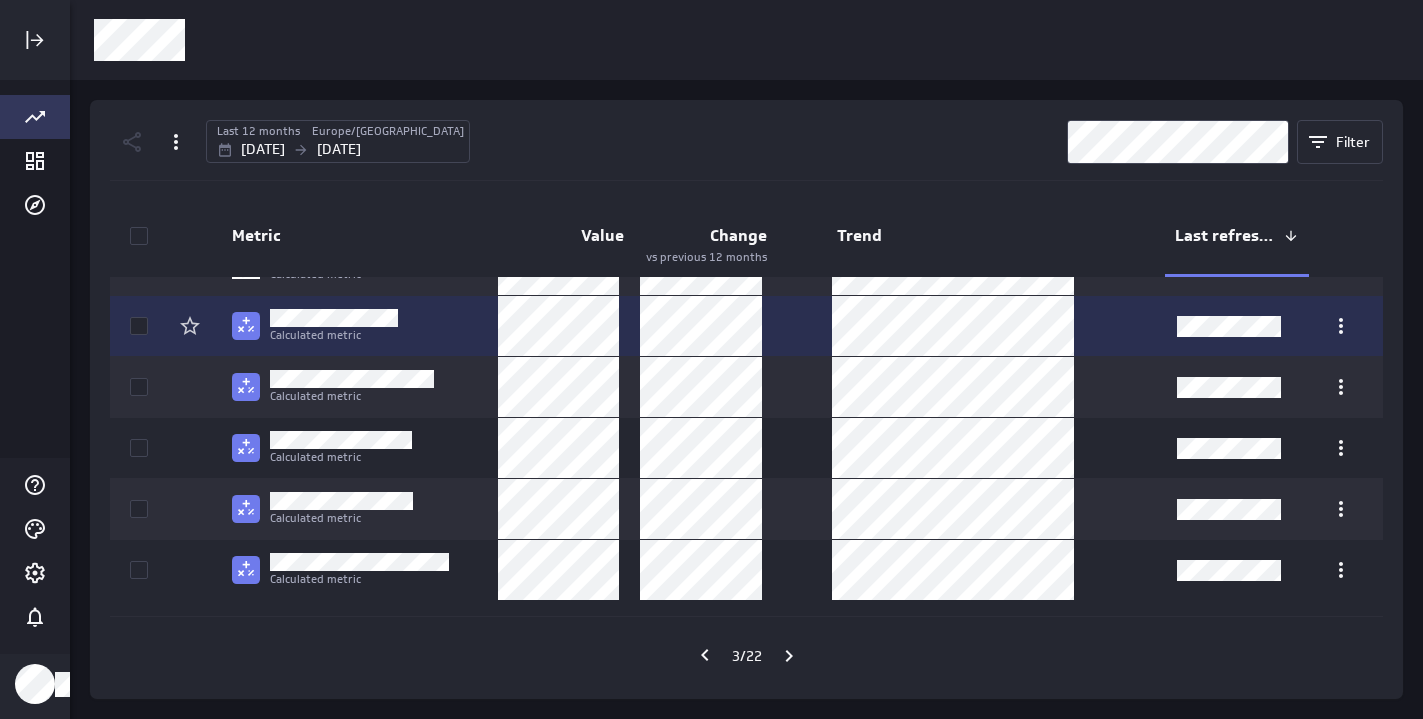 scroll, scrollTop: 165, scrollLeft: 0, axis: vertical 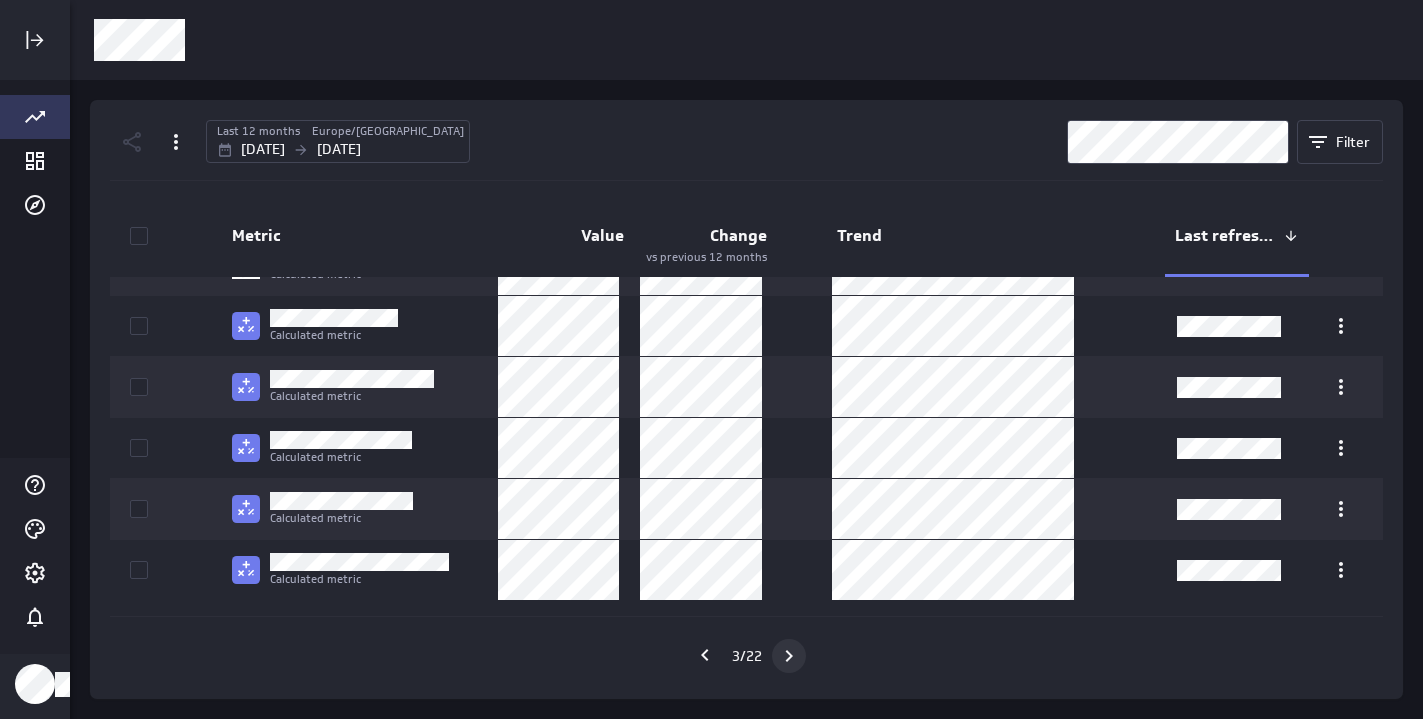 click 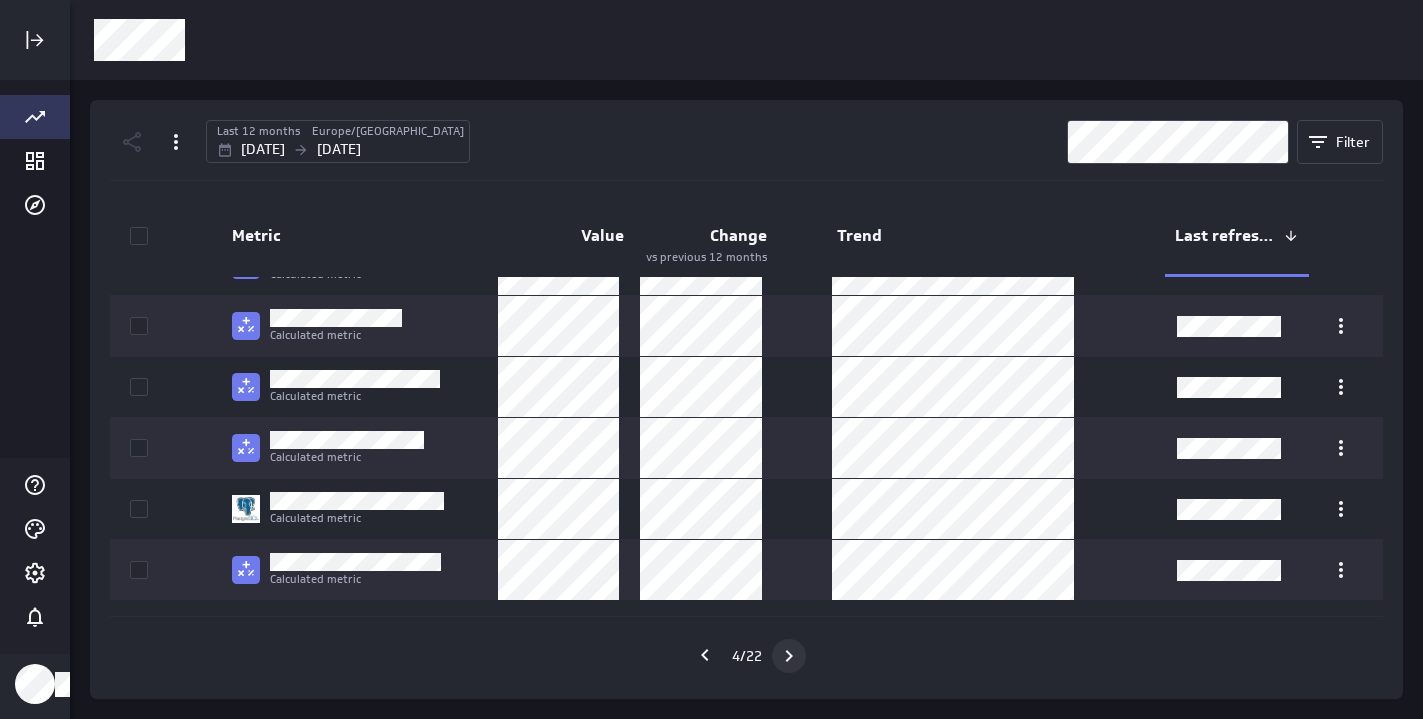 scroll, scrollTop: 104, scrollLeft: 0, axis: vertical 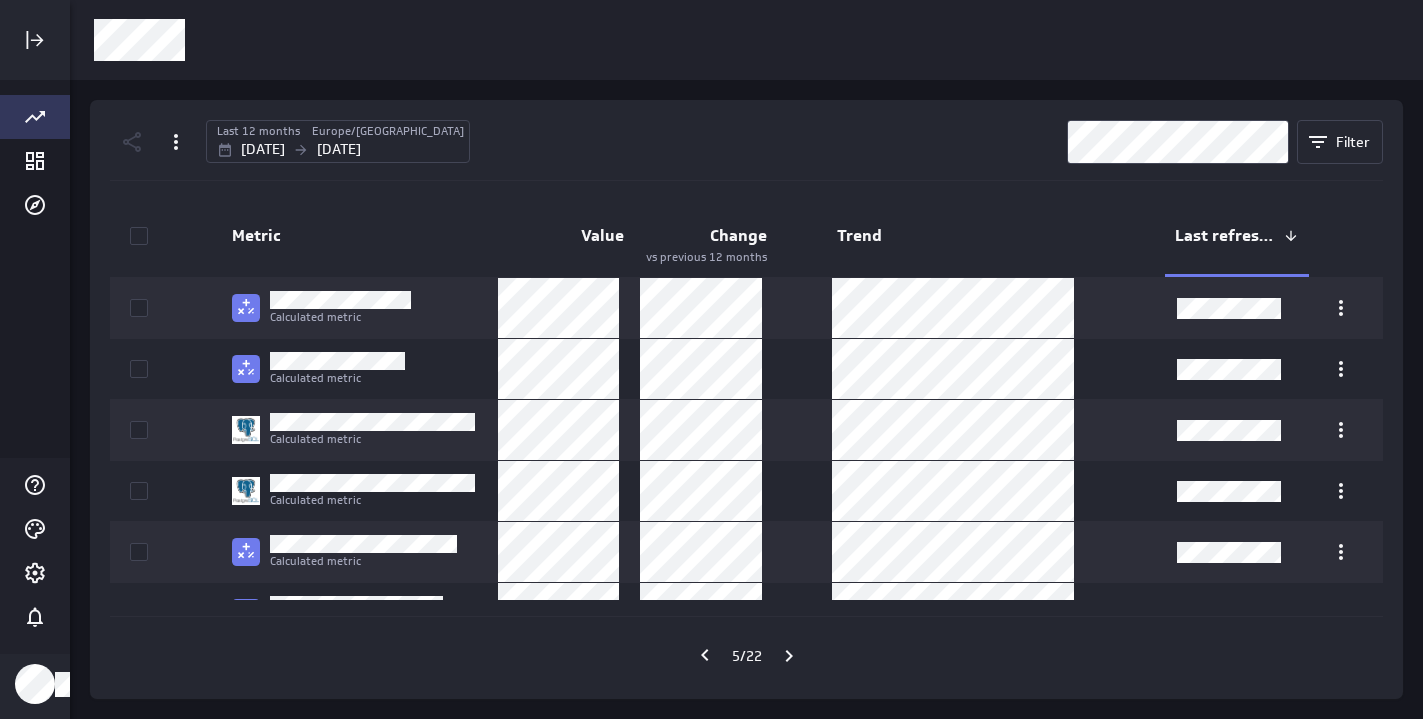 click 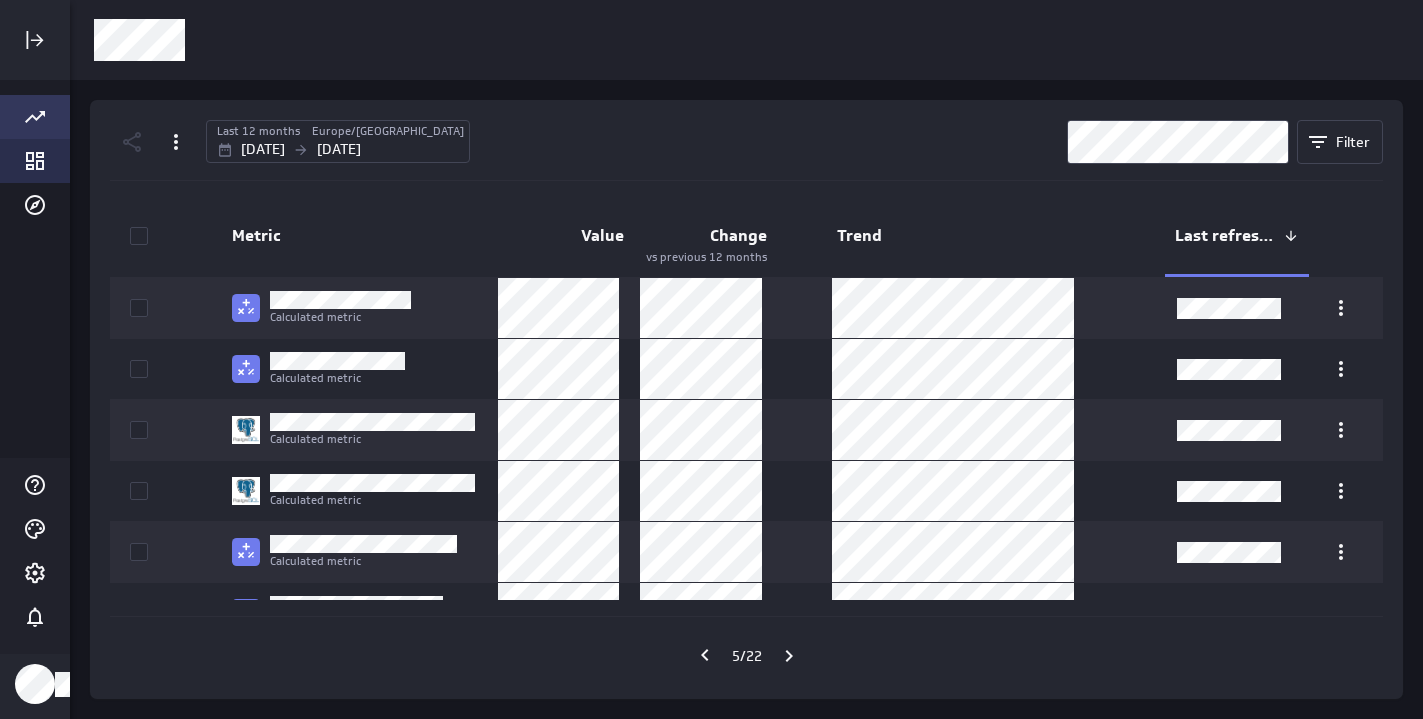click 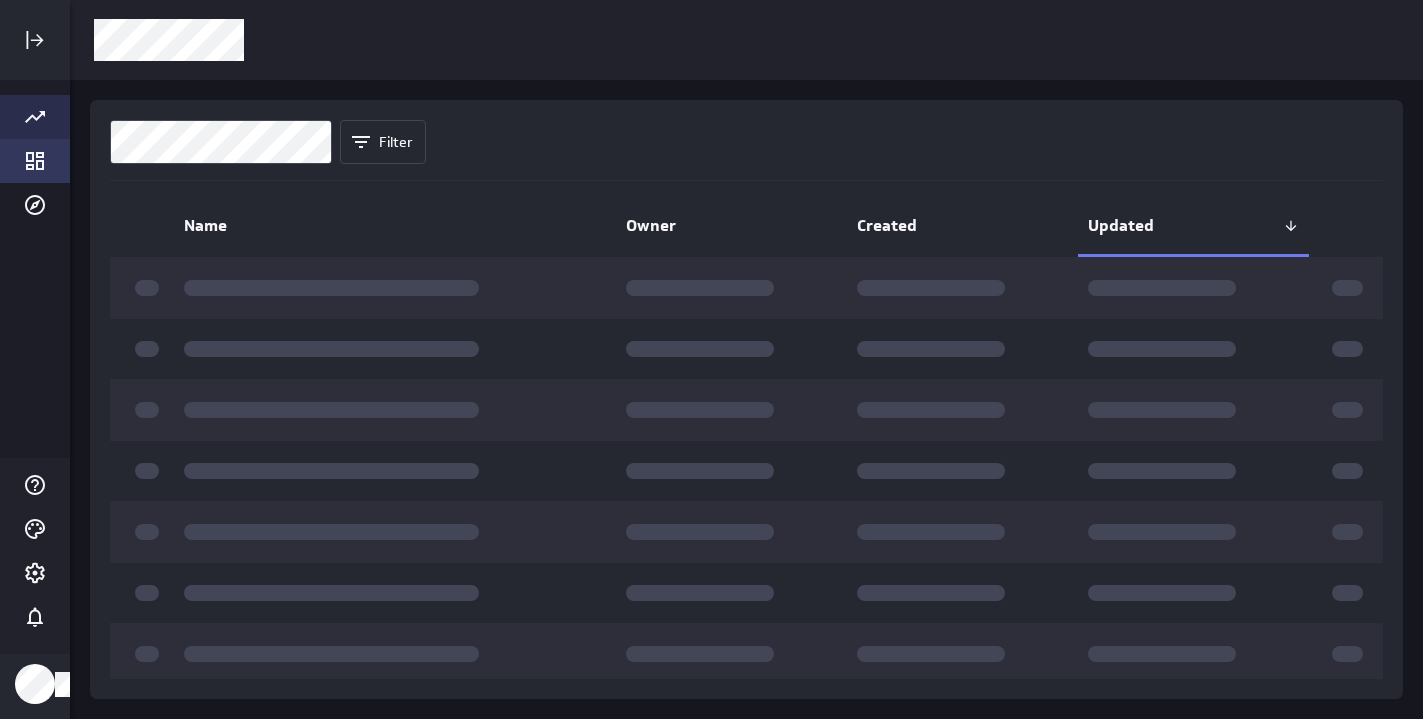 click 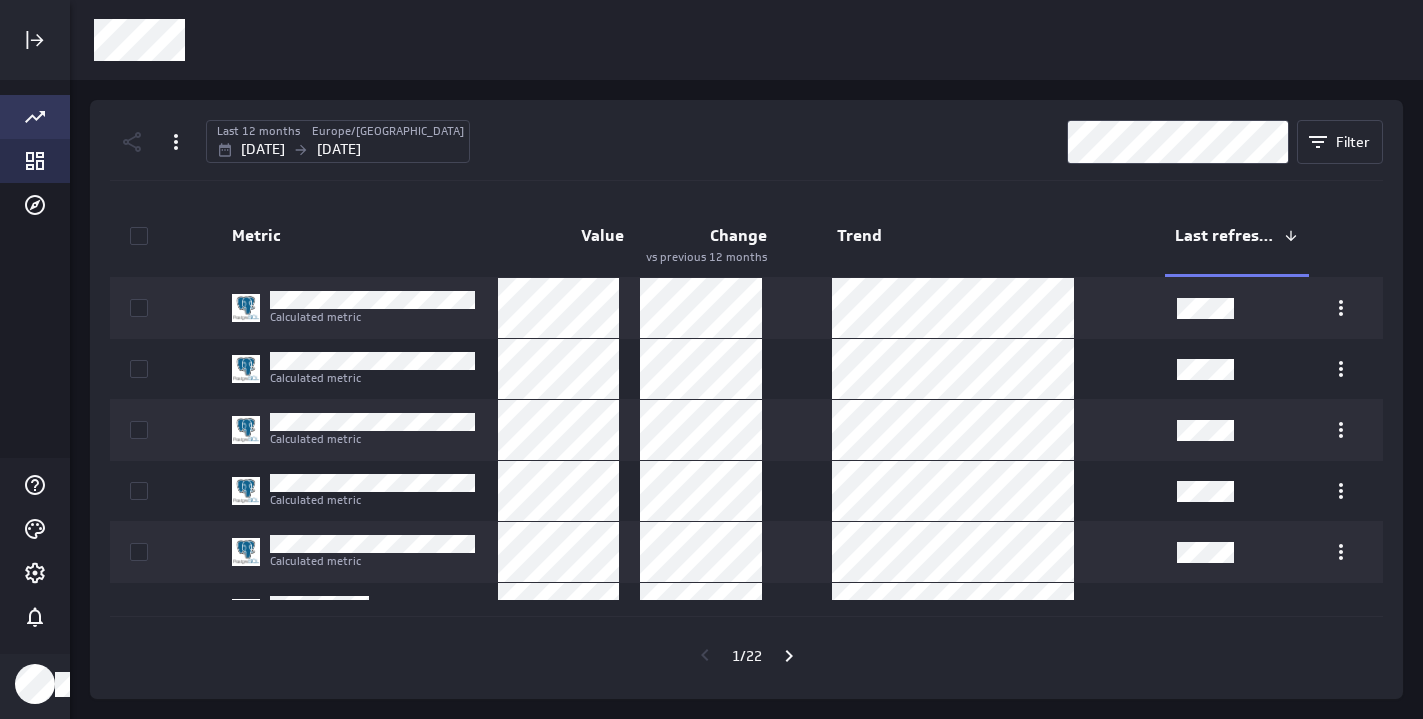 click at bounding box center [35, 161] 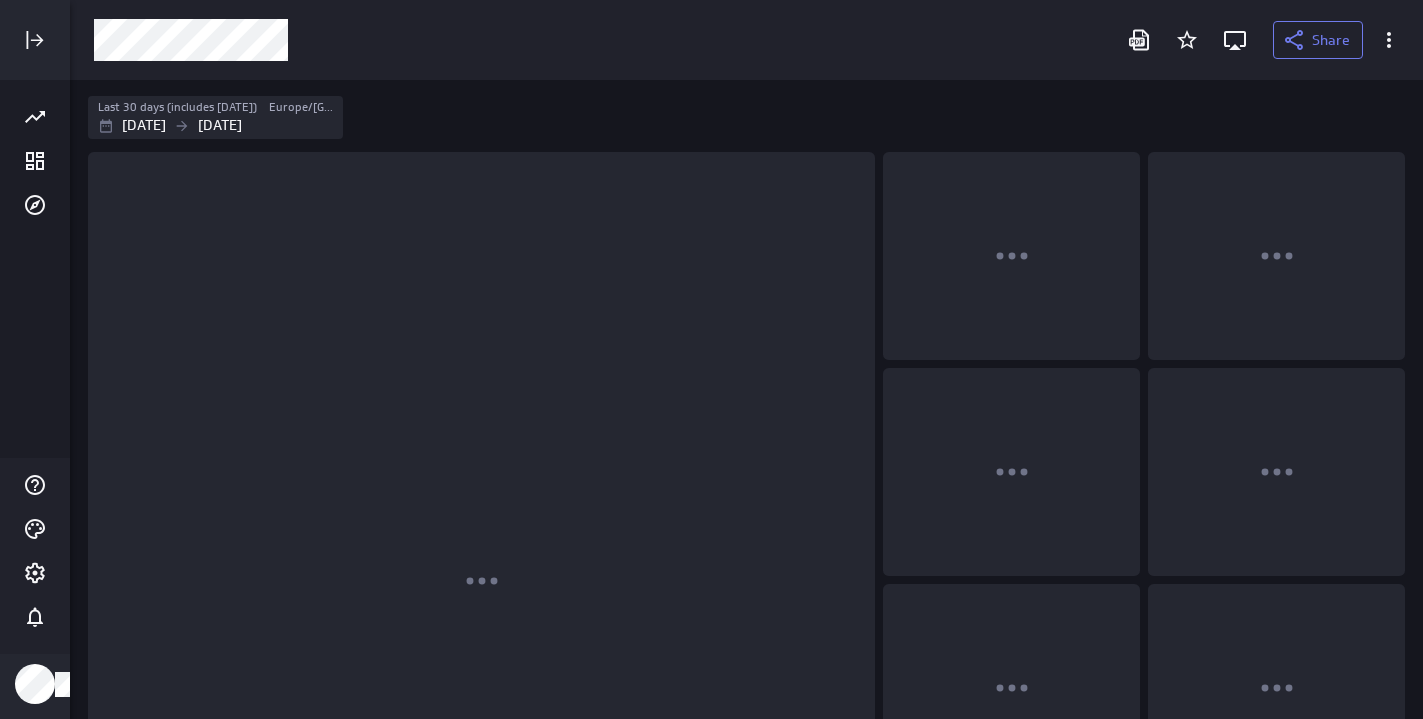 scroll, scrollTop: 10, scrollLeft: 10, axis: both 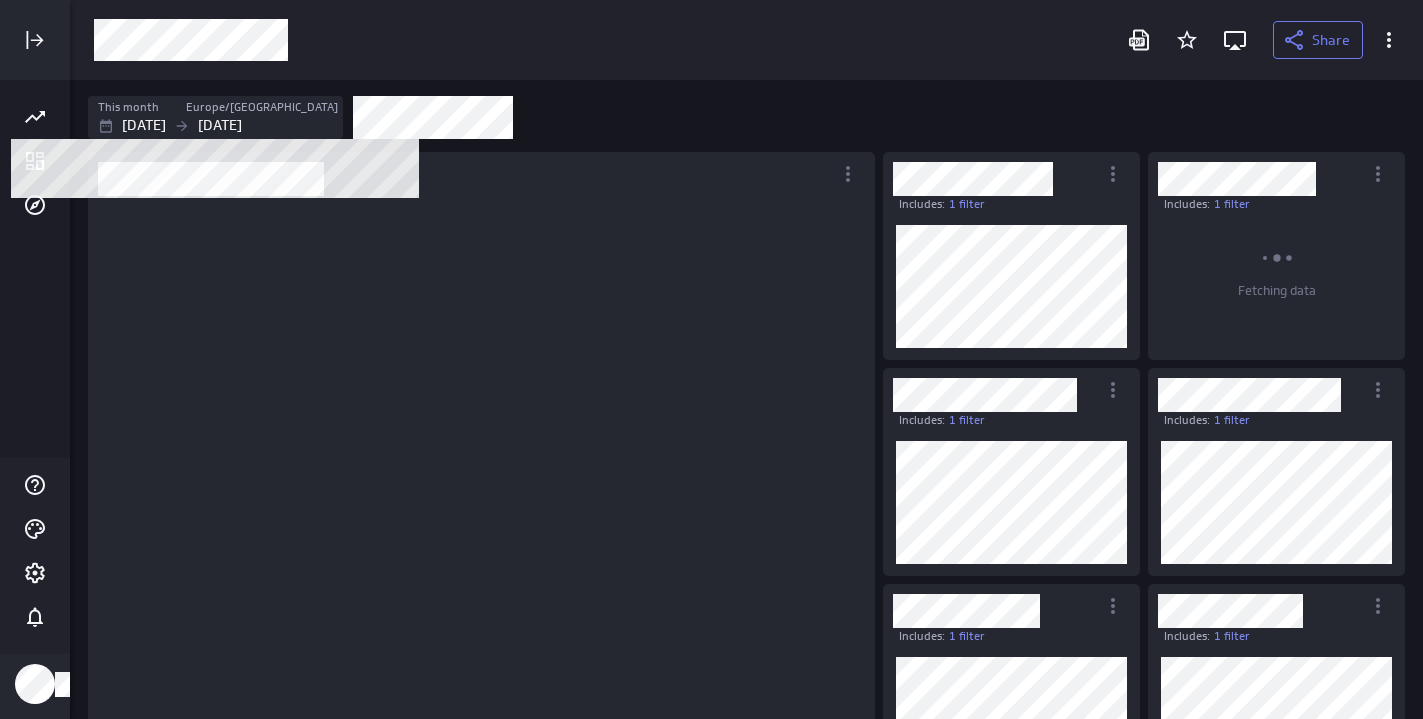 click on "[DATE]" at bounding box center [144, 125] 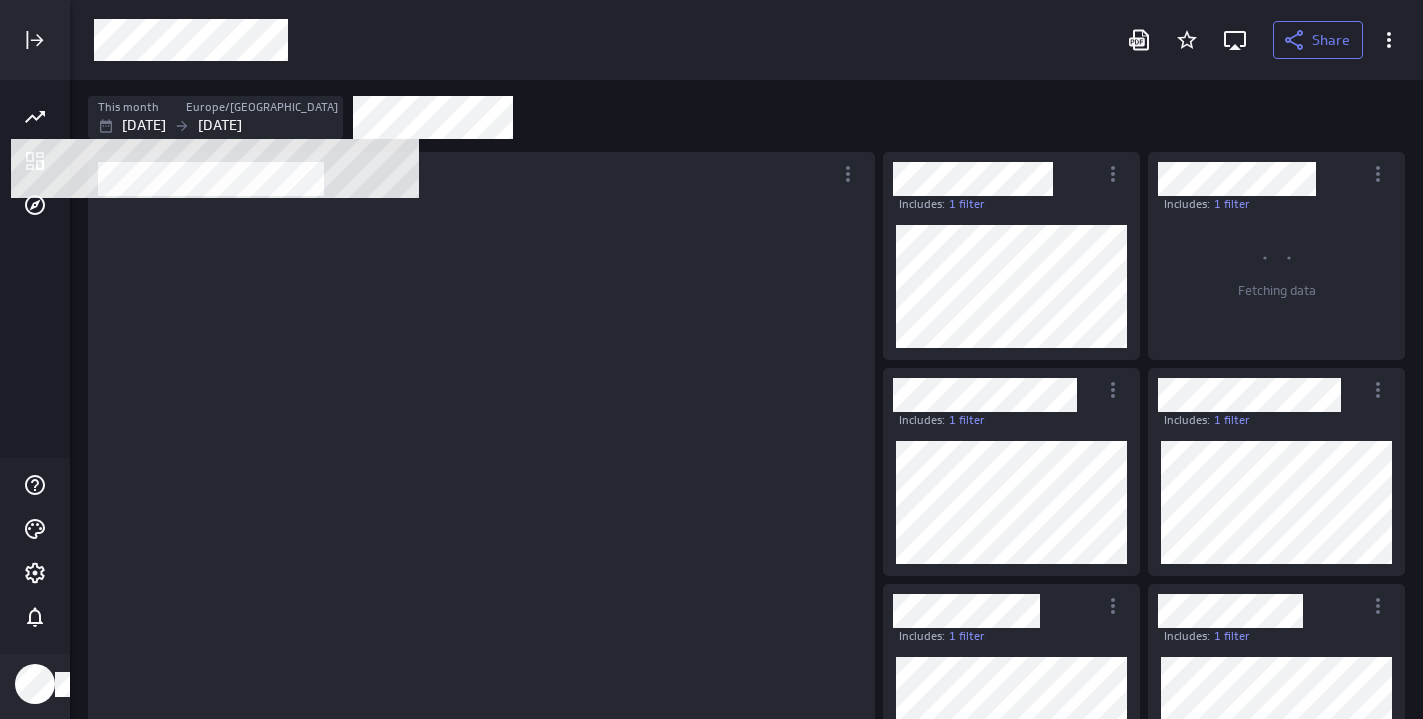 scroll, scrollTop: 10, scrollLeft: 10, axis: both 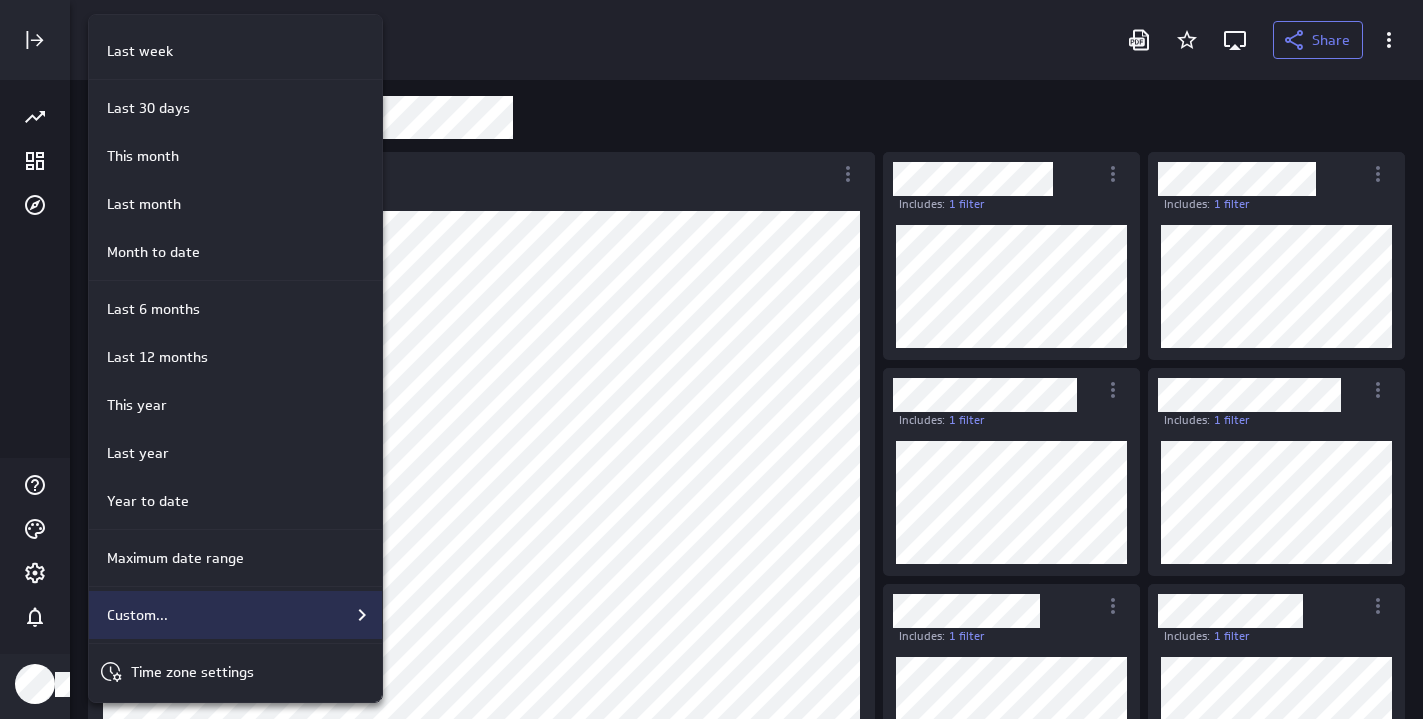 click on "Custom..." at bounding box center (235, 615) 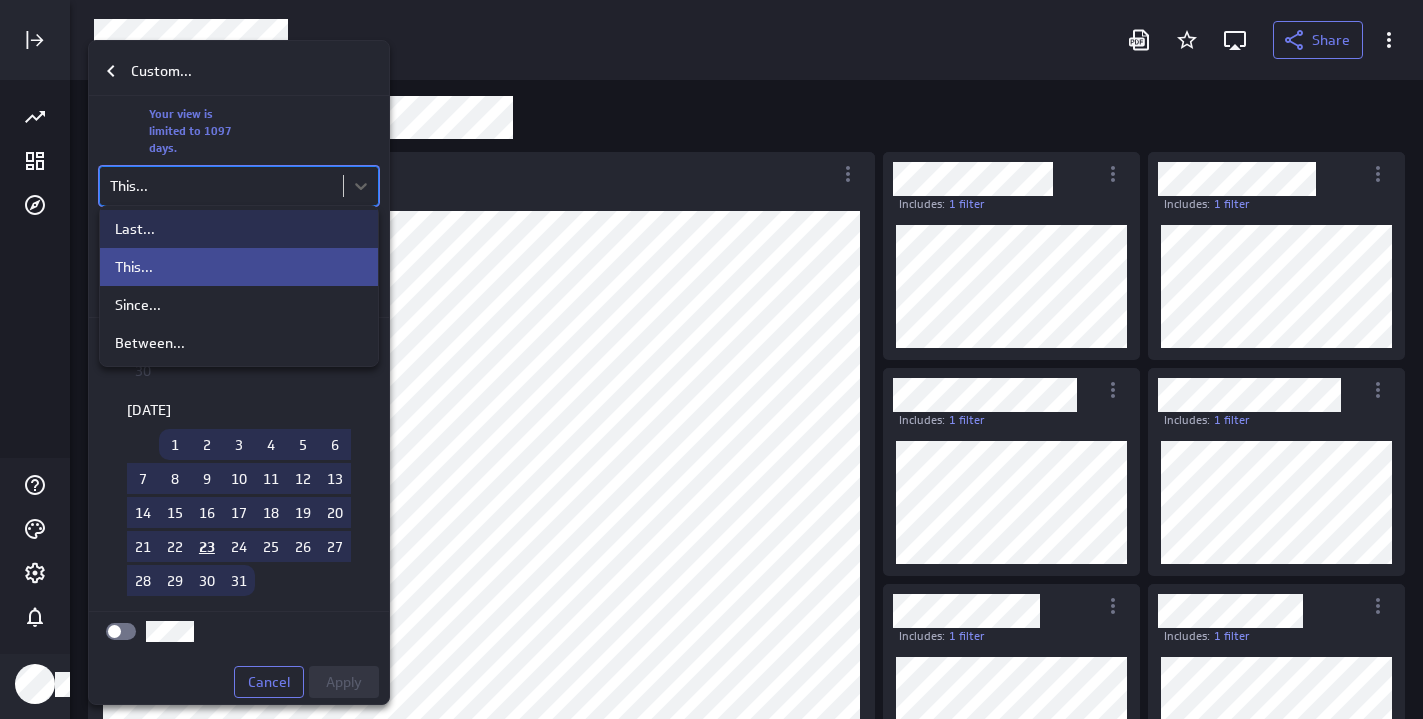 click on "Share This month Europe/[GEOGRAPHIC_DATA] [DATE] [DATE] Includes:  1 filter Includes:  1 filter Includes:  1 filter Includes:  1 filter Includes:  1 filter Includes:  1 filter Includes:  1 filter Includes:  1 filter Includes:  1 filter Includes:  1 filter Fetching data (no message) PowerMetrics Assistant Hey [PERSON_NAME]. I’m your PowerMetrics Assistant. If I can’t answer your question, try searching in our  Help Center  (that’s what I do!) You can also contact the  Support Team . How can I help you [DATE]?
Custom... Your view is limited to 1097 days. option Last... focused, 1 of 4. 4 results available. Use Up and Down to choose options, press Enter to select the currently focused option, press Escape to exit the menu, press Tab to select the option and exit the menu. This... month Mo Tu We Th Fr Sa Su [DATE] 1 2 3 4 5 6 7 8 9 10 11 12 13 14 15 16 17 18 19 20 21 22 23 24 25 26 27 28 29 30 [DATE] 1 2 3 4 5 6 7 8 9 10 11 12 13 14 15 16 17 18 19 1" at bounding box center (711, 359) 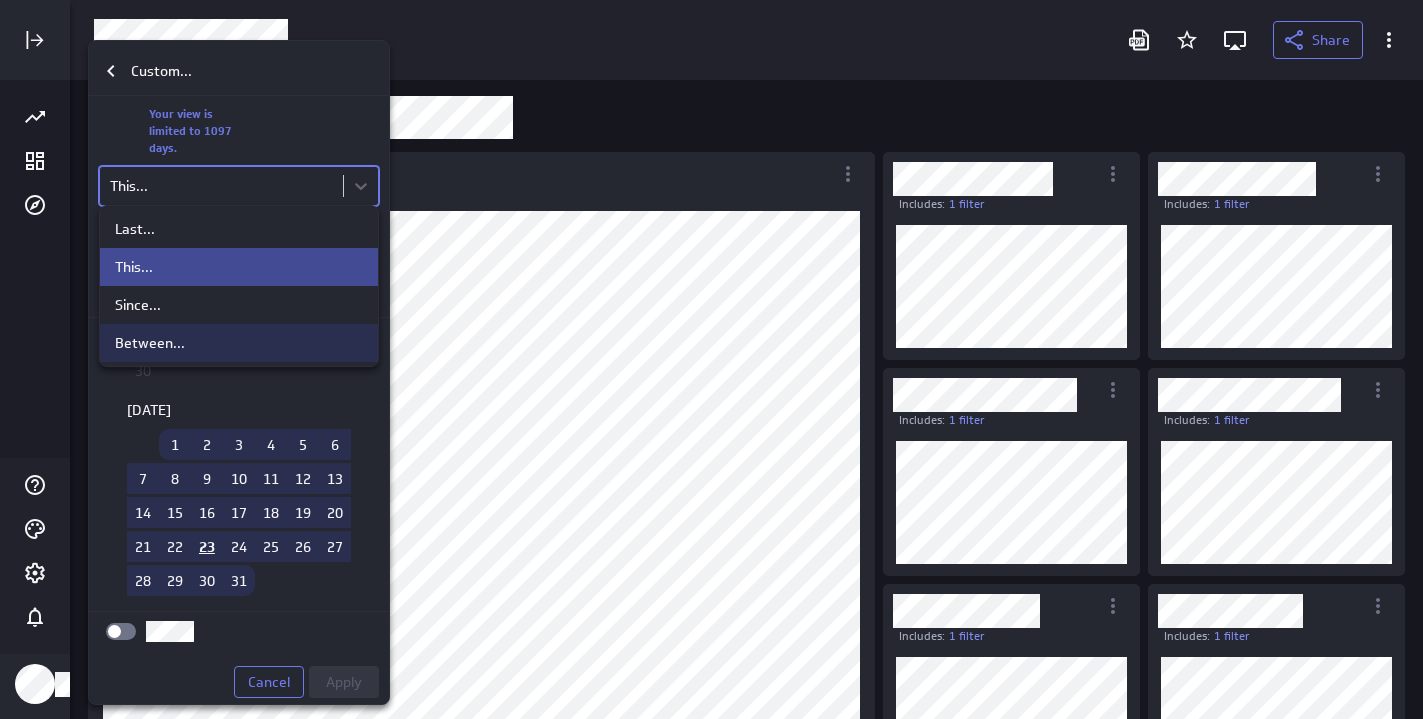 click on "Between..." at bounding box center [150, 343] 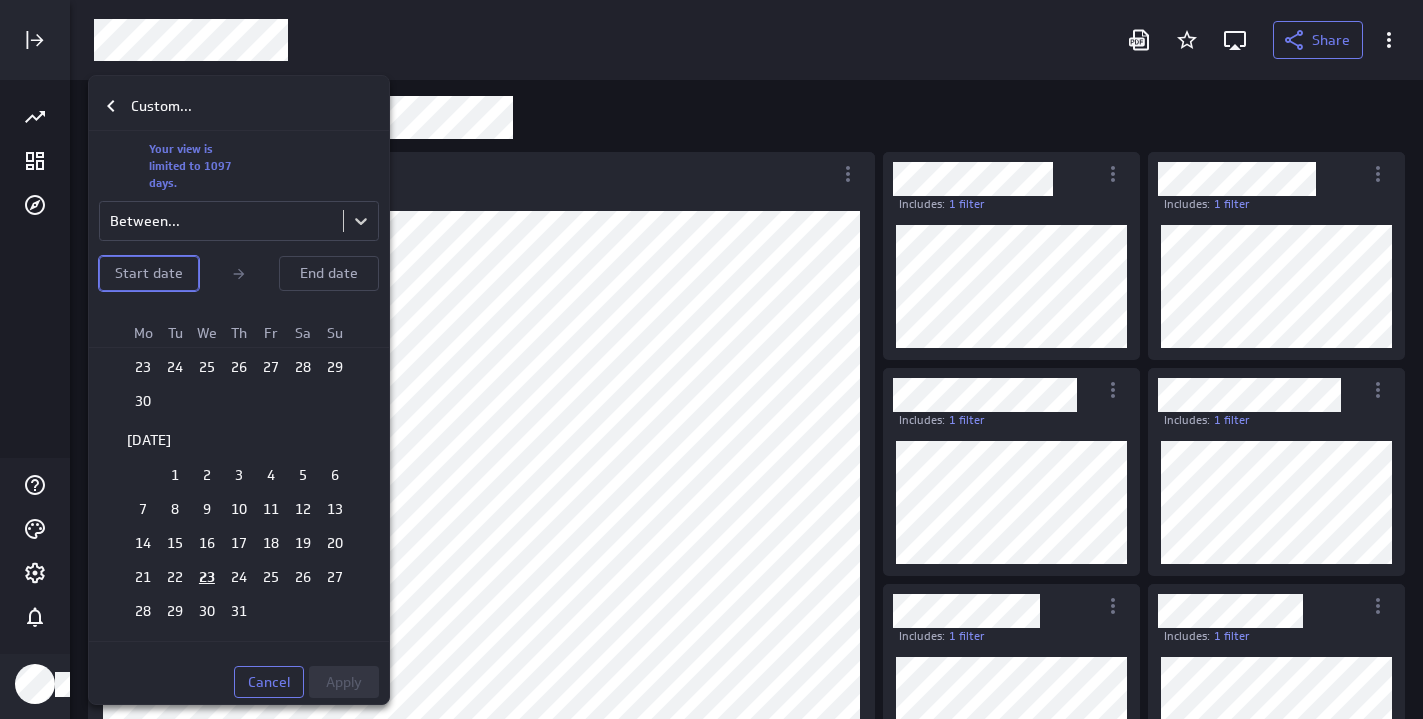 click on "Start date" at bounding box center [149, 273] 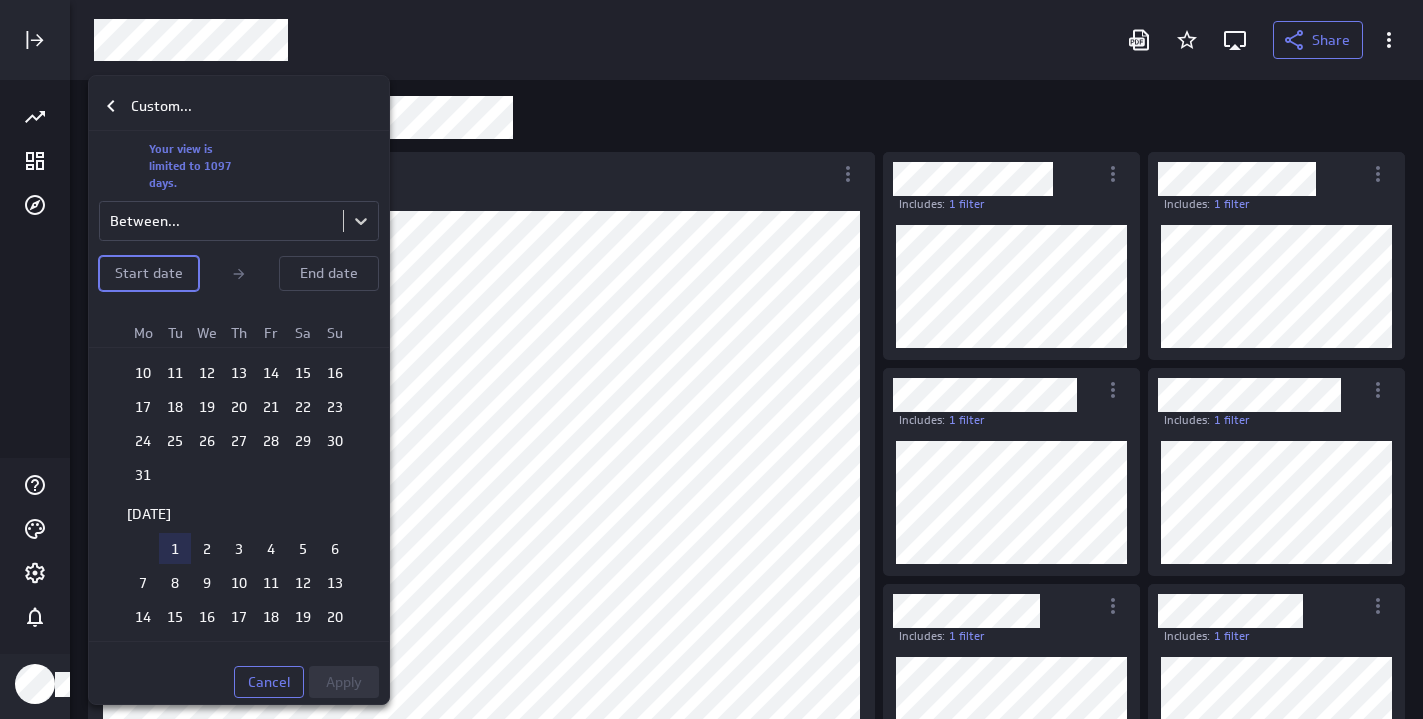 click on "1" at bounding box center (175, 548) 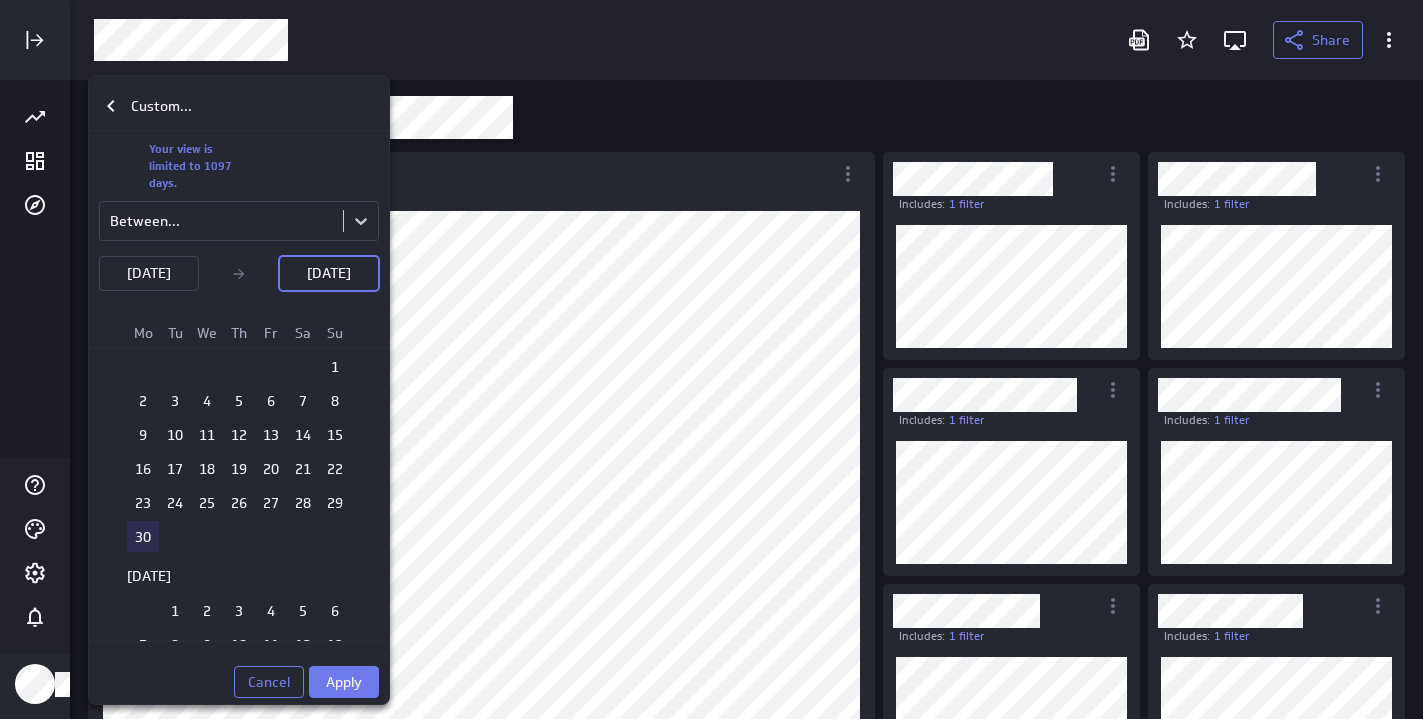click on "30" at bounding box center (143, 536) 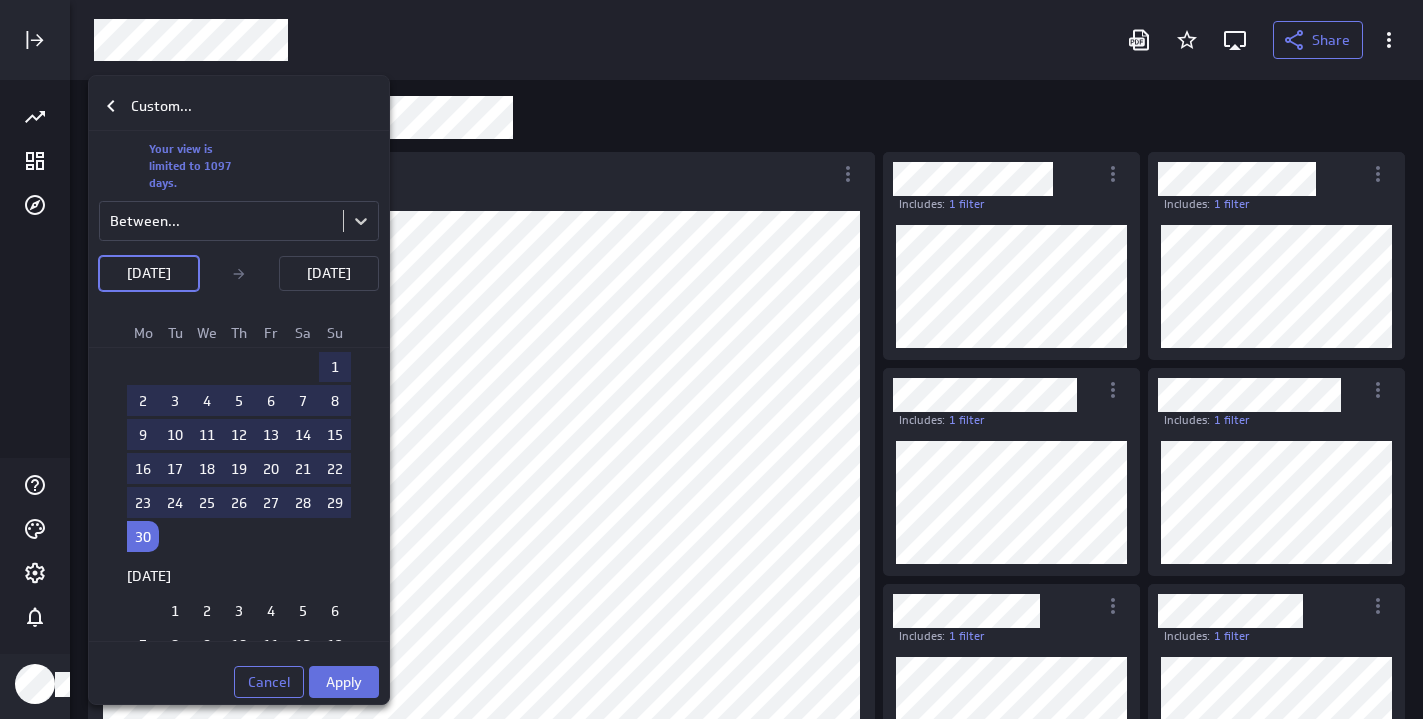 click on "Apply" at bounding box center [344, 682] 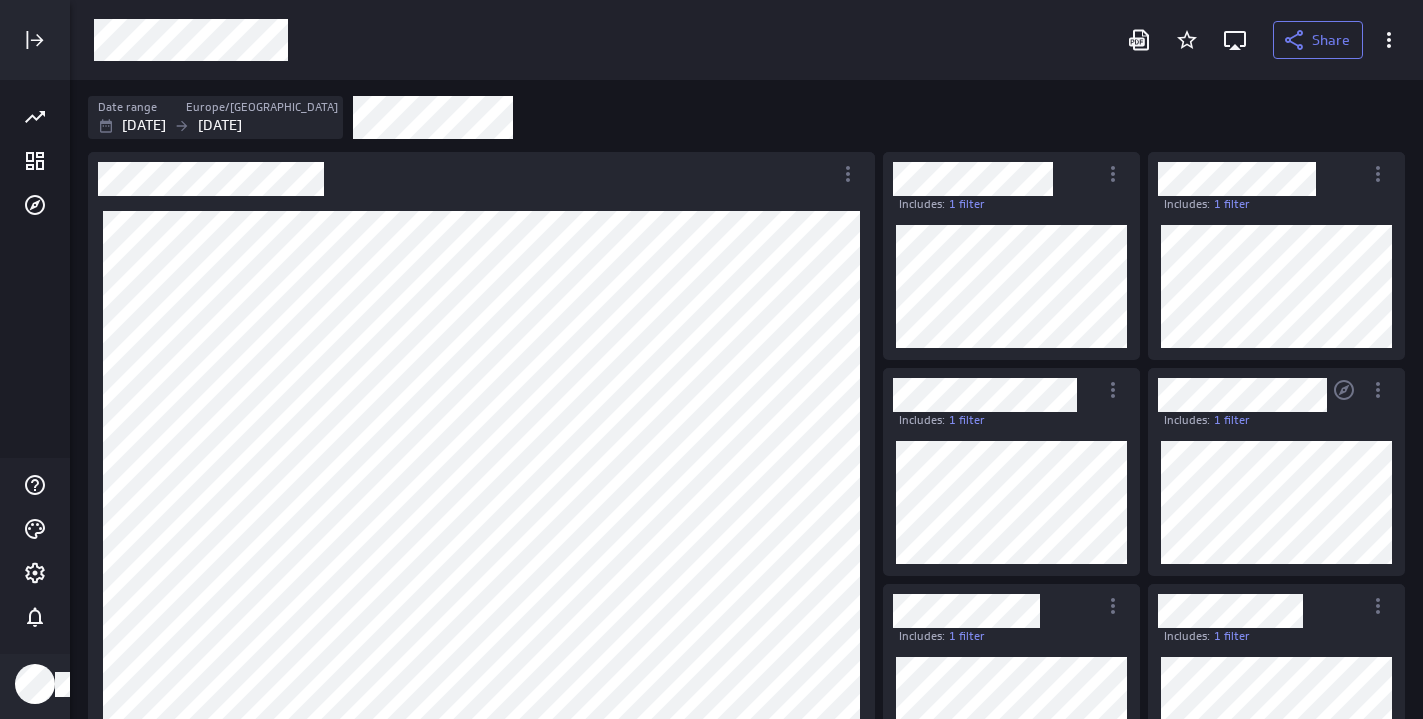 scroll, scrollTop: 0, scrollLeft: 0, axis: both 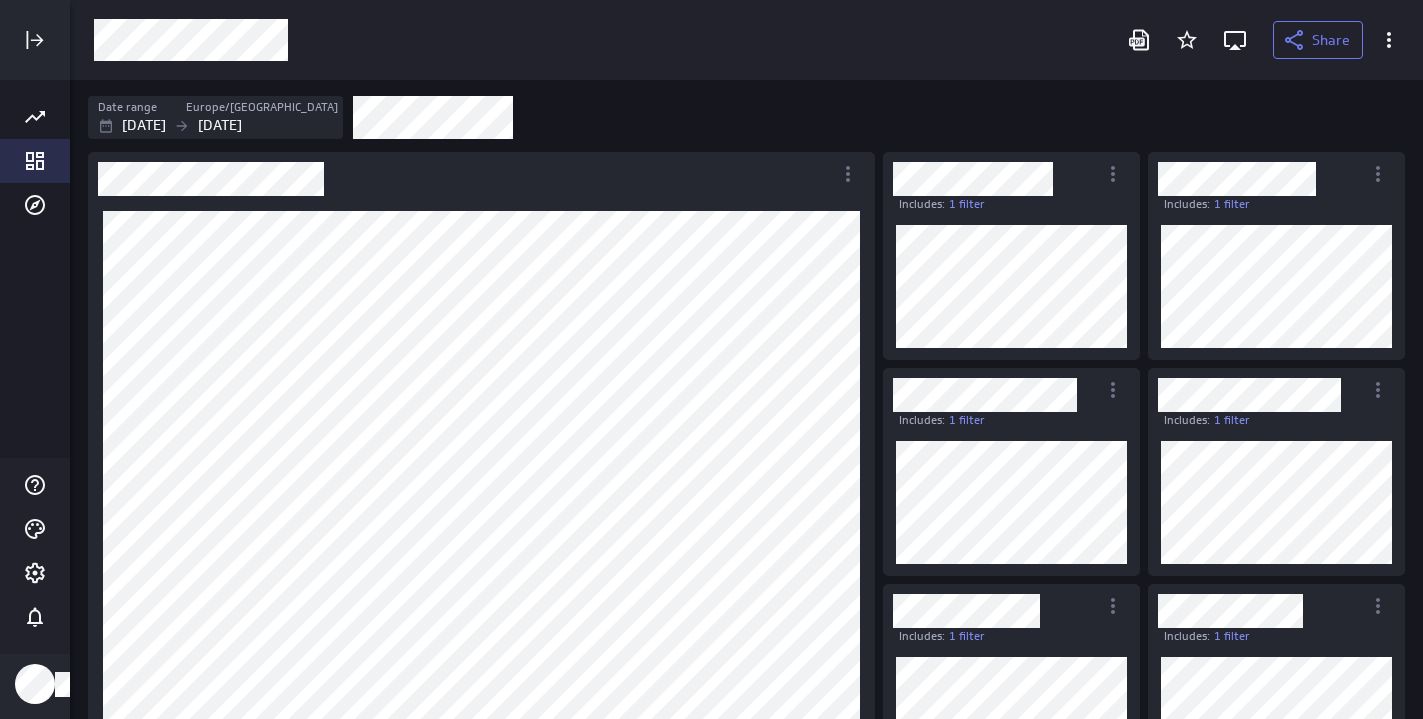 click at bounding box center [35, 161] 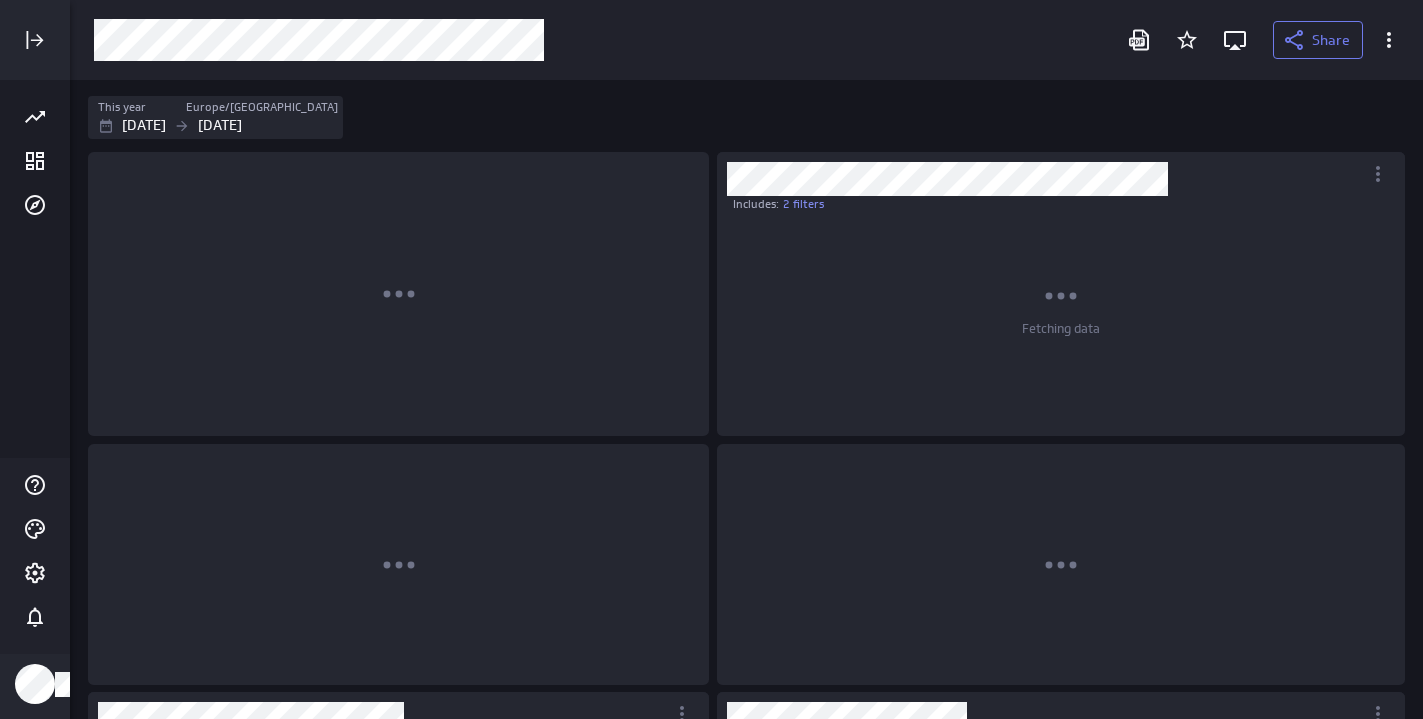 scroll, scrollTop: 10, scrollLeft: 10, axis: both 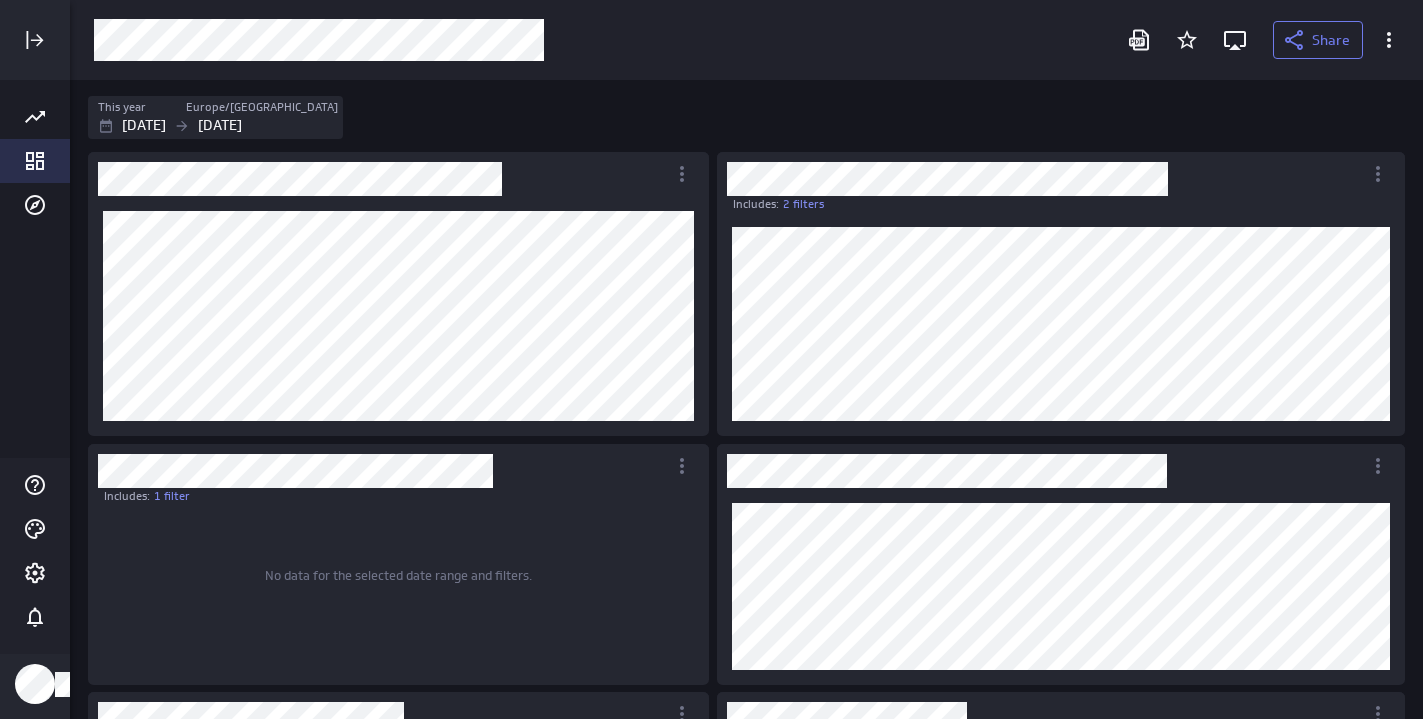click at bounding box center (35, 161) 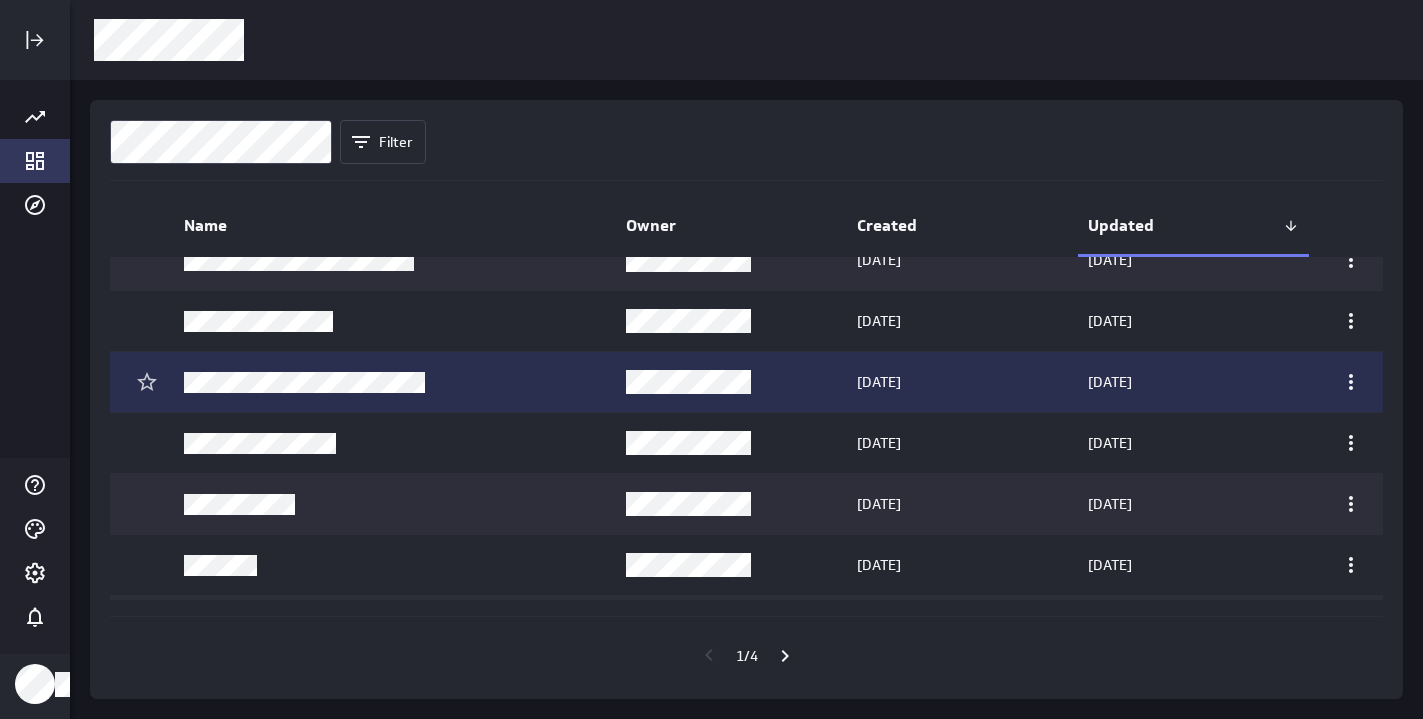 scroll, scrollTop: 152, scrollLeft: 0, axis: vertical 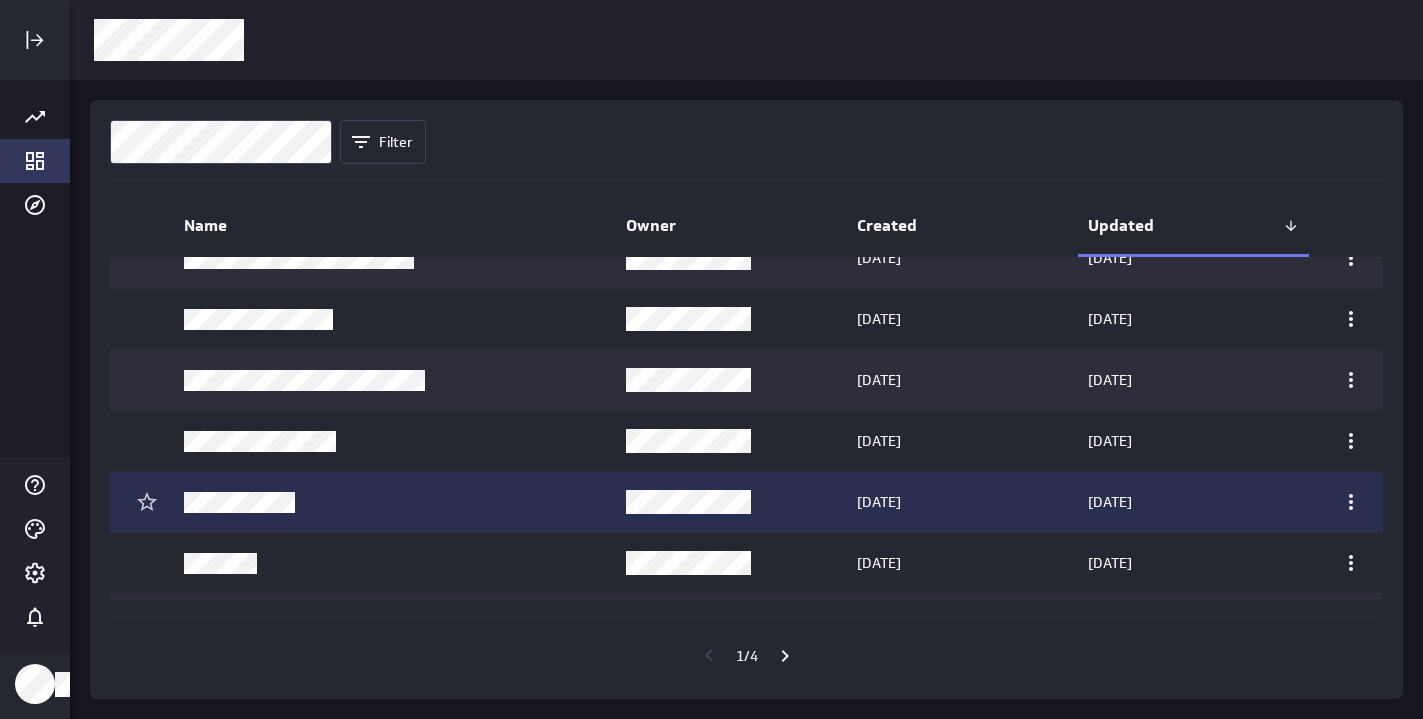 click at bounding box center [395, 502] 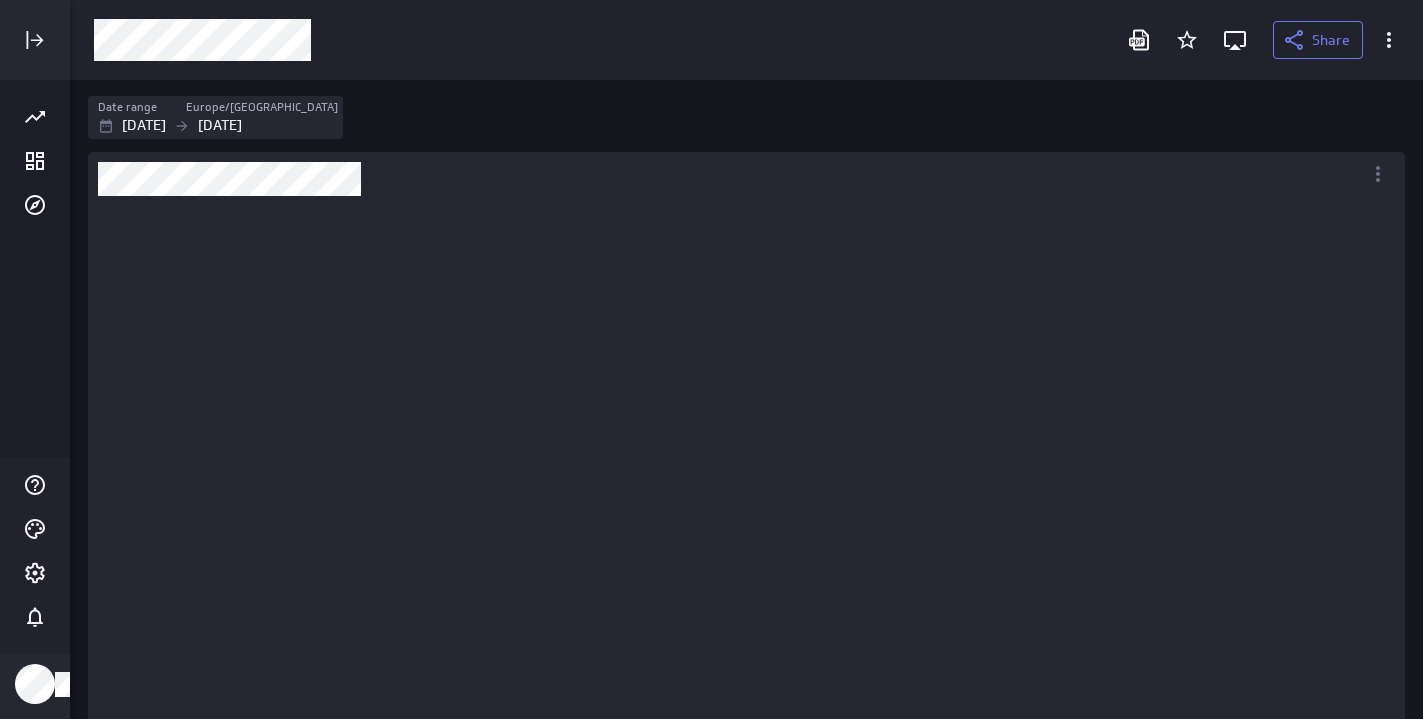 scroll, scrollTop: 10, scrollLeft: 10, axis: both 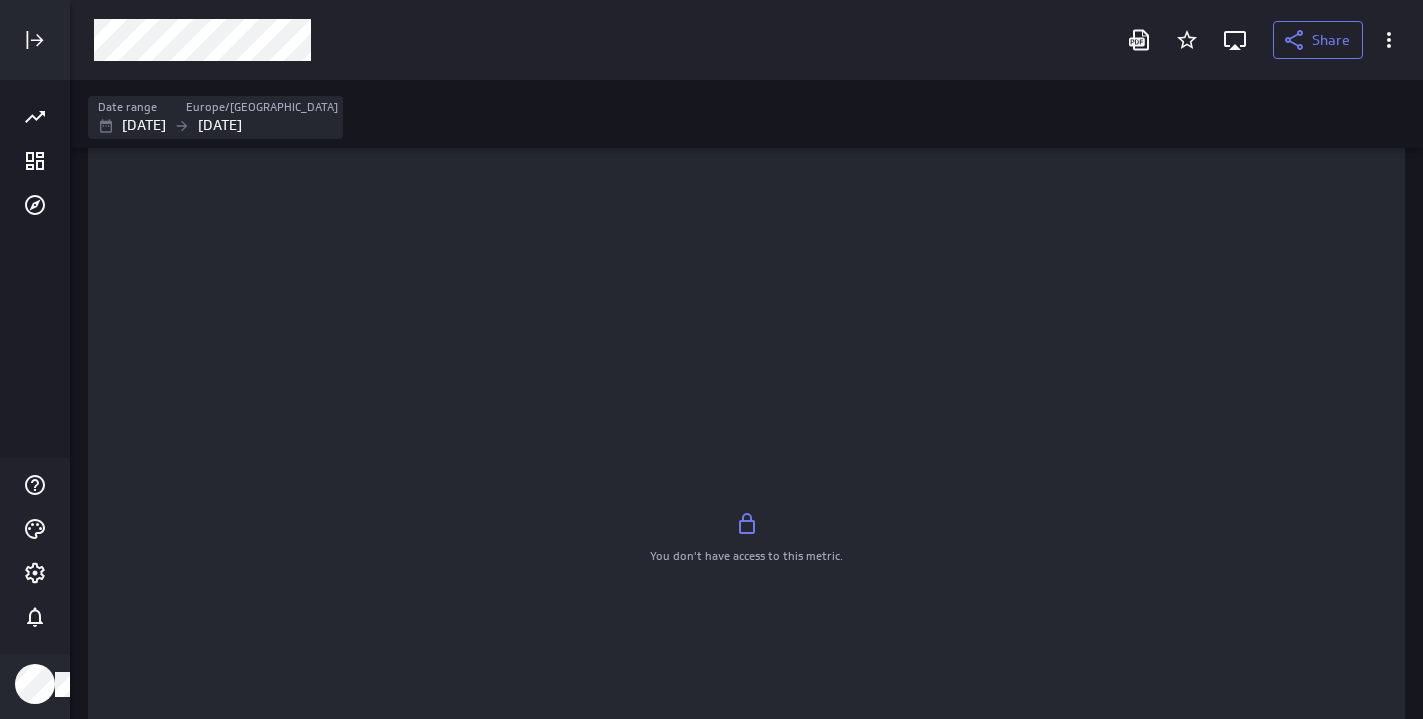 click on "You don't have access to this metric." at bounding box center [746, 556] 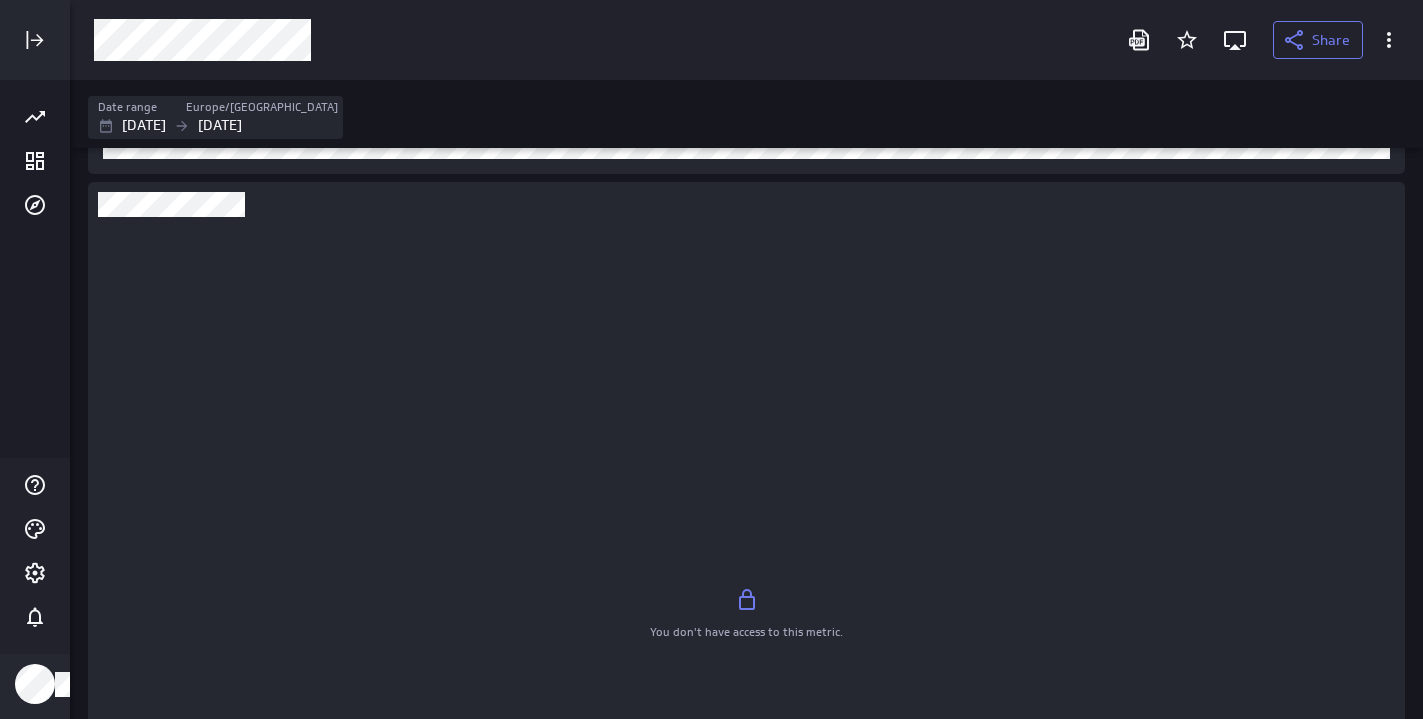 scroll, scrollTop: 615, scrollLeft: 0, axis: vertical 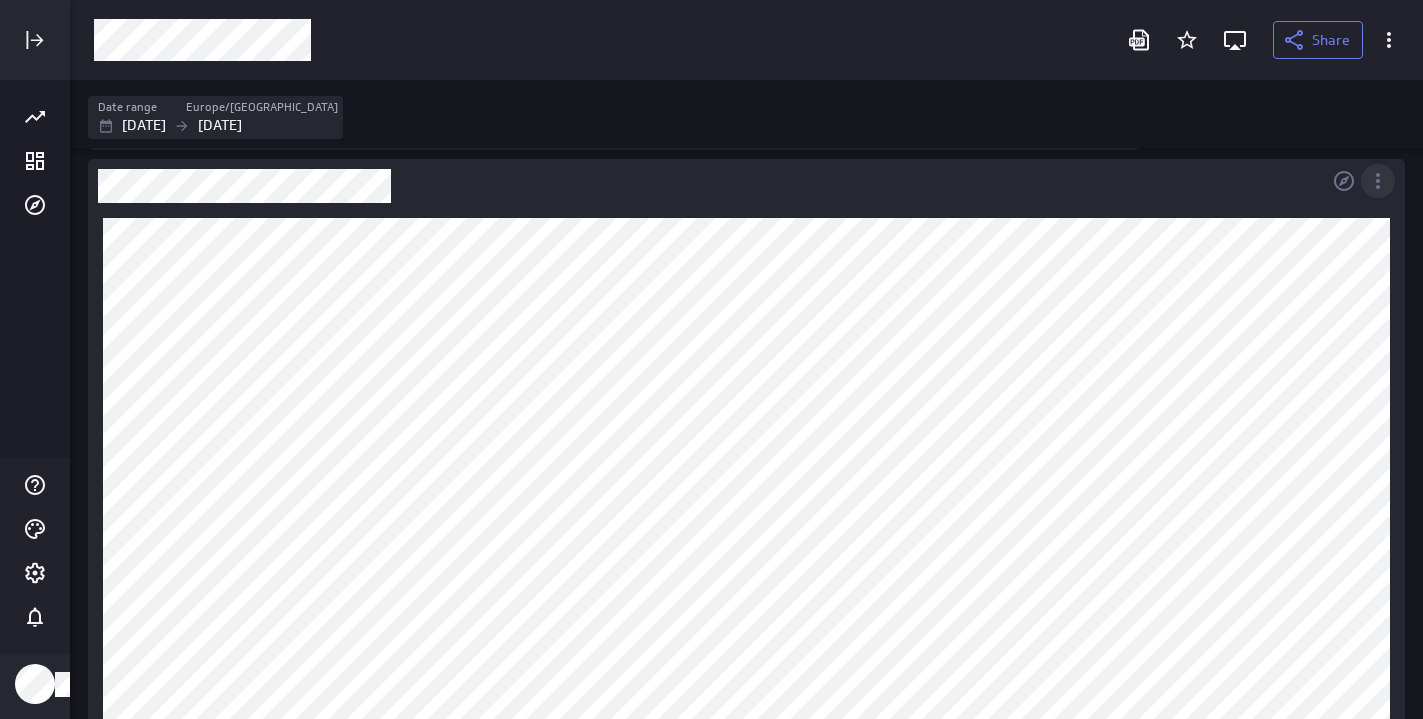 click 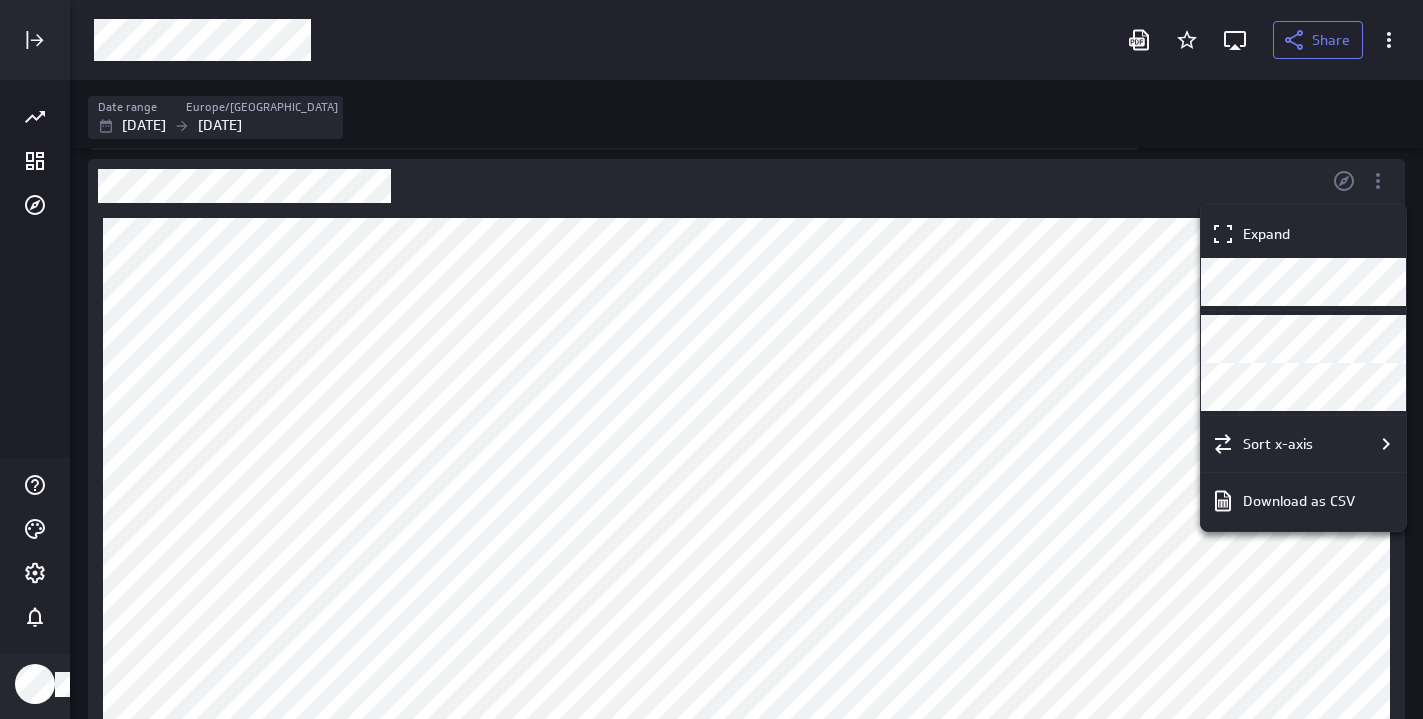 click at bounding box center (711, 359) 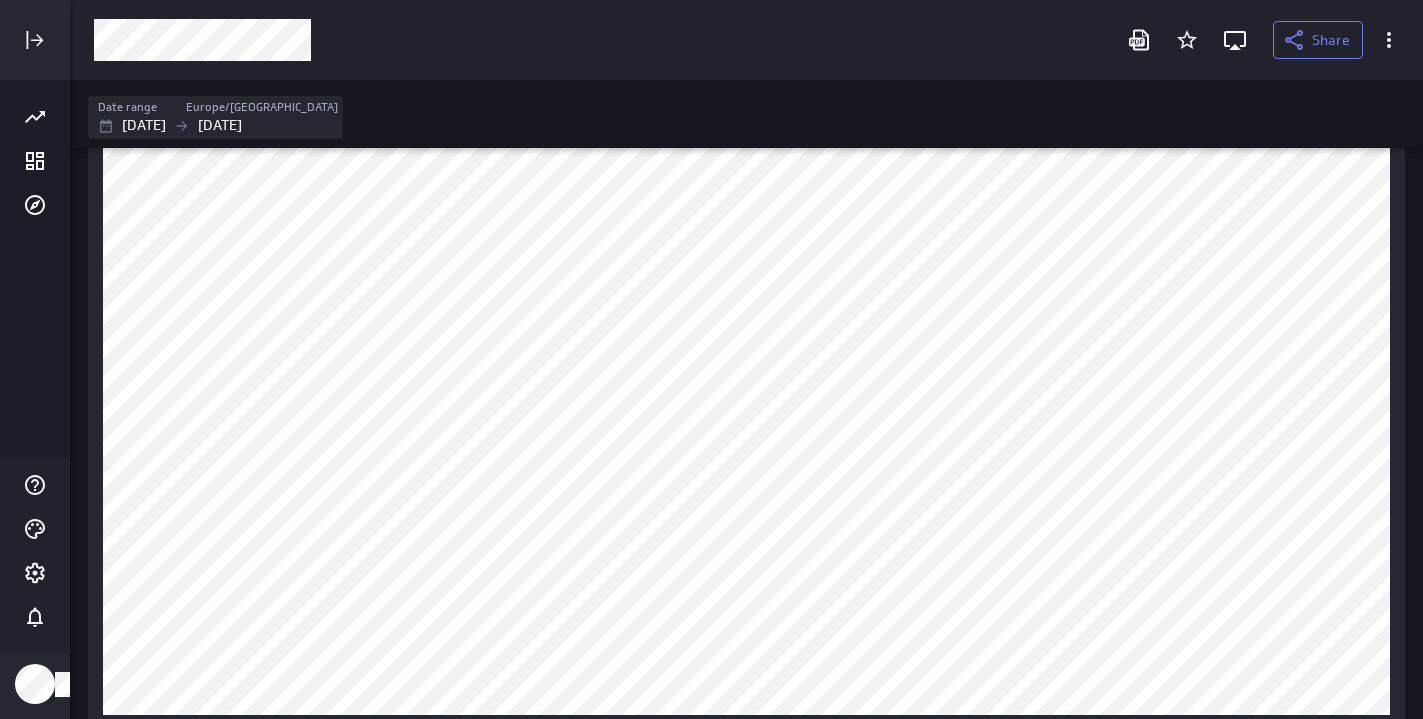 scroll, scrollTop: 3186, scrollLeft: 0, axis: vertical 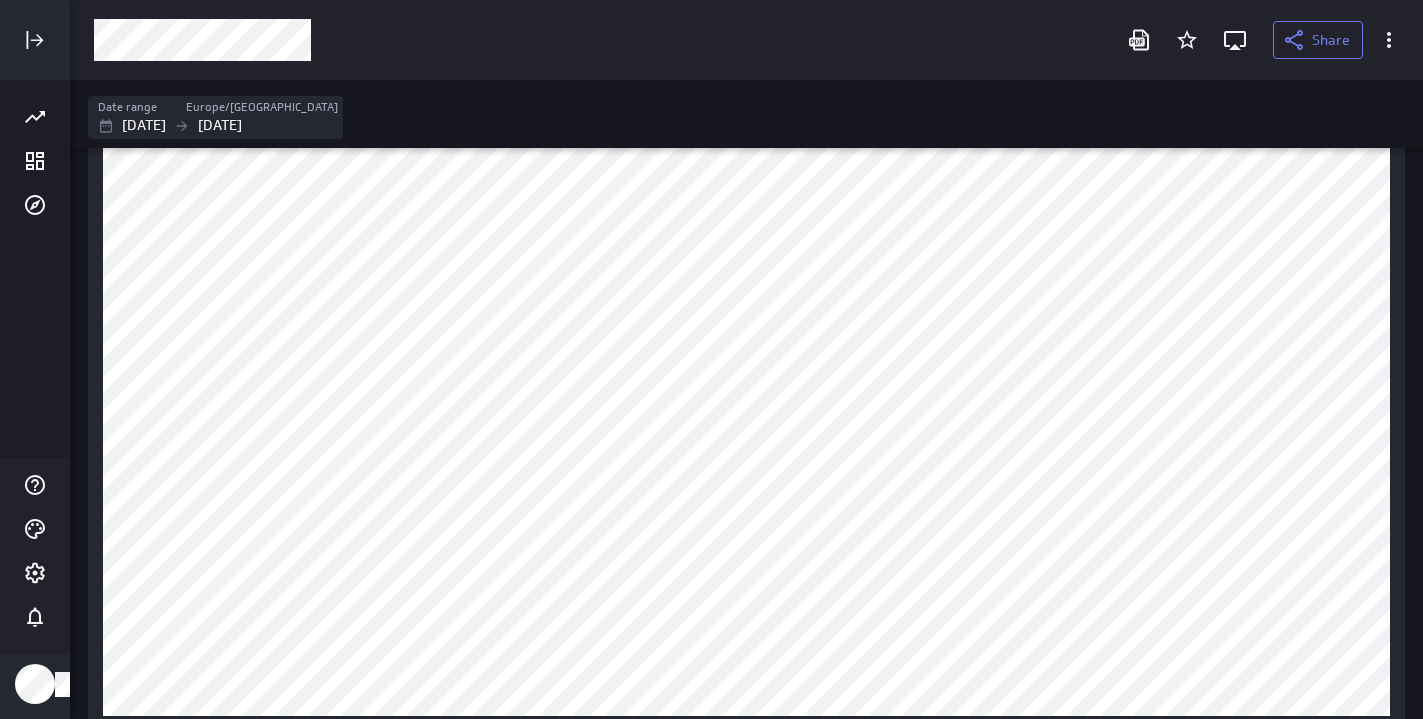 click on "Date range [GEOGRAPHIC_DATA]/[GEOGRAPHIC_DATA] [DATE] [DATE]" at bounding box center (746, 114) 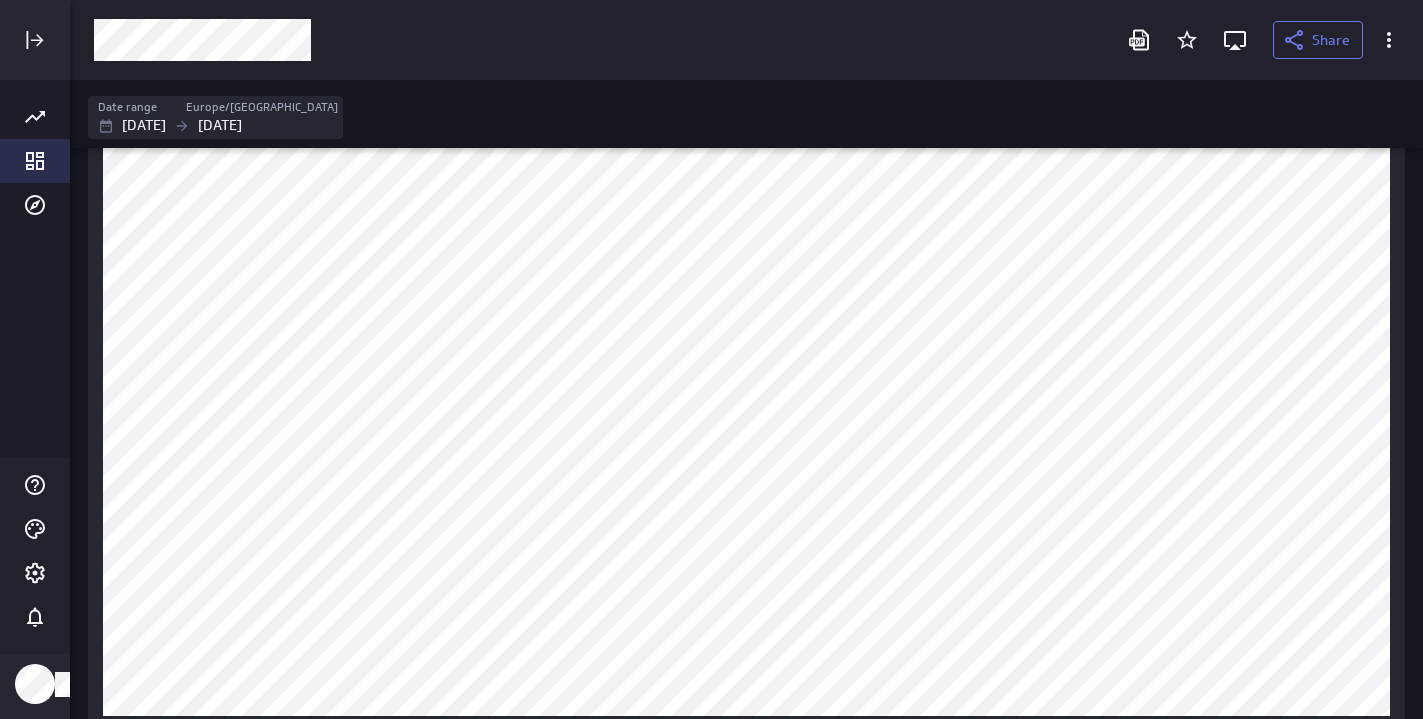 click 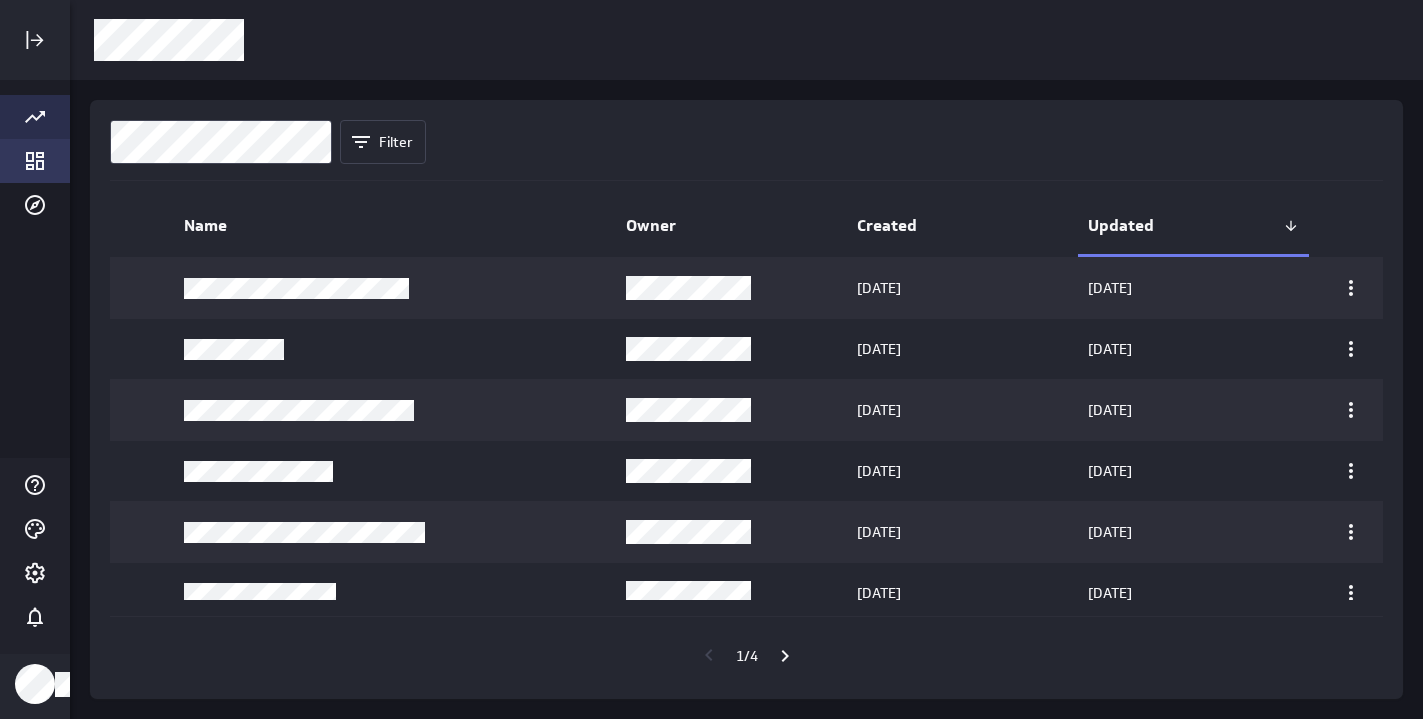click 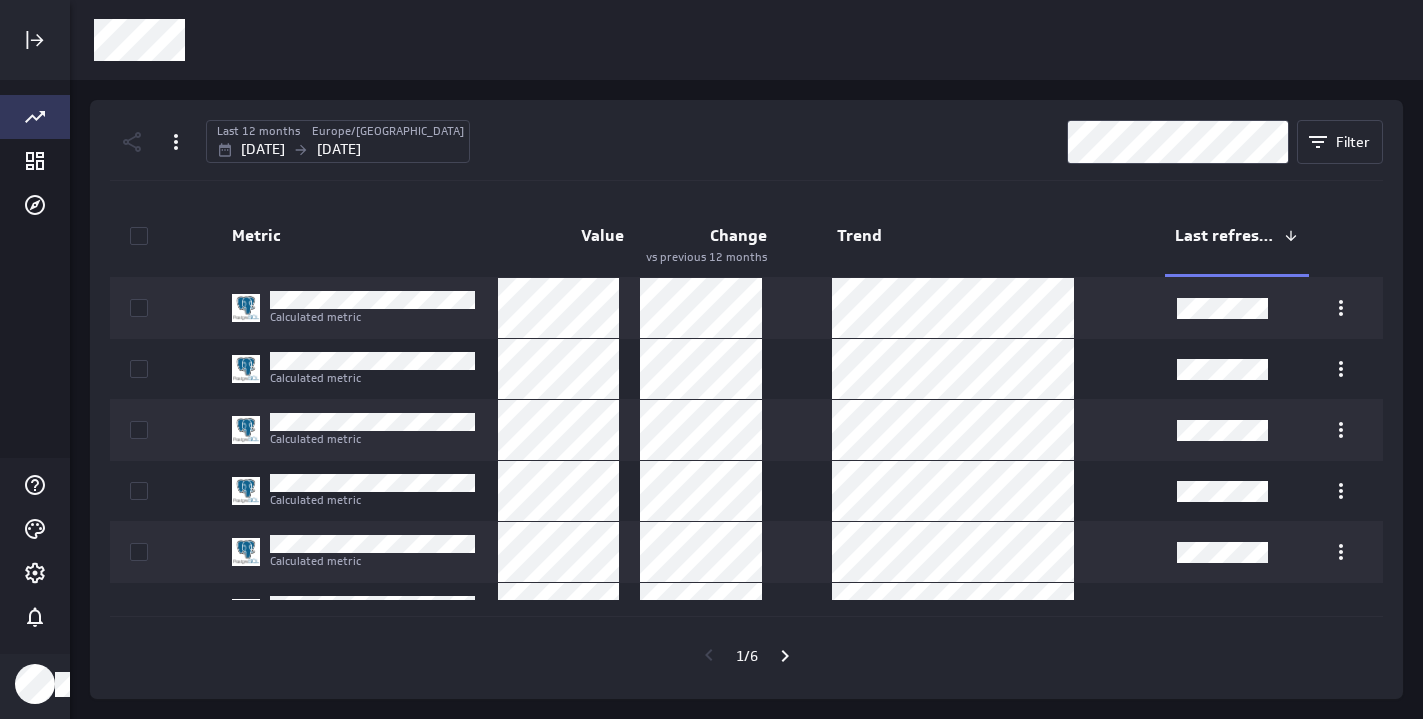 scroll, scrollTop: 0, scrollLeft: 0, axis: both 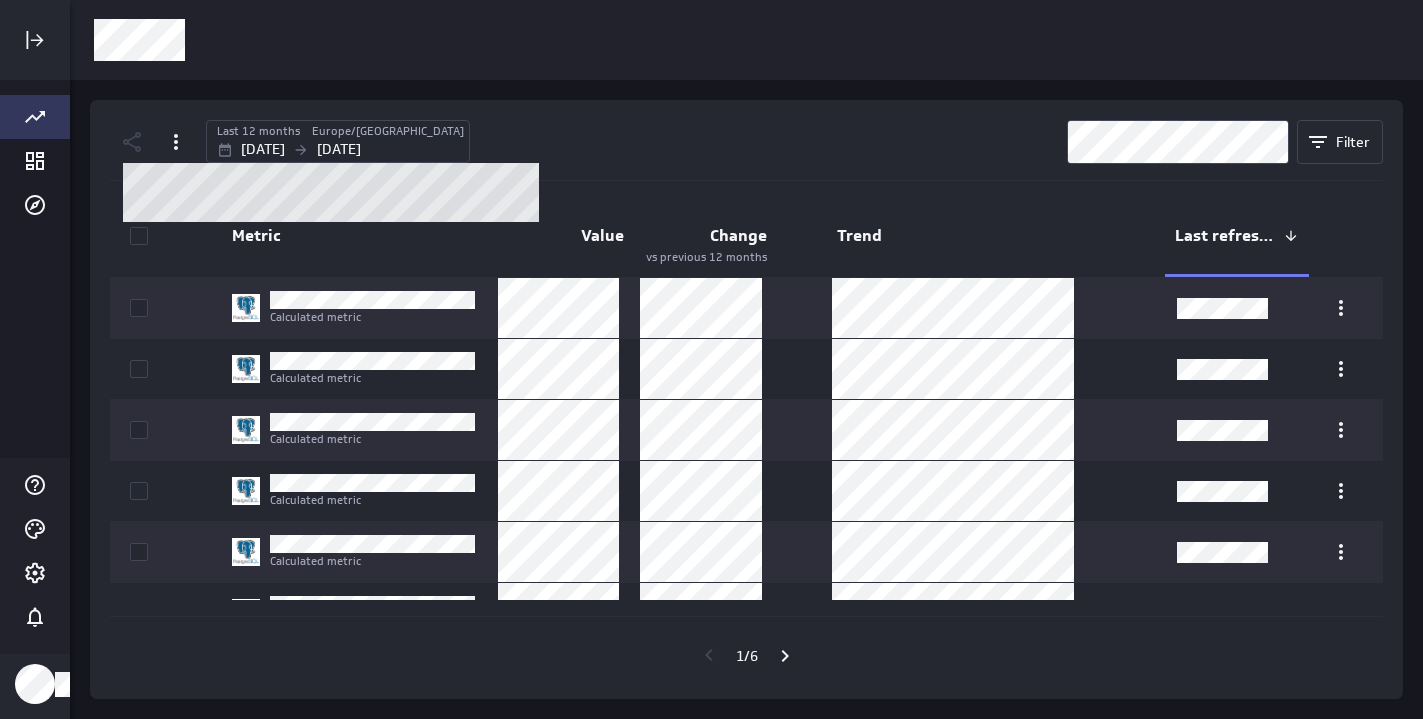 click 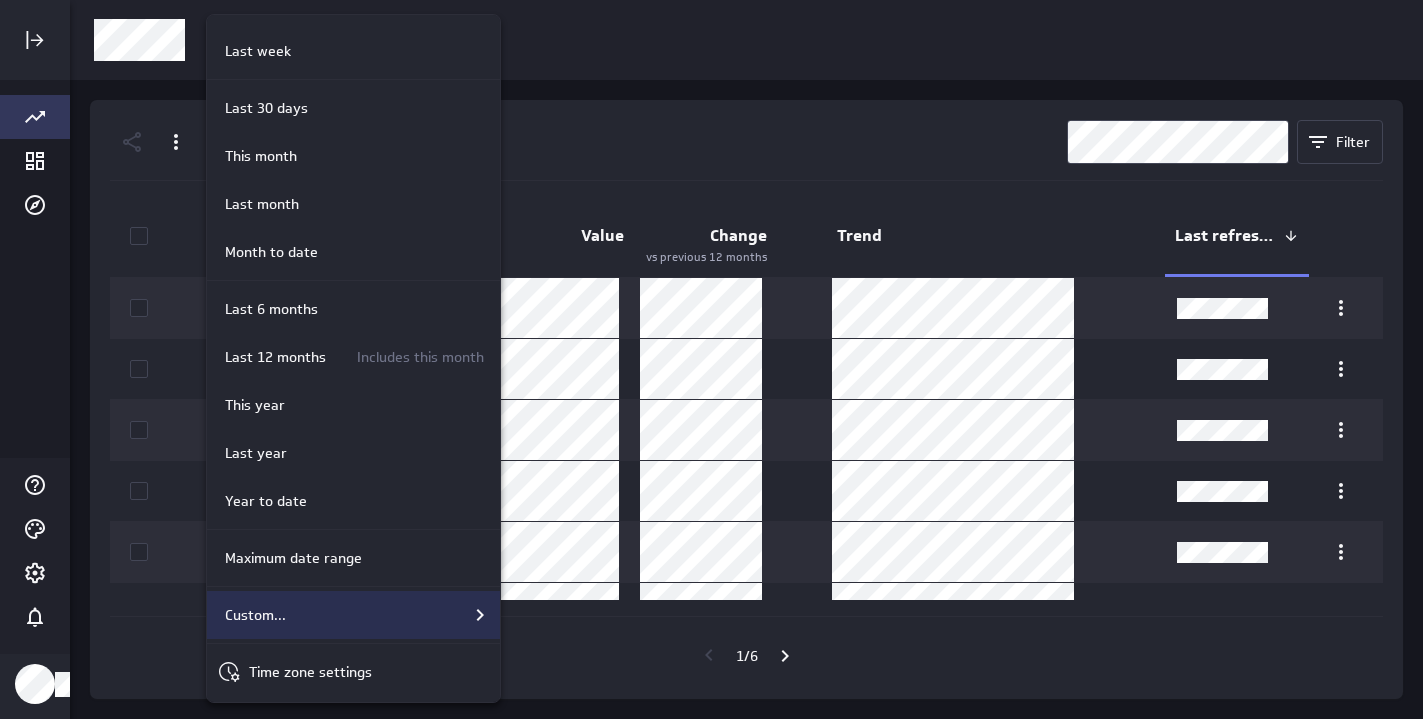 scroll, scrollTop: 252, scrollLeft: 0, axis: vertical 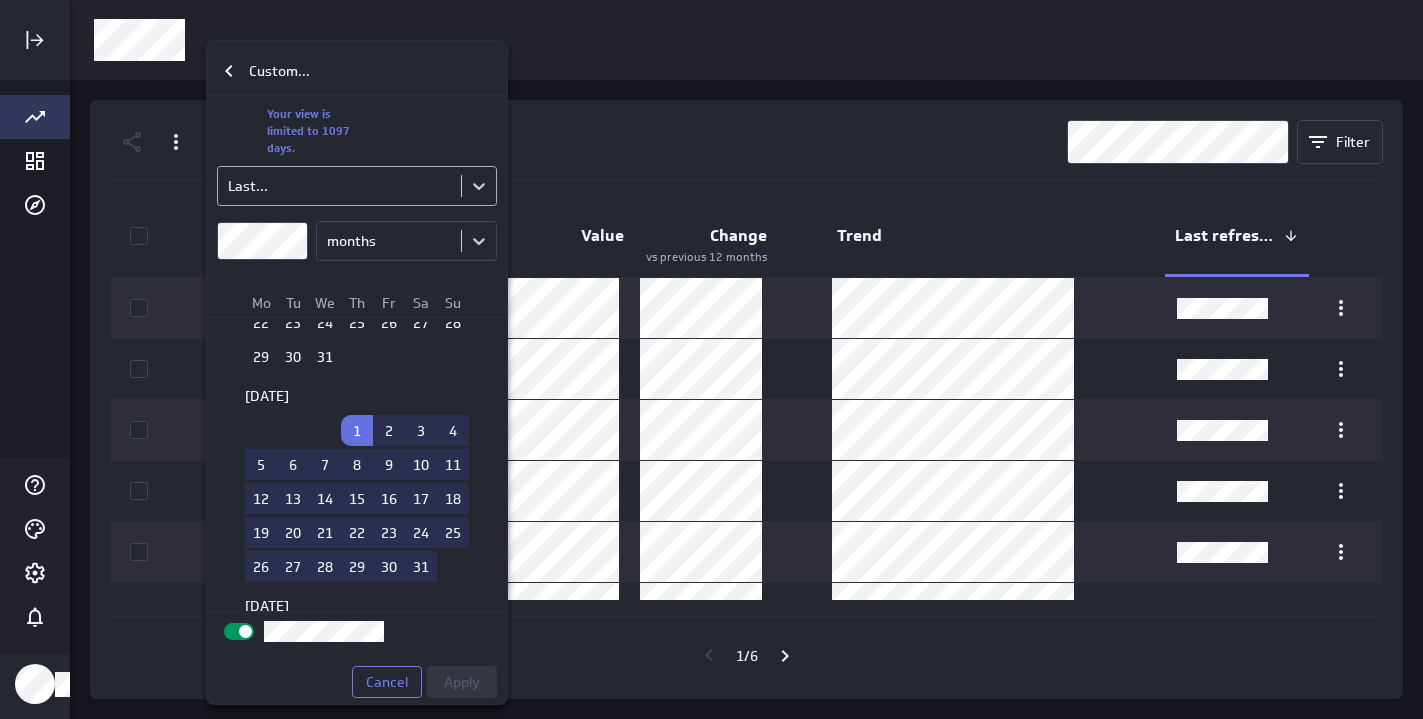 click on "Last 12 months [GEOGRAPHIC_DATA]/[GEOGRAPHIC_DATA] [DATE] [DATE] Filter Metric Value Change vs previous 12 months Trend Last refreshed Calculated metric Calculated metric Calculated metric Calculated metric Calculated metric Calculated metric Calculated metric Calculated metric 1  /  6 (no message) PowerMetrics Assistant Hey [PERSON_NAME]. I’m your PowerMetrics Assistant. If I can’t answer your question, try searching in our  Help Center  (that’s what I do!) You can also contact the  Support Team . How can I help you [DATE]?
Custom... Your view is limited to 1097 days. Last... months Mo Tu We Th Fr Sa Su [DATE] 1 2 3 4 5 6 7 8 9 10 11 12 13 14 15 16 17 18 19 20 21 22 23 24 25 26 27 28 29 30 31 [DATE] 1 2 3 4 5 6 7 8 9 10 11 12 13 14 15 16 17 18 19 20 21 22 23 24 25 26 27 28 29 [DATE] 1 2 3 4 5 6 7 8 9 10 11 12 13 14 15 16 17 18 19 20 21 22 23 24 25 26 27 28 29 30 31 [DATE] 1 2 3 4 5 6 7 8 9 10 11 12 13 14 15 16 17 18 19 20 21 22 23 24 25" at bounding box center [711, 359] 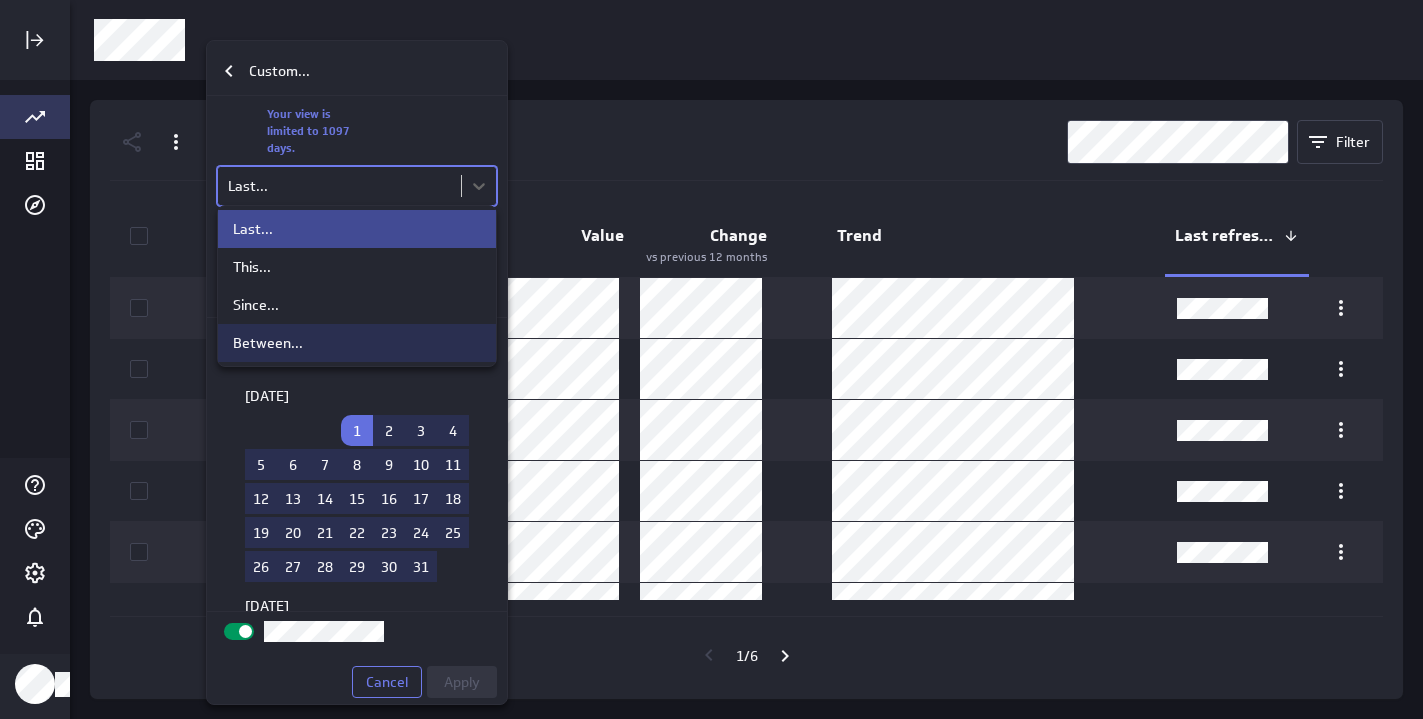 click on "Between..." at bounding box center [268, 343] 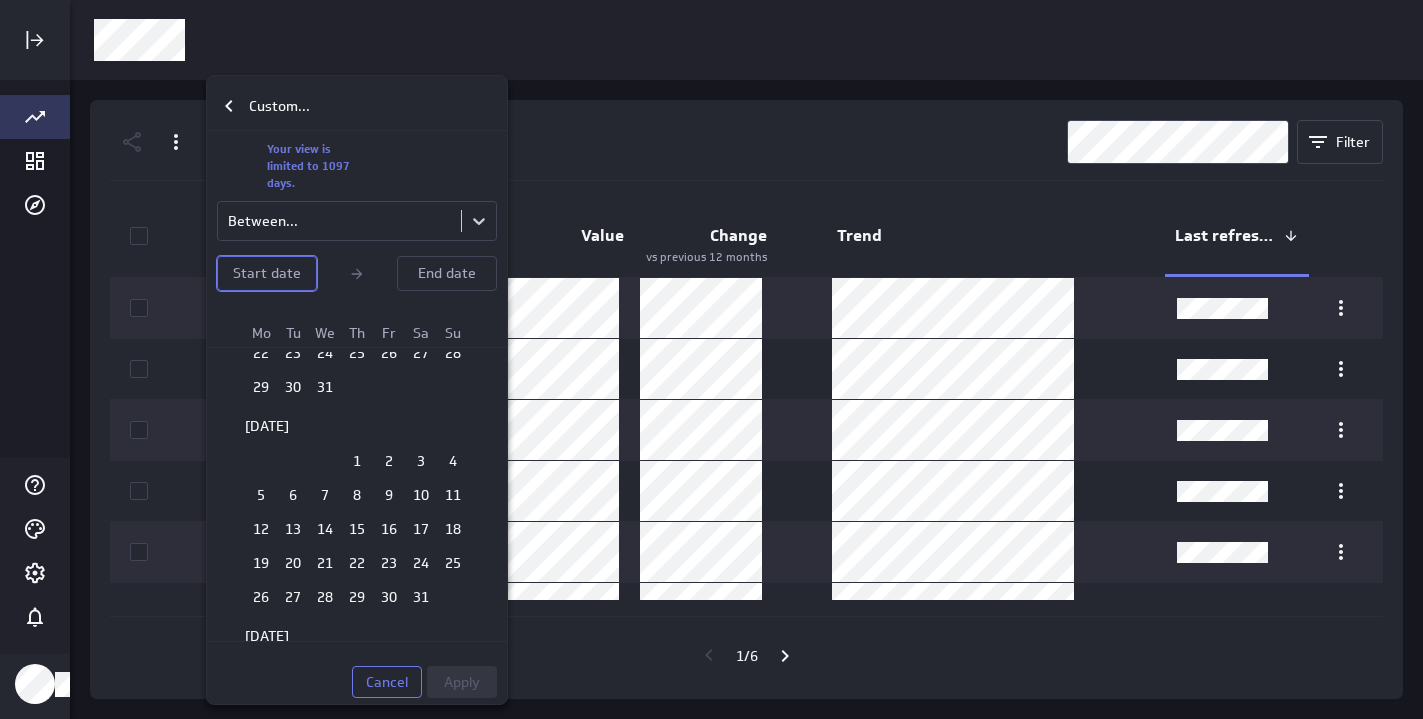 click on "Start date" at bounding box center [267, 273] 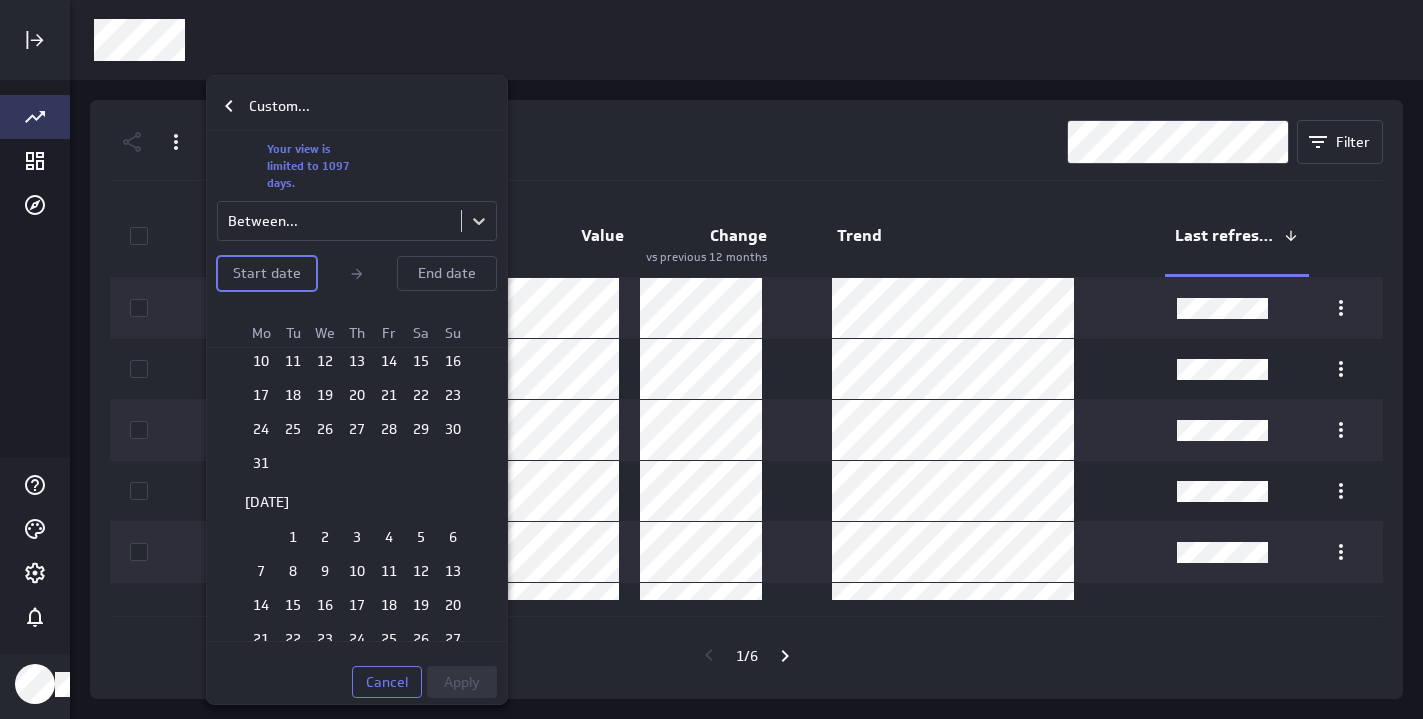 scroll, scrollTop: 4261, scrollLeft: 0, axis: vertical 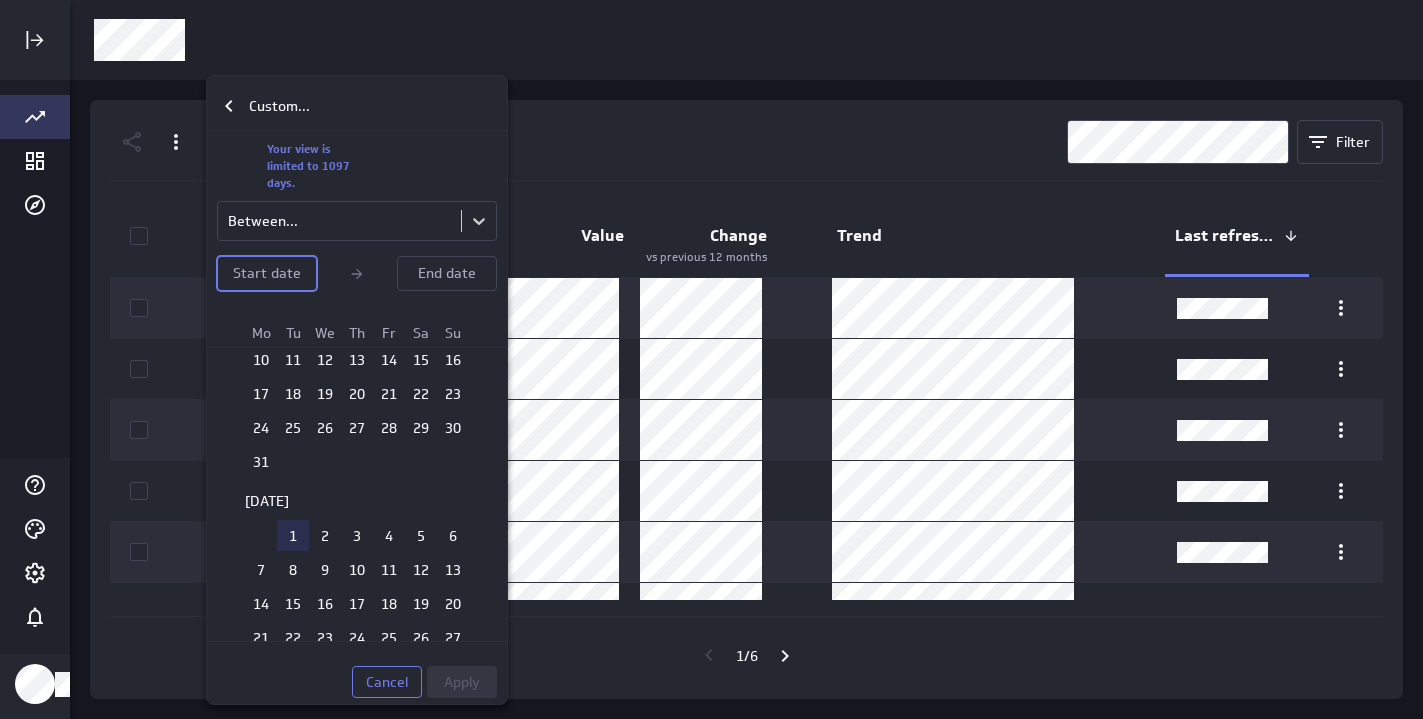 click on "1" at bounding box center (293, 535) 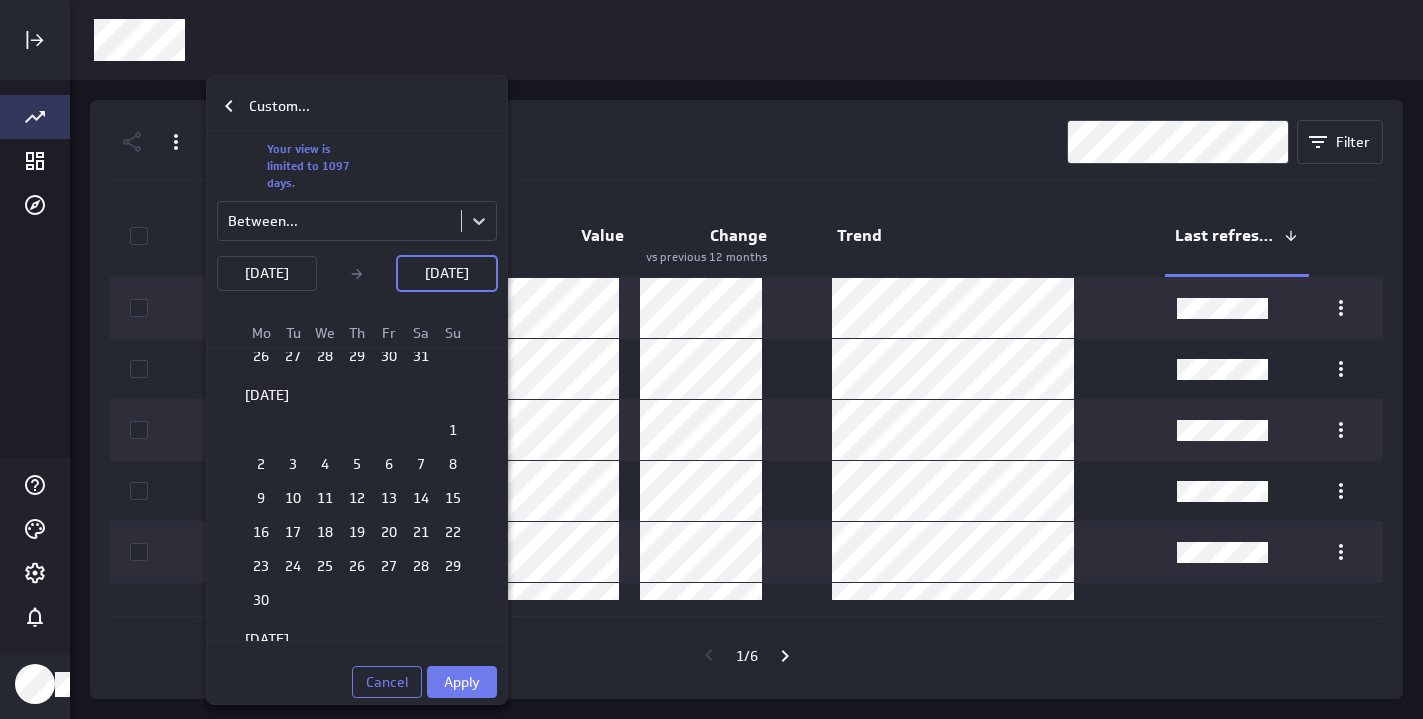 scroll, scrollTop: 4802, scrollLeft: 0, axis: vertical 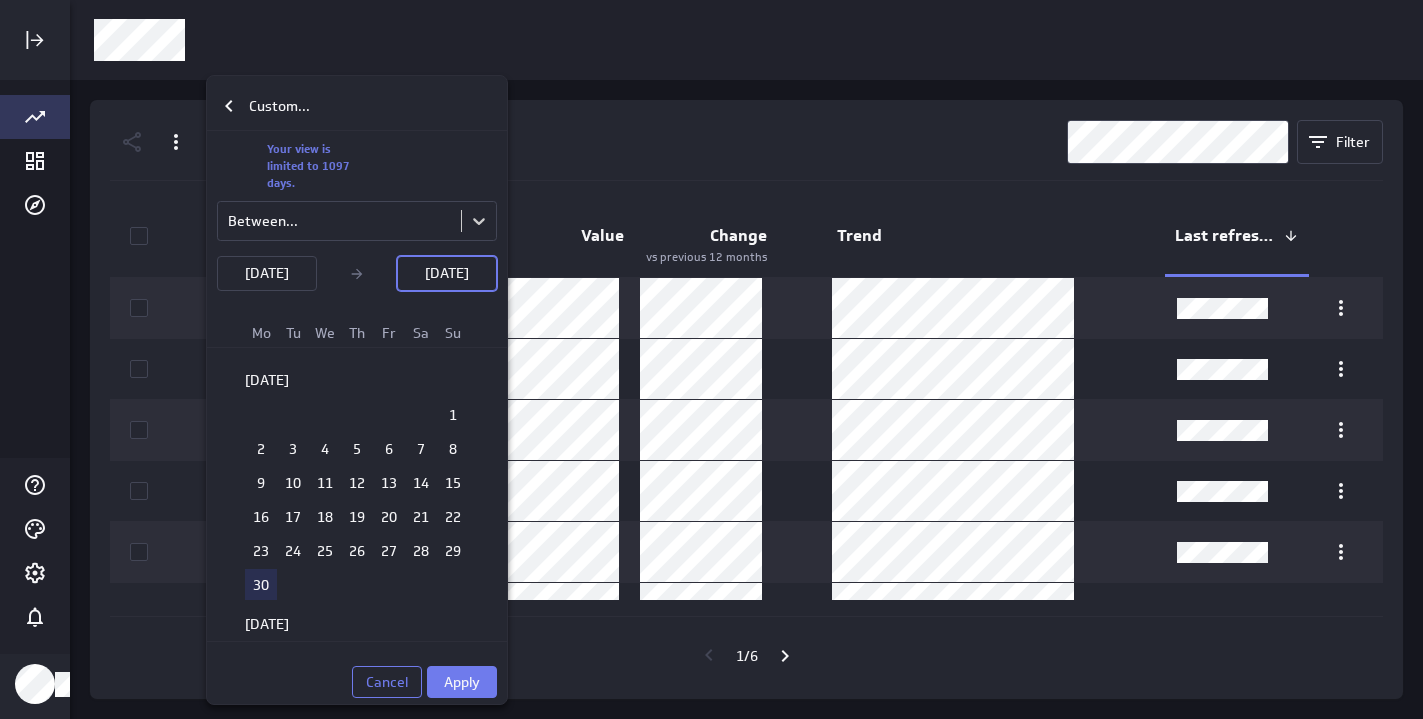 click on "30" at bounding box center (261, 584) 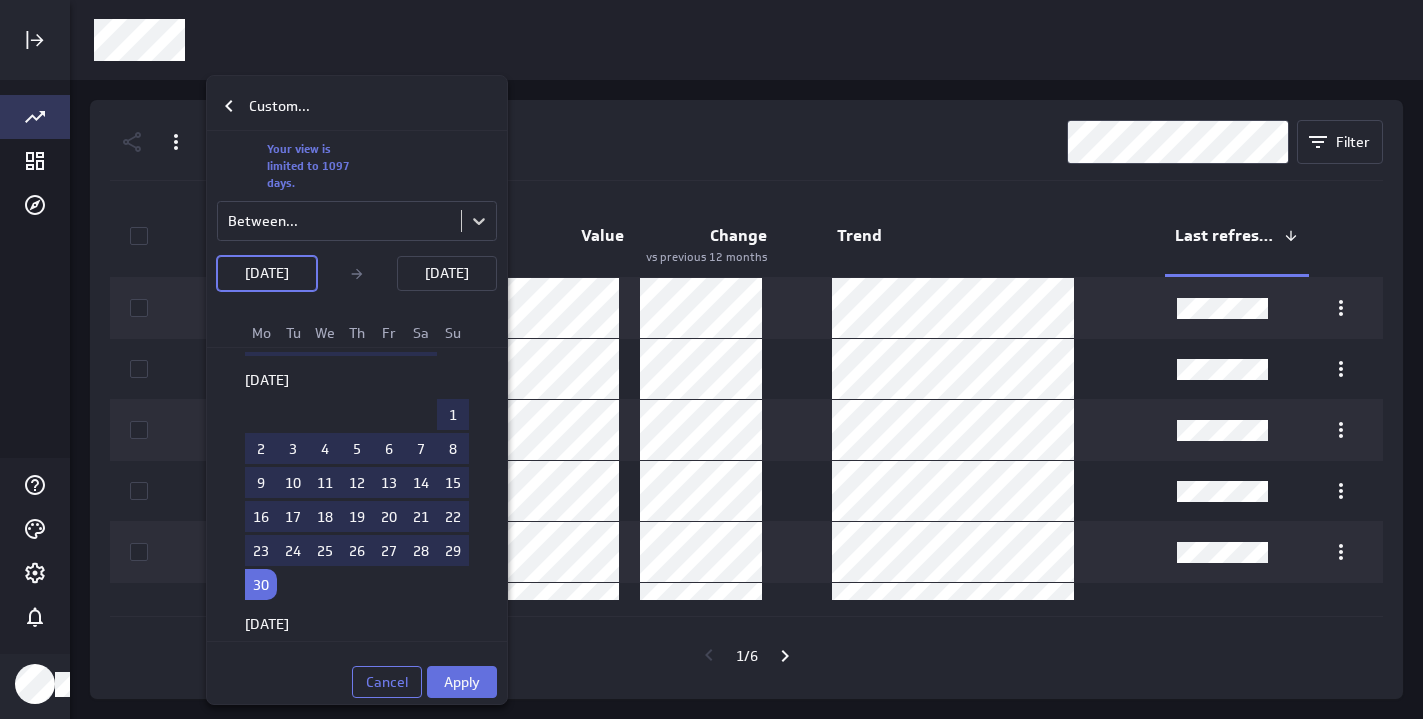 click on "Apply" at bounding box center (462, 682) 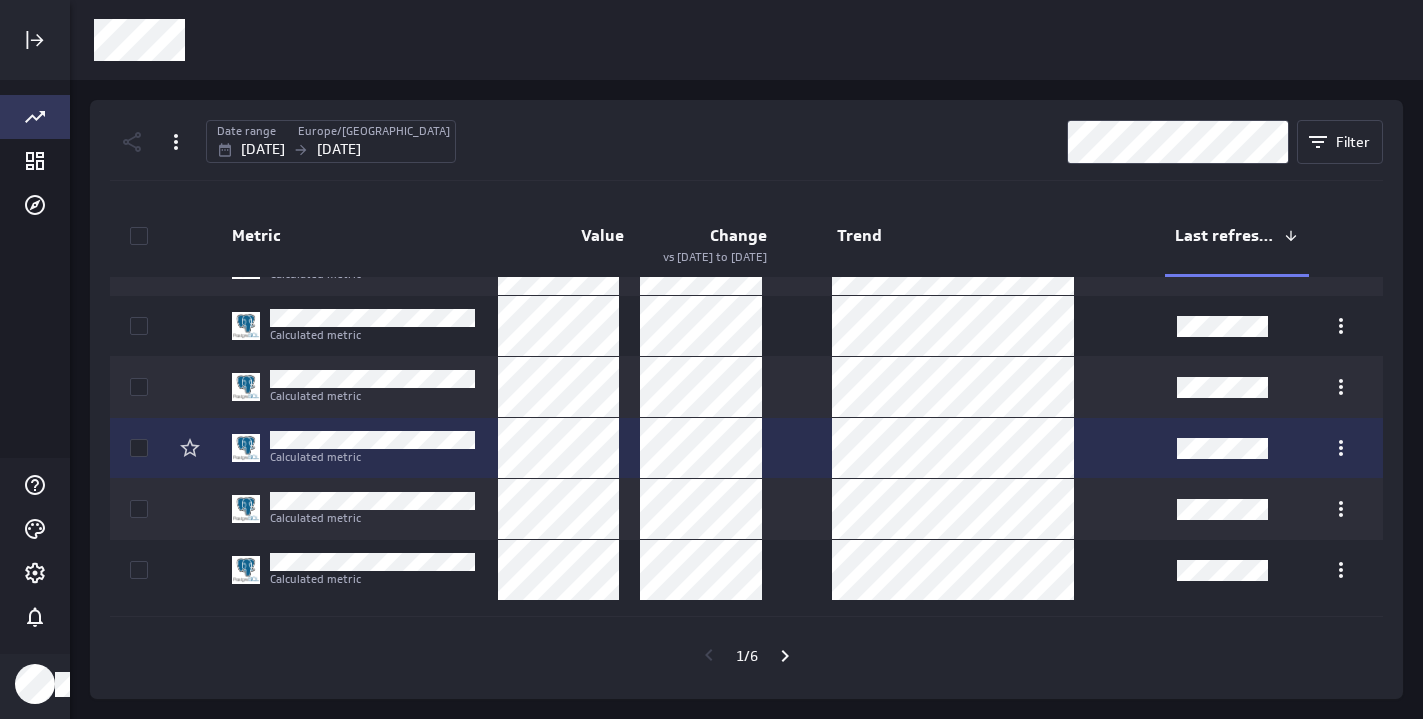 scroll, scrollTop: 165, scrollLeft: 0, axis: vertical 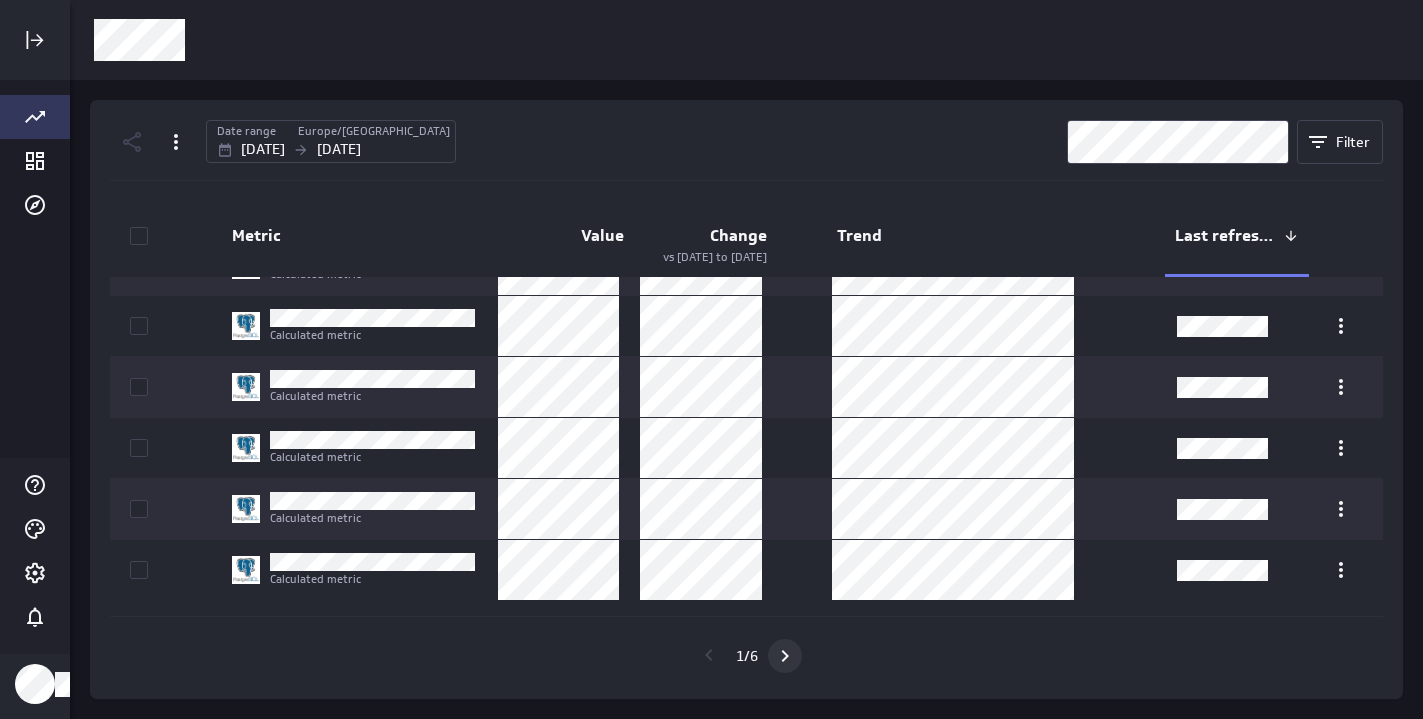 click at bounding box center (785, 656) 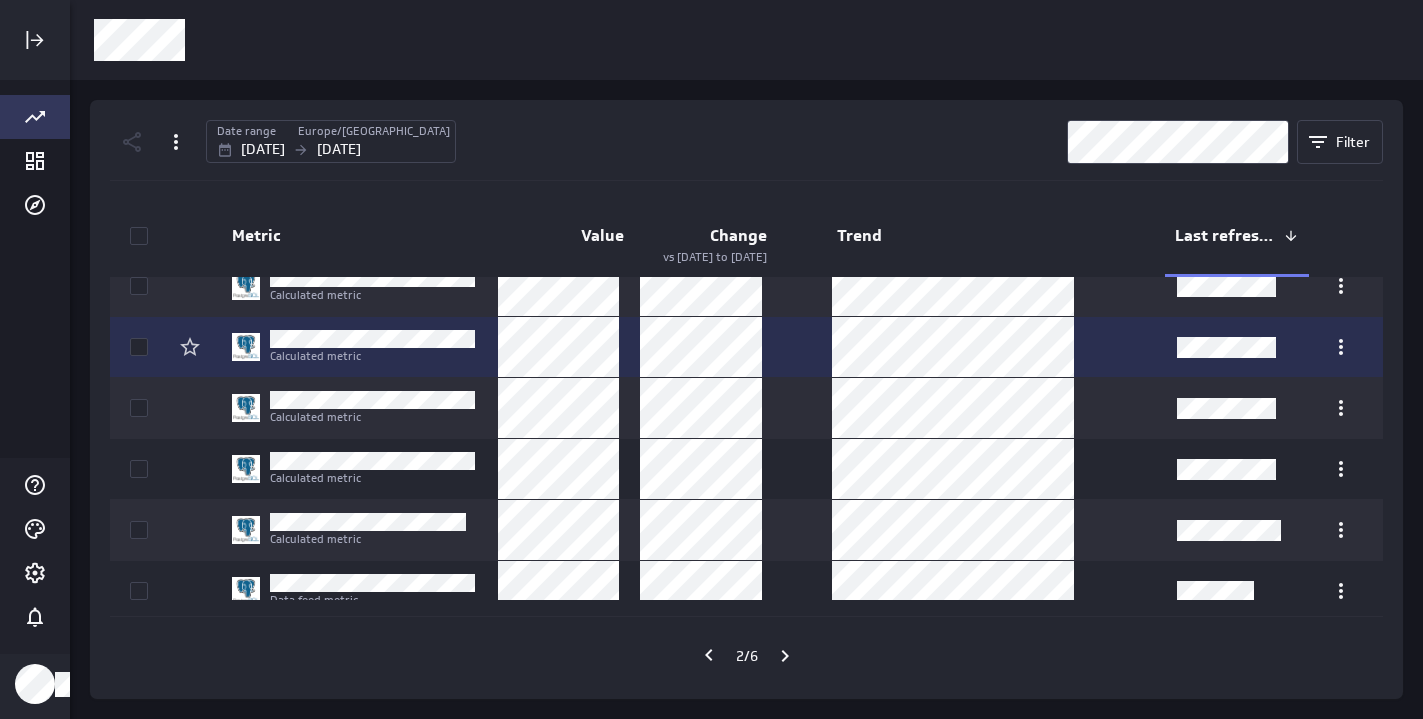 scroll, scrollTop: 155, scrollLeft: 0, axis: vertical 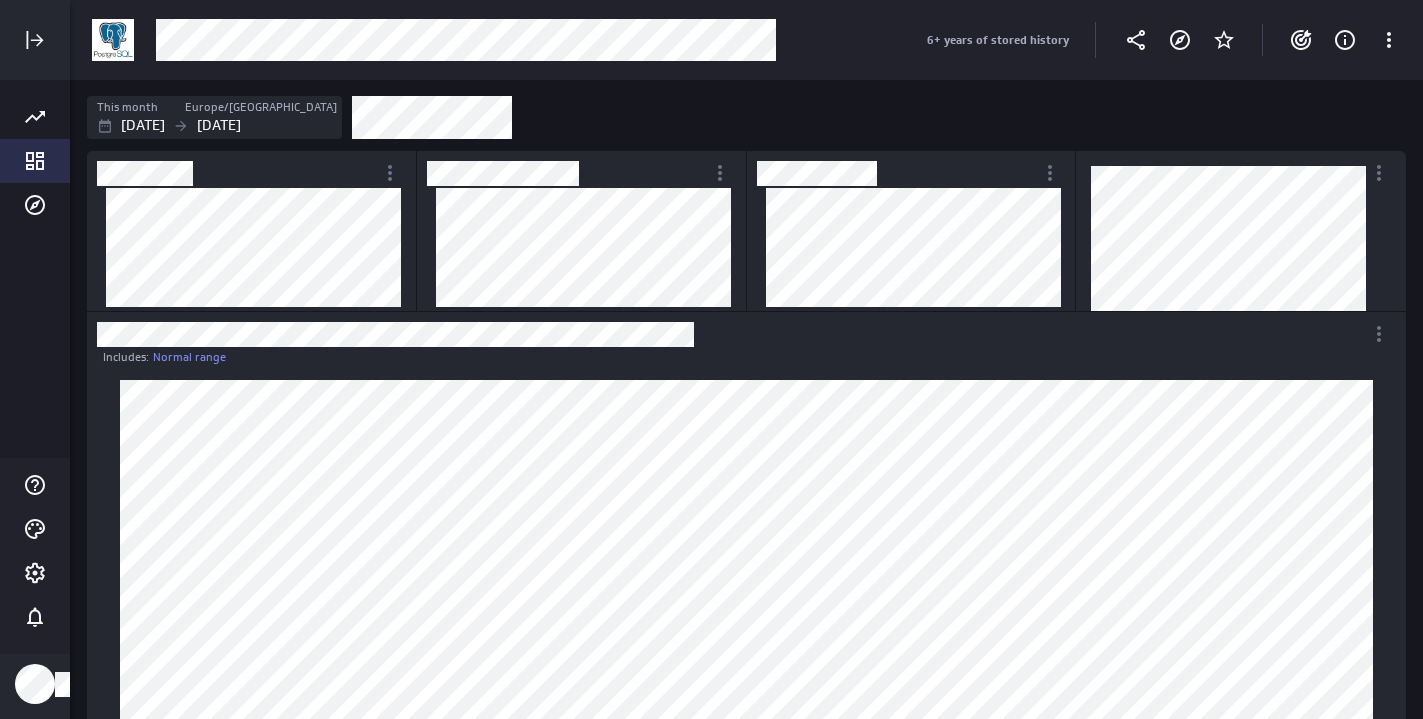 click 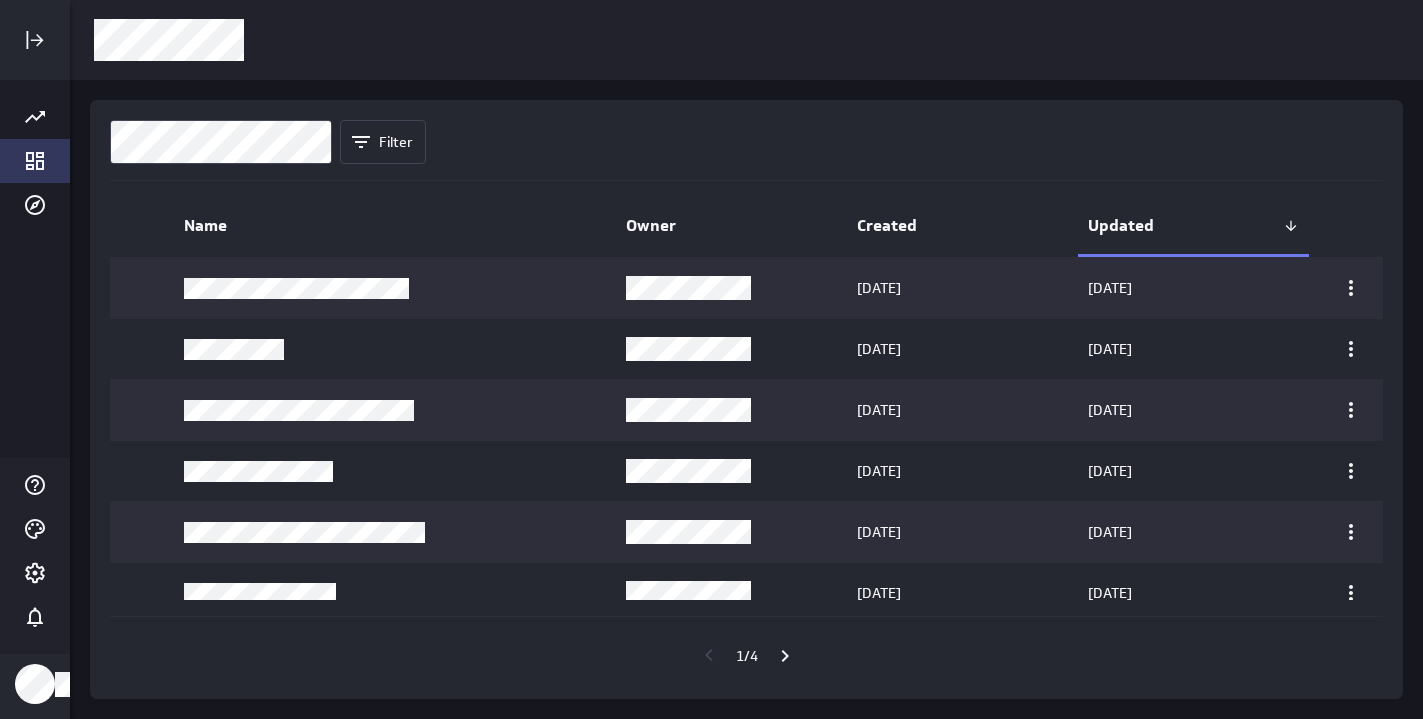 click on "Filter" at bounding box center [746, 142] 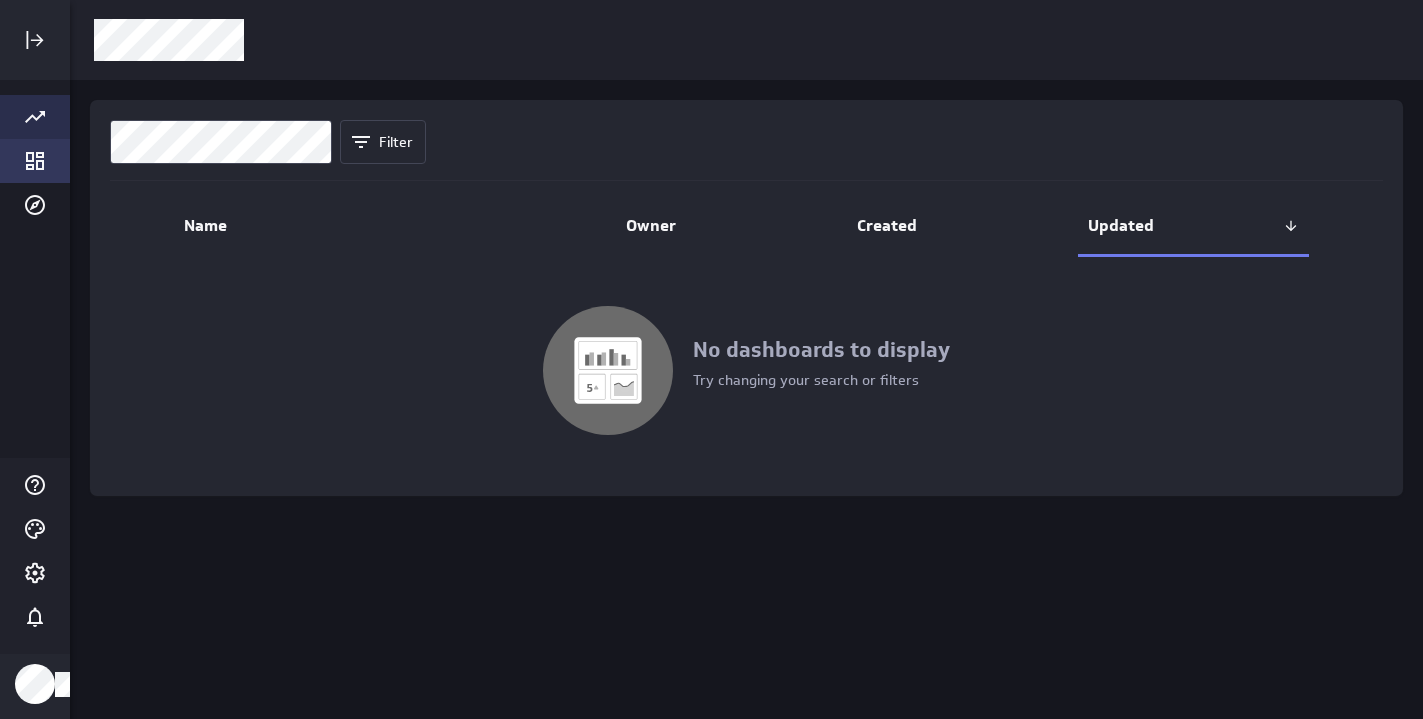 click 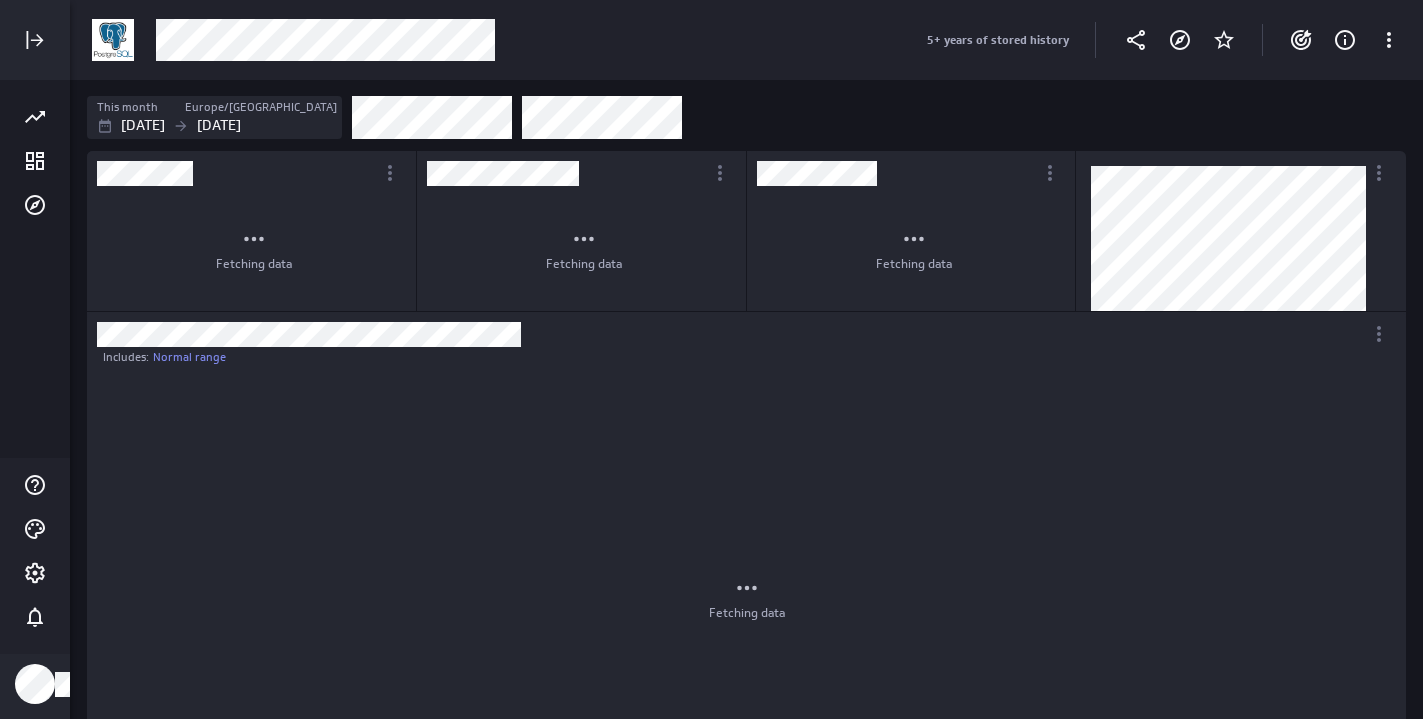 scroll, scrollTop: 10, scrollLeft: 10, axis: both 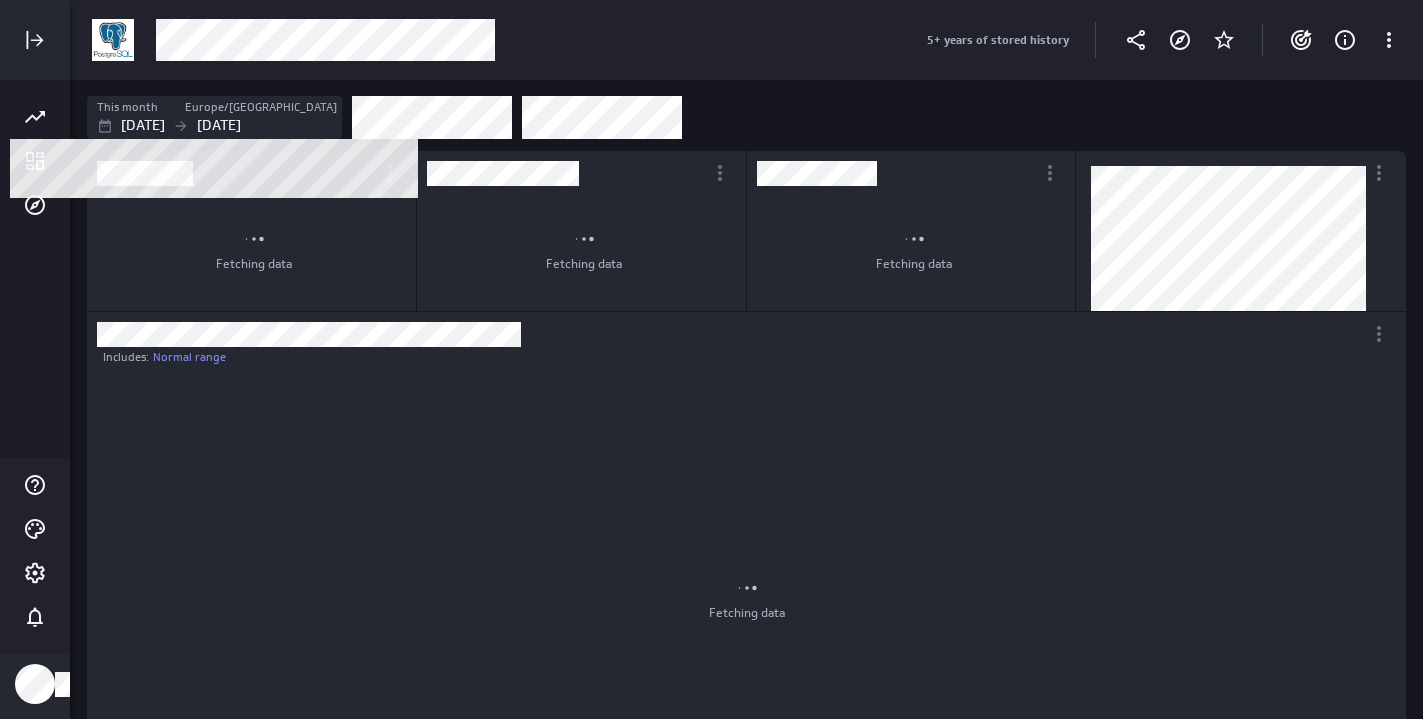 click 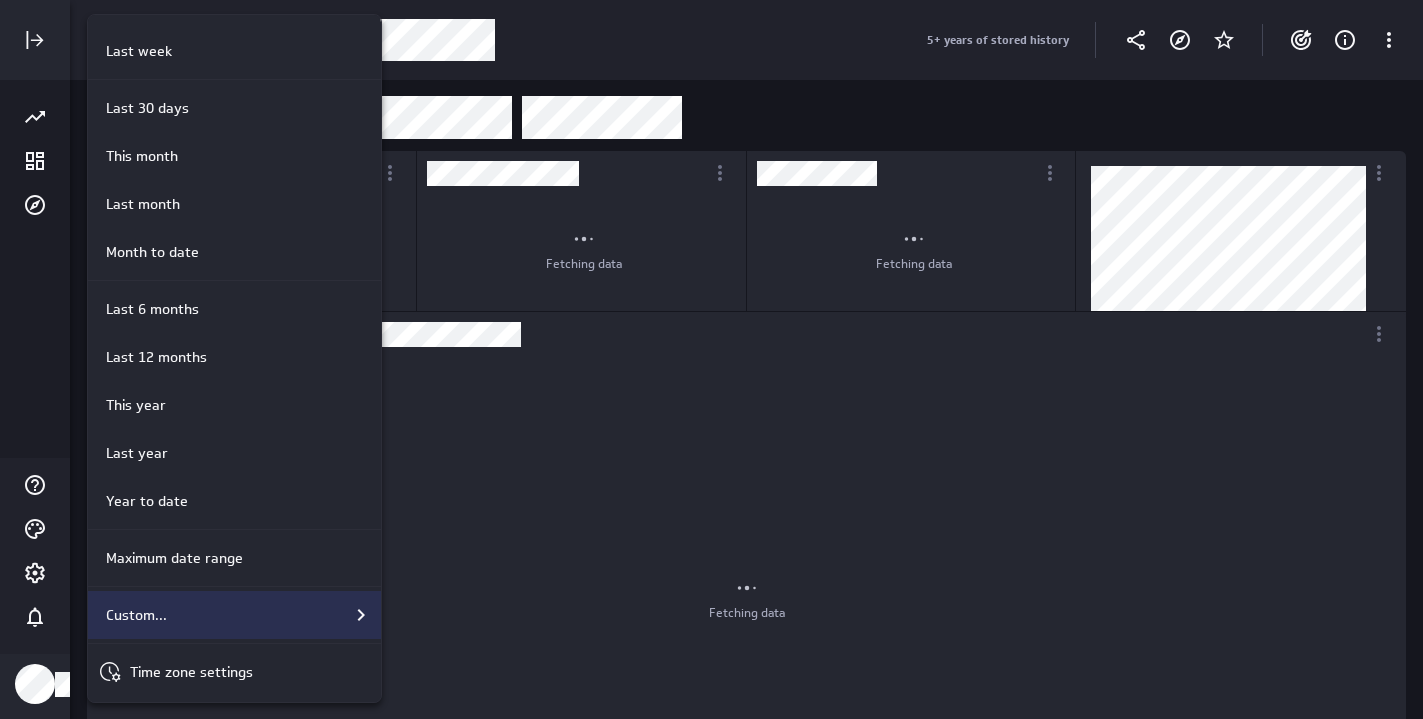 scroll, scrollTop: 252, scrollLeft: 0, axis: vertical 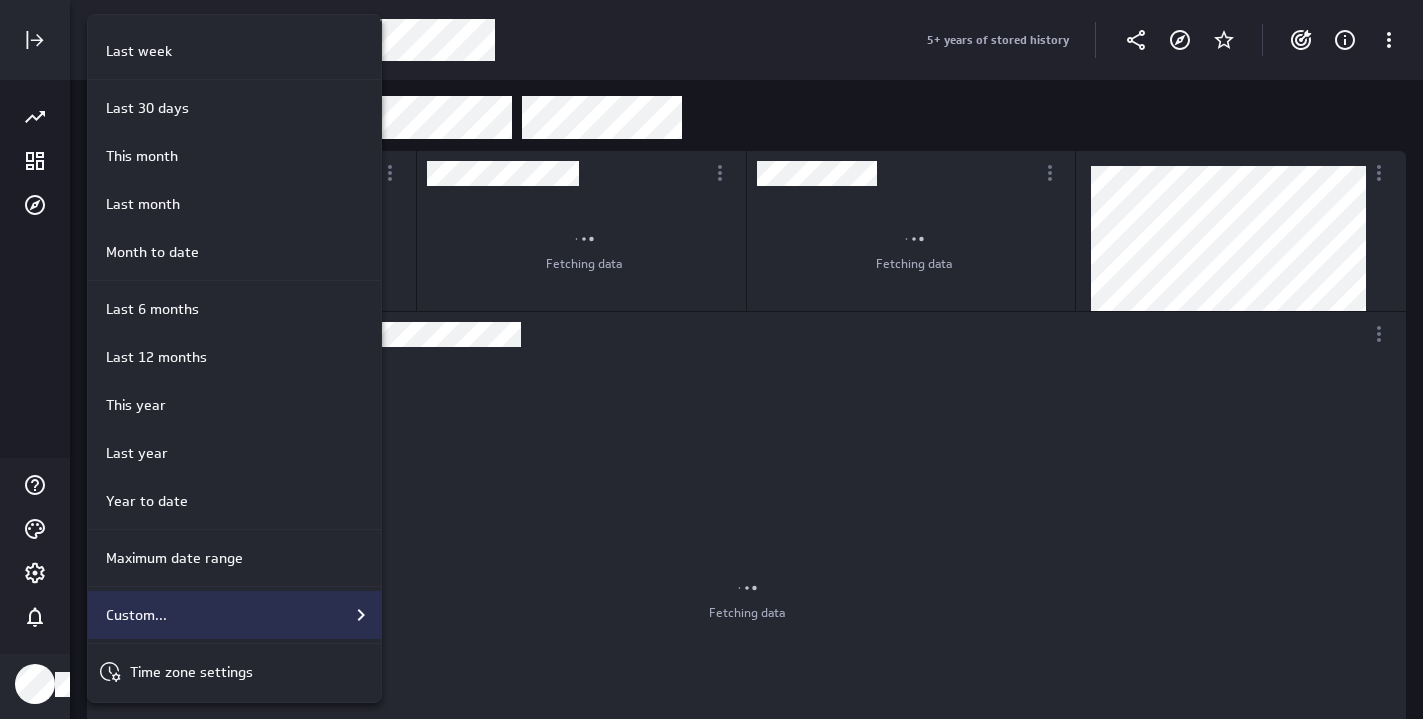click on "Custom..." at bounding box center [235, 615] 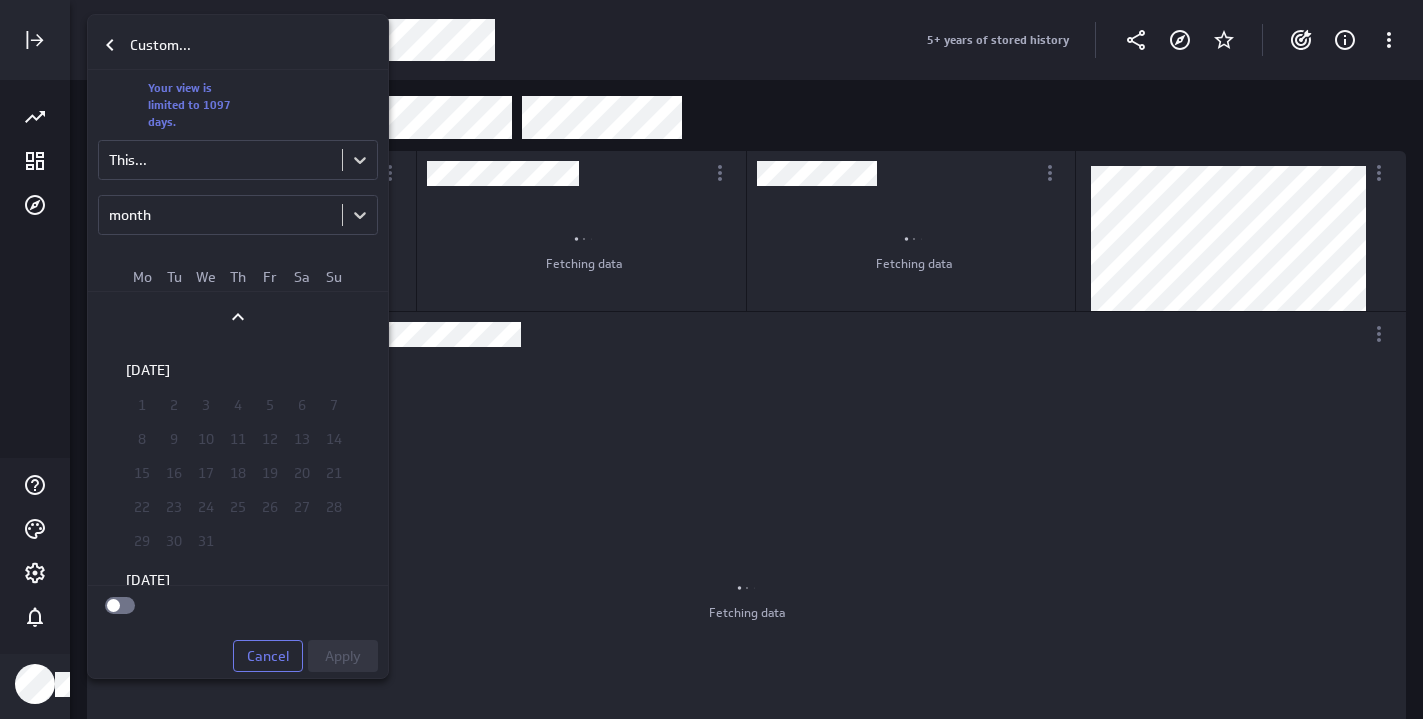 scroll, scrollTop: 0, scrollLeft: 0, axis: both 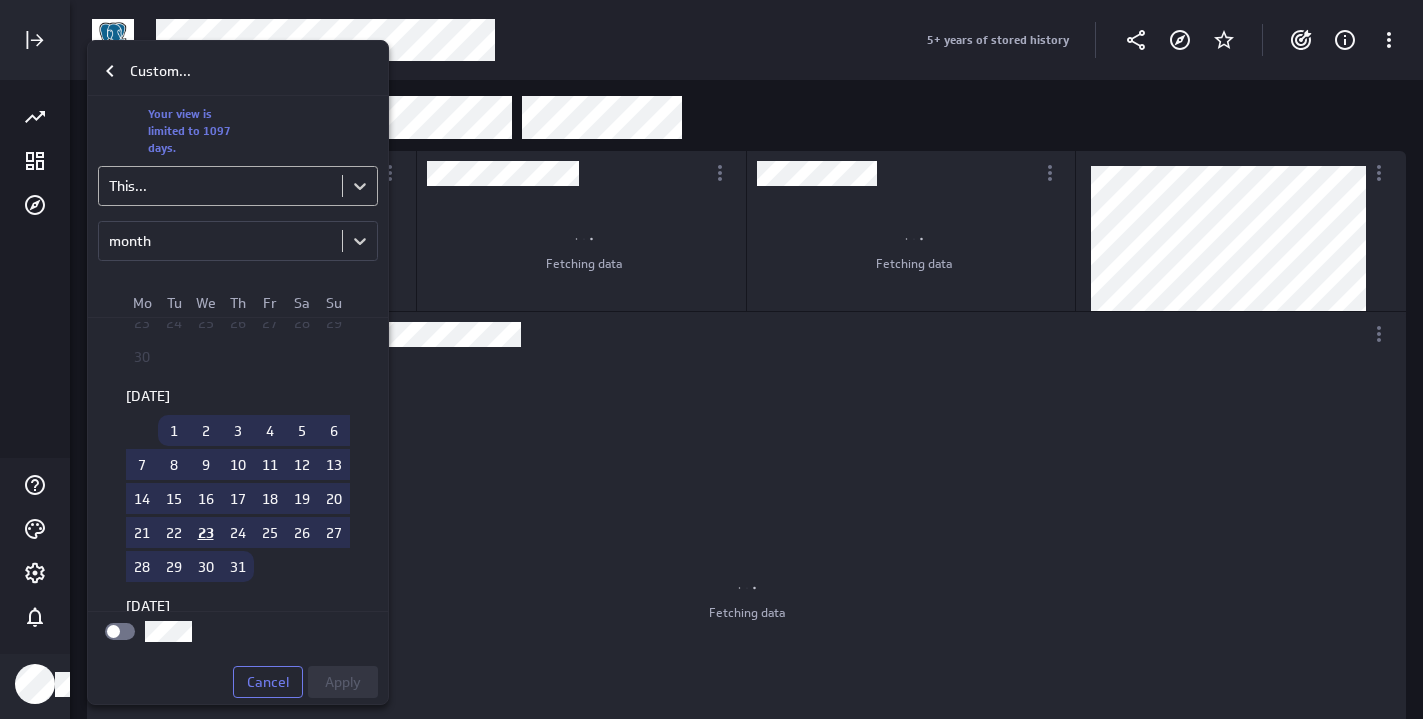 click on "5+ years of stored history This month Europe/[GEOGRAPHIC_DATA] [DATE] [DATE] Fetching data Fetching data Fetching data Includes:  Normal range Fetching data Fetching data Goals About To add goals, please contact the metric owner   [PERSON_NAME]   and ask for edit access (no message) PowerMetrics Assistant Hey [PERSON_NAME]. I’m your PowerMetrics Assistant. If I can’t answer your question, try searching in our  Help Center  (that’s what I do!) You can also contact the  Support Team . How can I help you [DATE]?
Custom... Your view is limited to 1097 days. This... month Mo Tu We Th Fr Sa Su [DATE] 1 2 3 4 5 6 7 8 9 10 11 12 13 14 15 16 17 18 19 20 21 22 23 24 25 26 27 28 29 30 [DATE] 1 2 3 4 5 6 7 8 9 10 11 12 13 14 15 16 17 18 19 20 21 22 23 24 25 26 27 28 29 30 31 [DATE] 1 2 3 4 5 6 7 8 9 10 11 12 13 14 15 16 17 18 19 20 21 22 23 24 25 26 27 28 29 [DATE] 1 2 3 4 5 6 7 8 9 10 11 12 13 14 15 16 17 18 19 20 21 22 23 24 25 26 27 28" at bounding box center (711, 359) 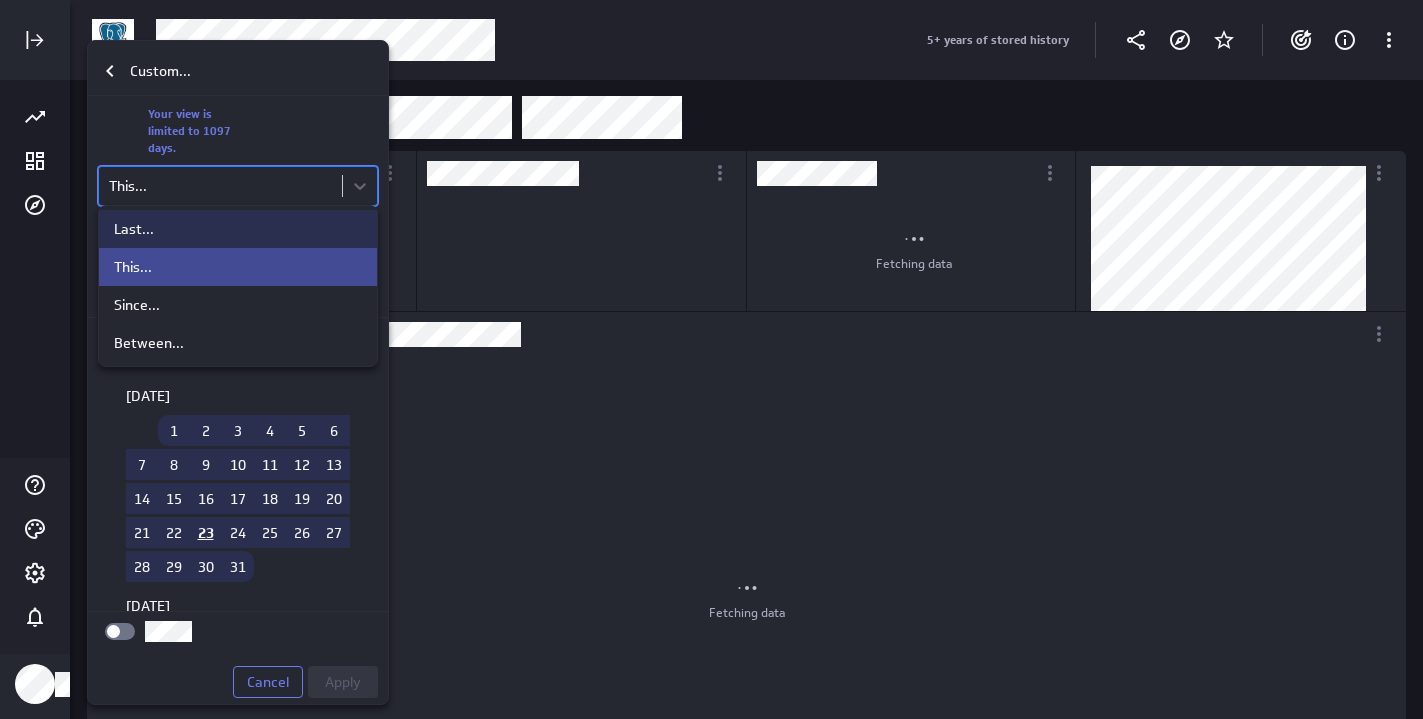 scroll, scrollTop: 0, scrollLeft: 0, axis: both 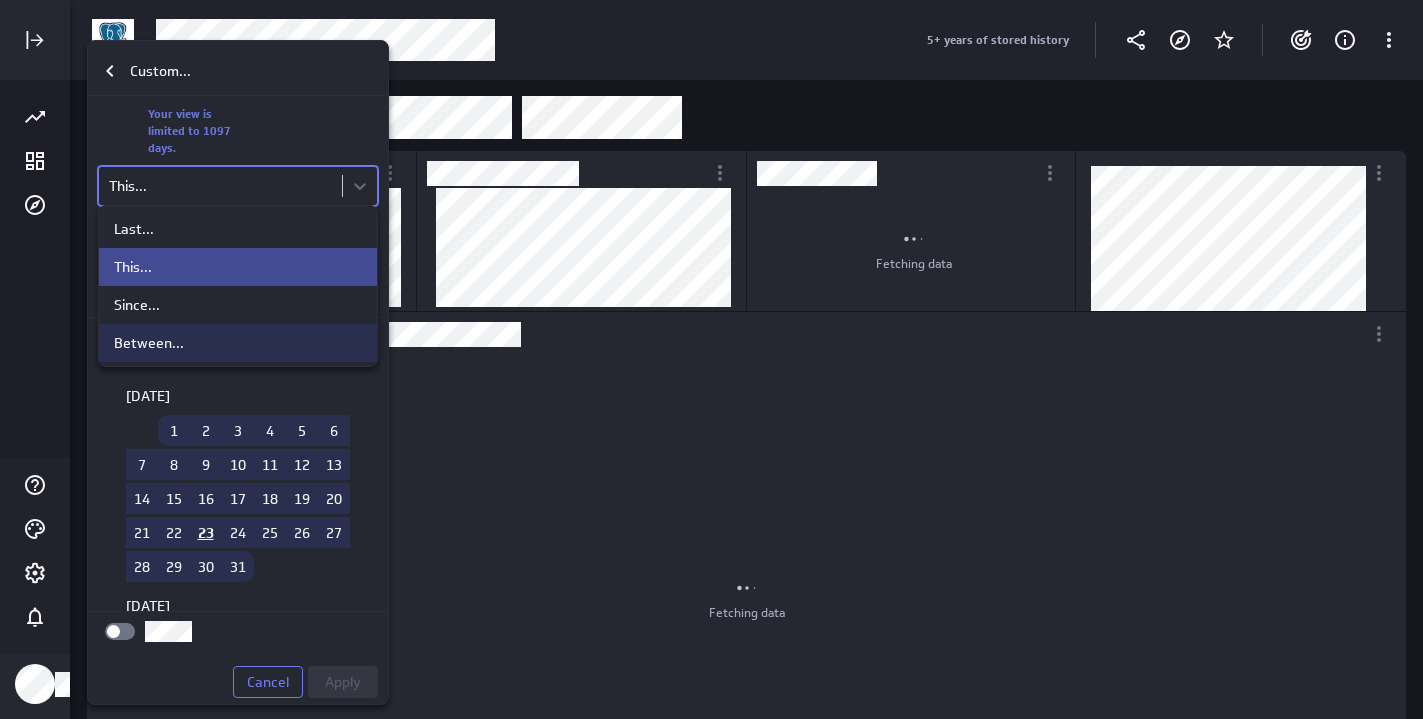 click on "Between..." at bounding box center (149, 343) 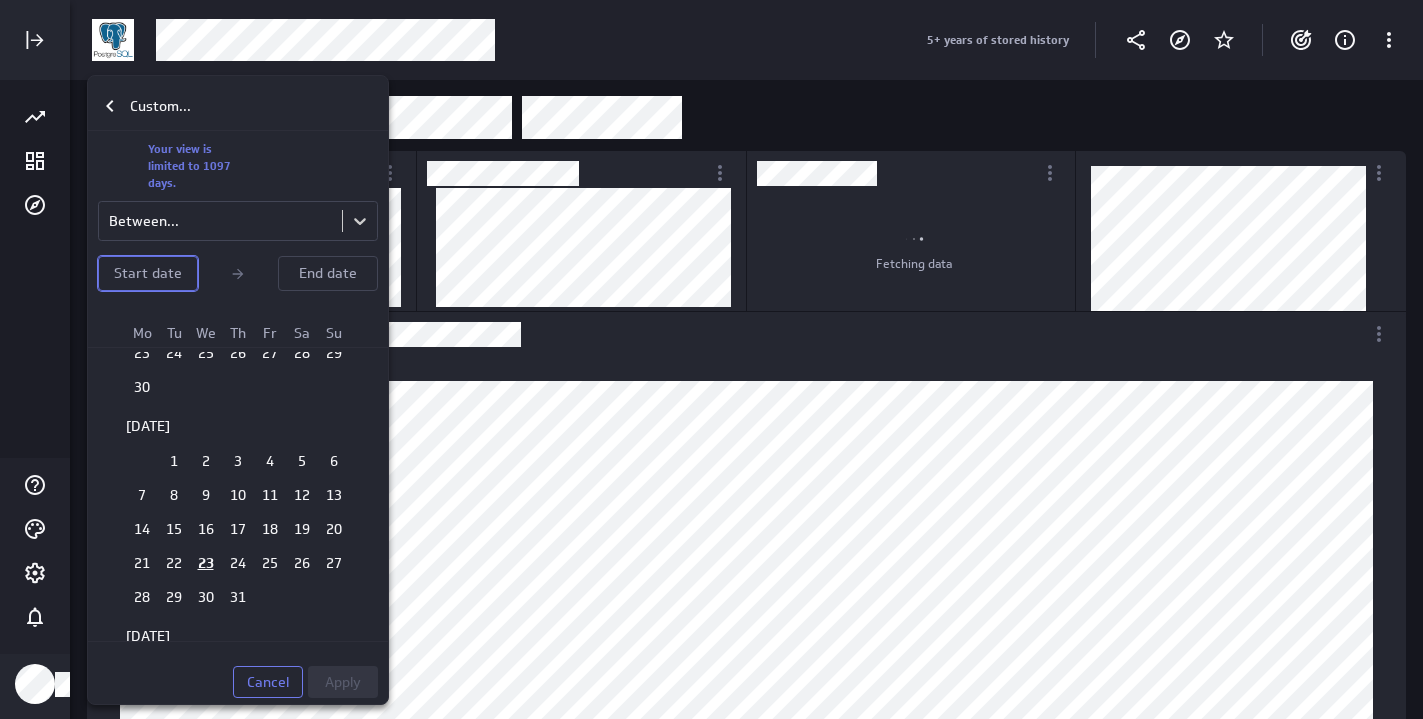 click on "Start date" at bounding box center [148, 273] 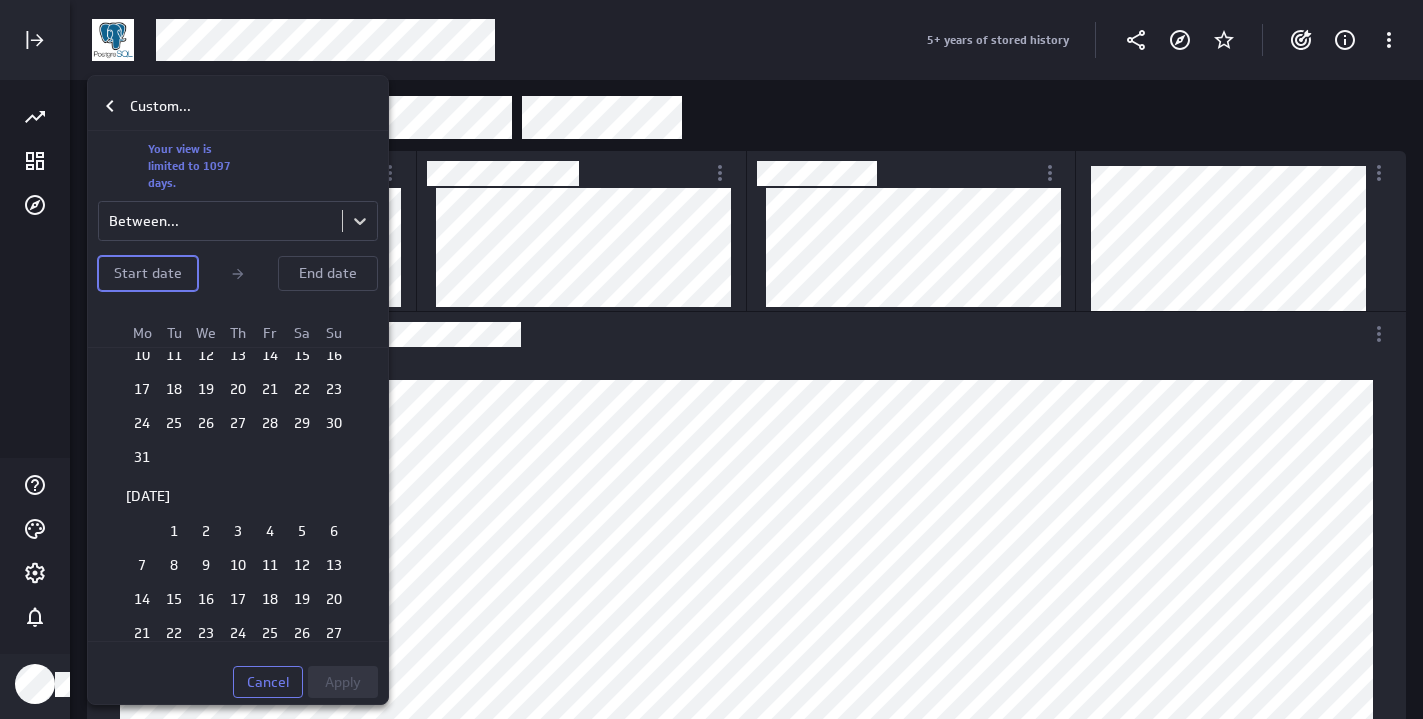 scroll, scrollTop: 1957, scrollLeft: 0, axis: vertical 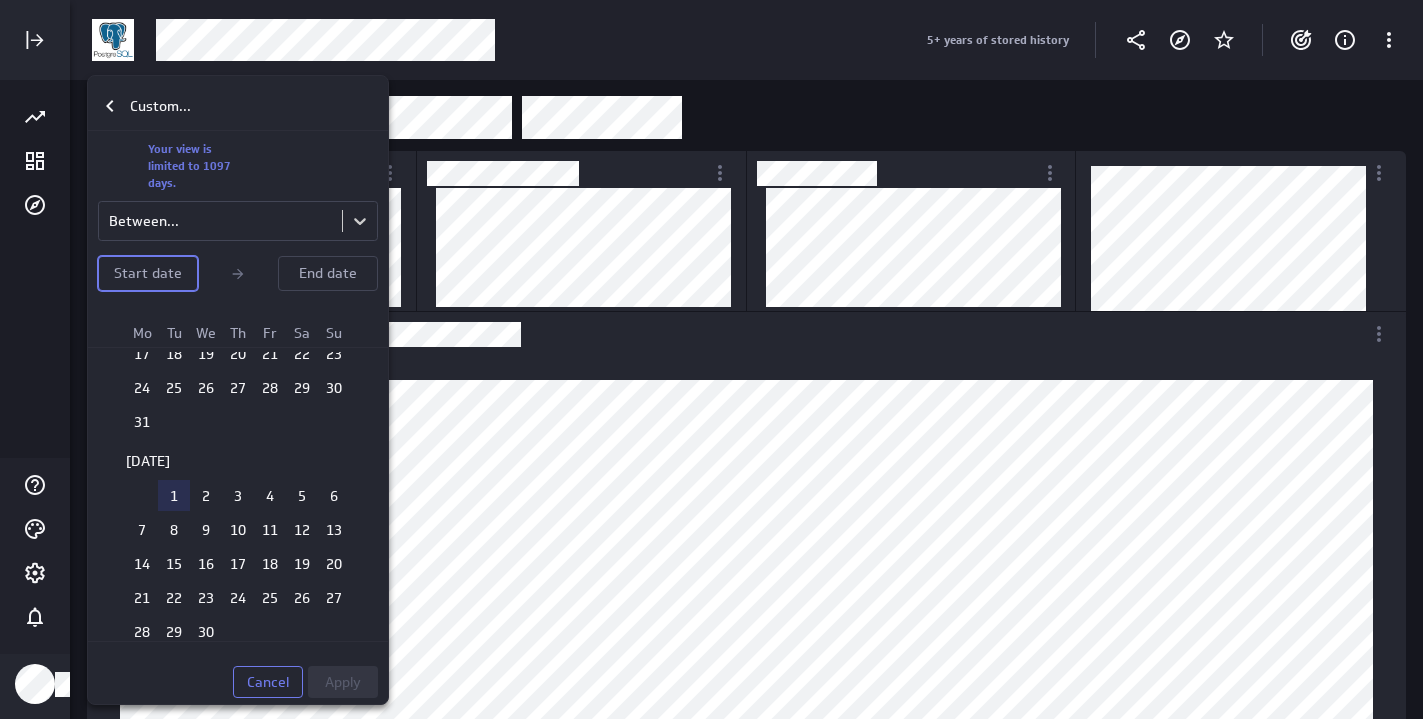 click on "1" at bounding box center [174, 495] 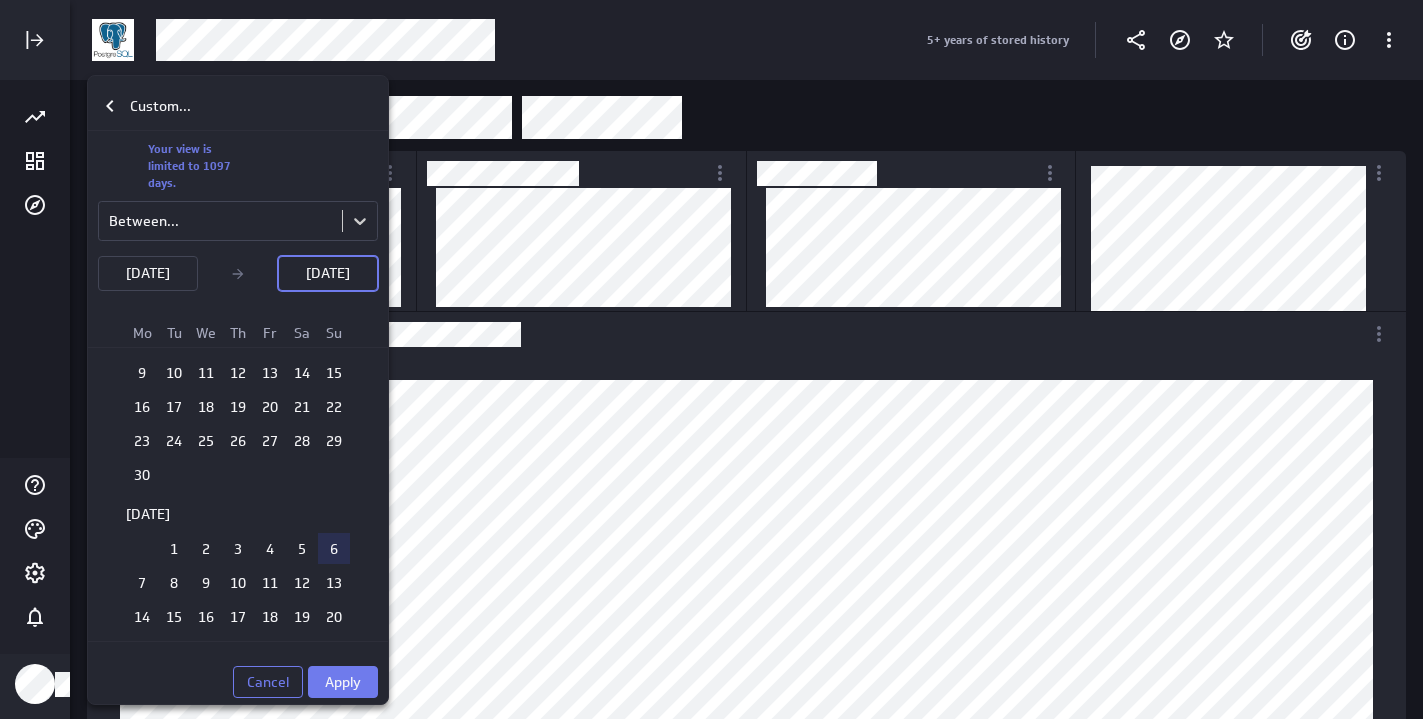 scroll, scrollTop: 2564, scrollLeft: 0, axis: vertical 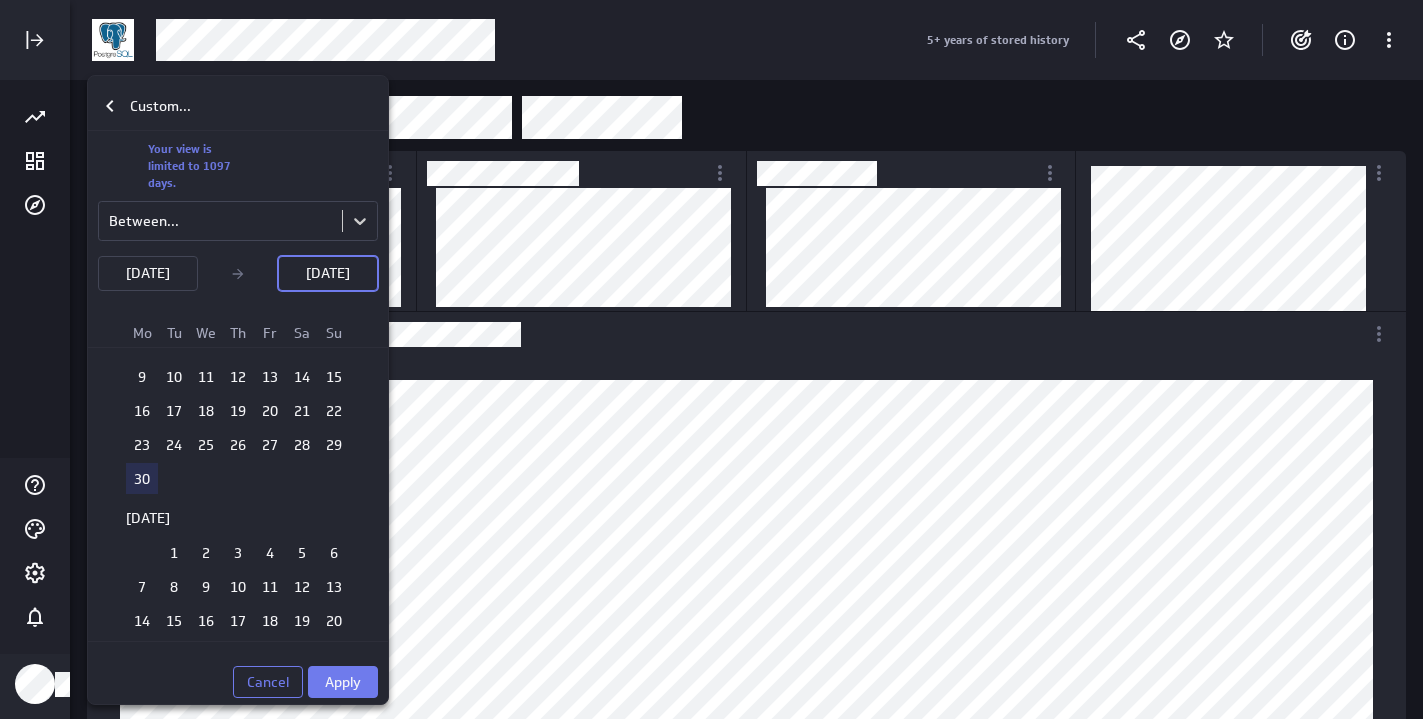 click on "30" at bounding box center (142, 478) 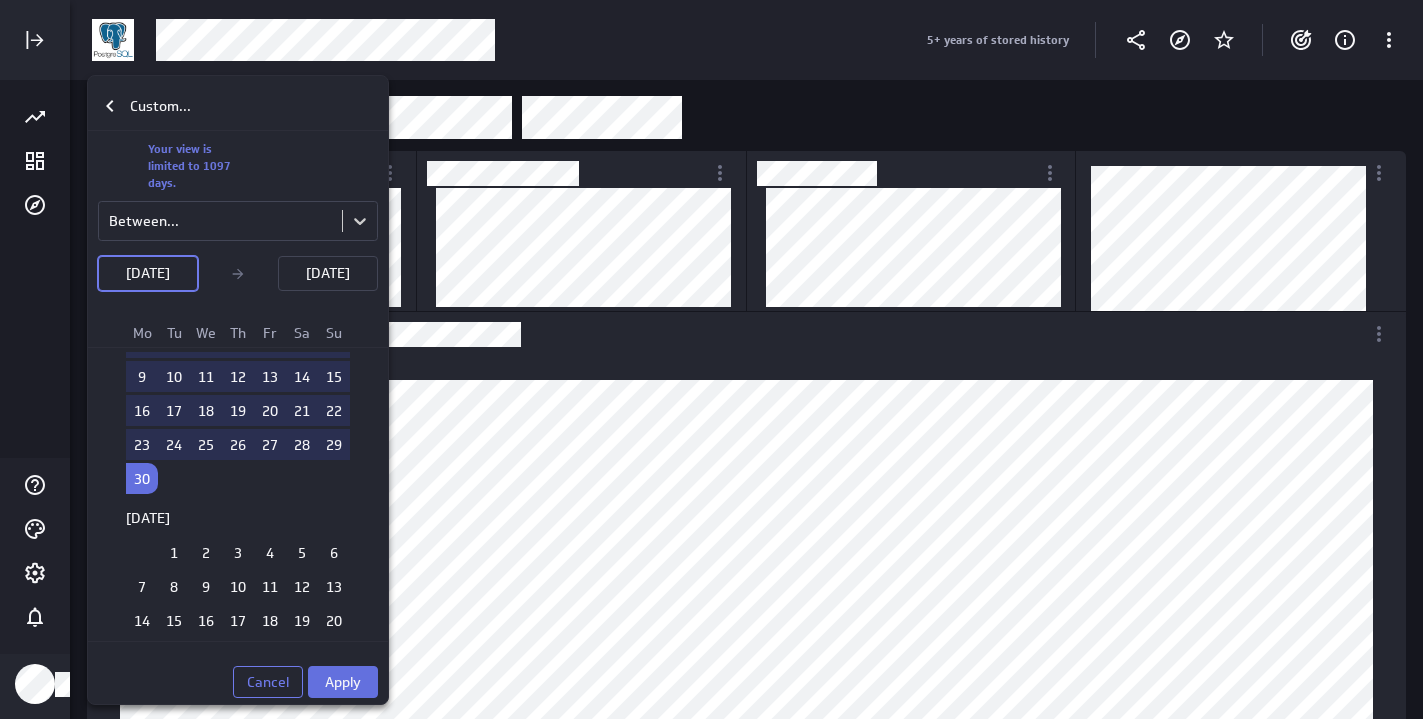 click on "Apply" at bounding box center [343, 682] 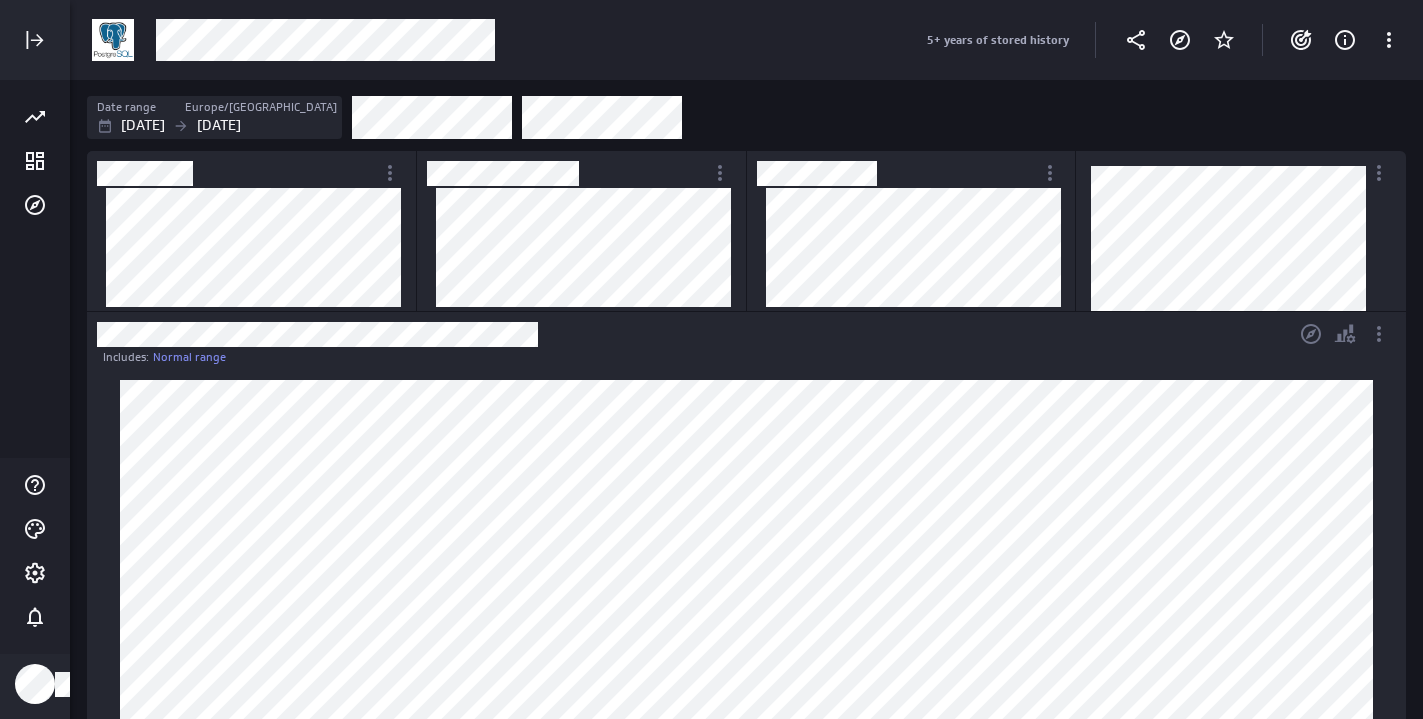 scroll, scrollTop: 0, scrollLeft: 0, axis: both 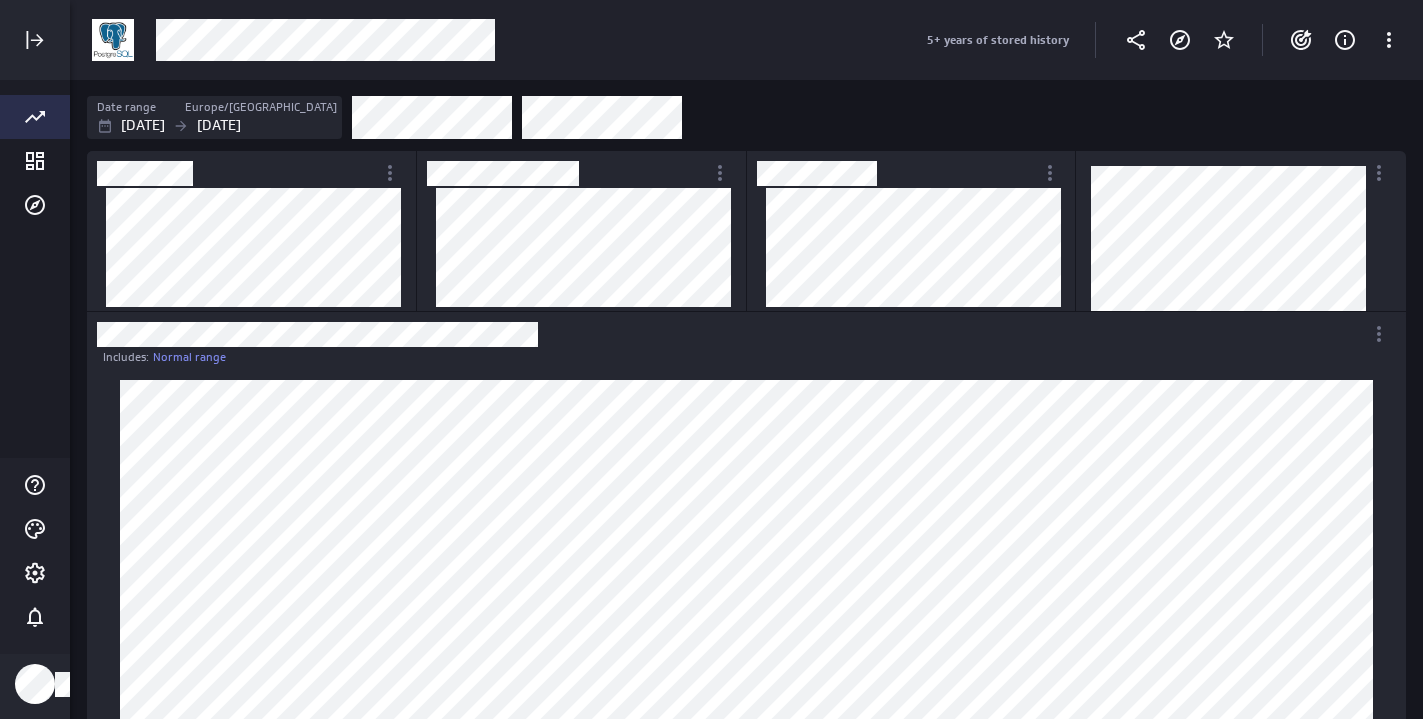 click 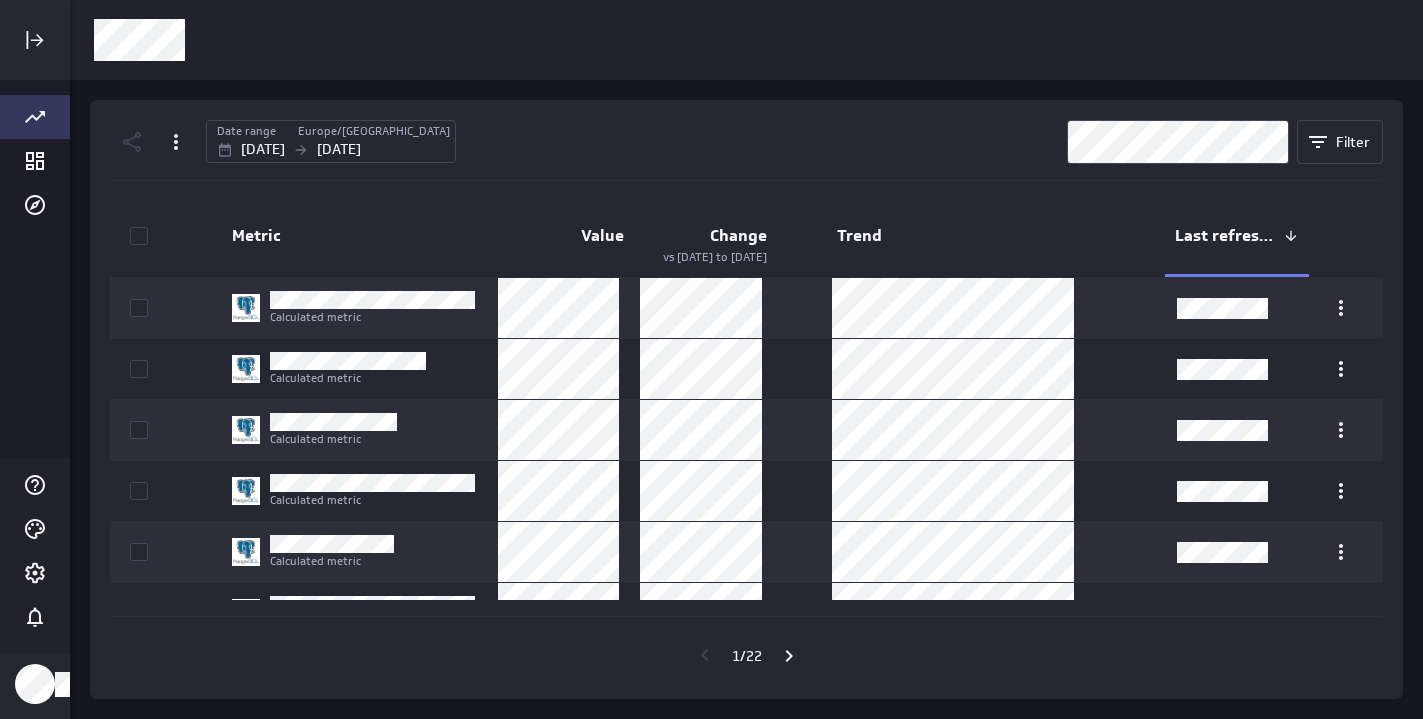 click on "Date range [GEOGRAPHIC_DATA]/[GEOGRAPHIC_DATA] [DATE] [DATE] Filter Metric Value Change vs [DATE] to [DATE] Trend Last refreshed Calculated metric Calculated metric Calculated metric Calculated metric Calculated metric Calculated metric Calculated metric Calculated metric 1  /  22" at bounding box center (746, 399) 